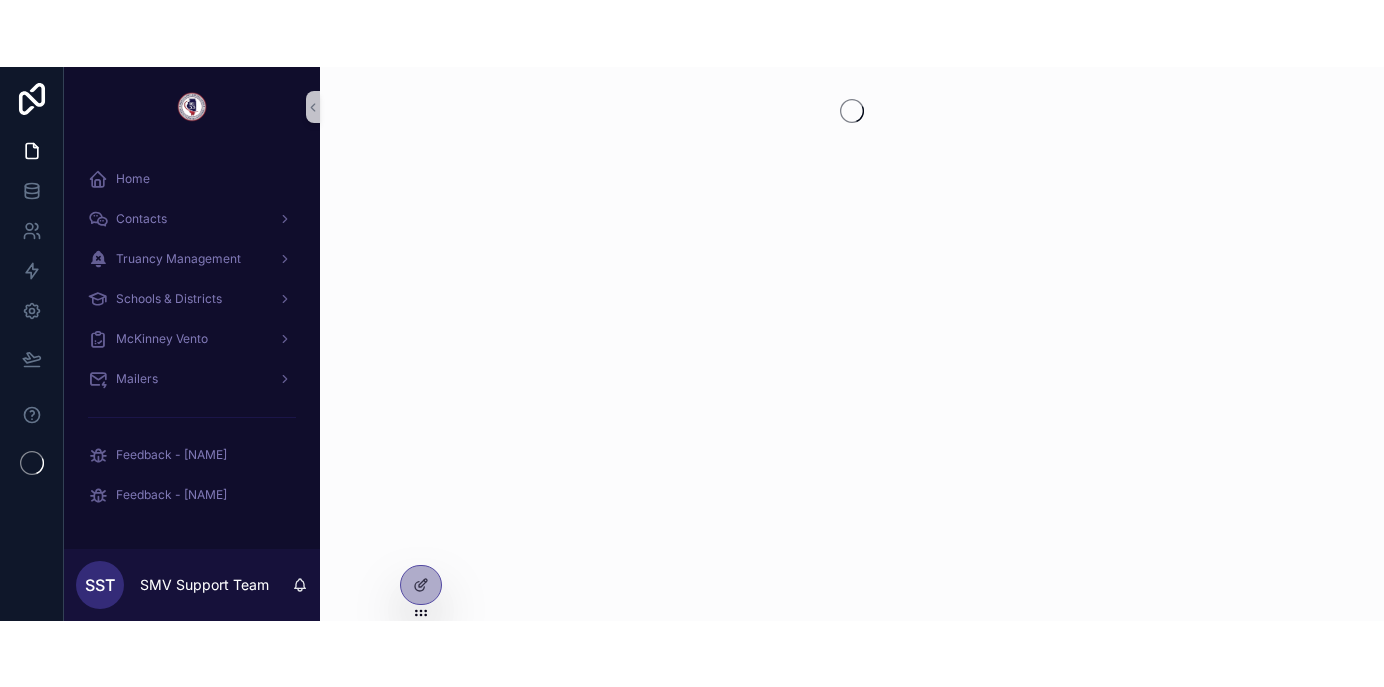 scroll, scrollTop: 0, scrollLeft: 0, axis: both 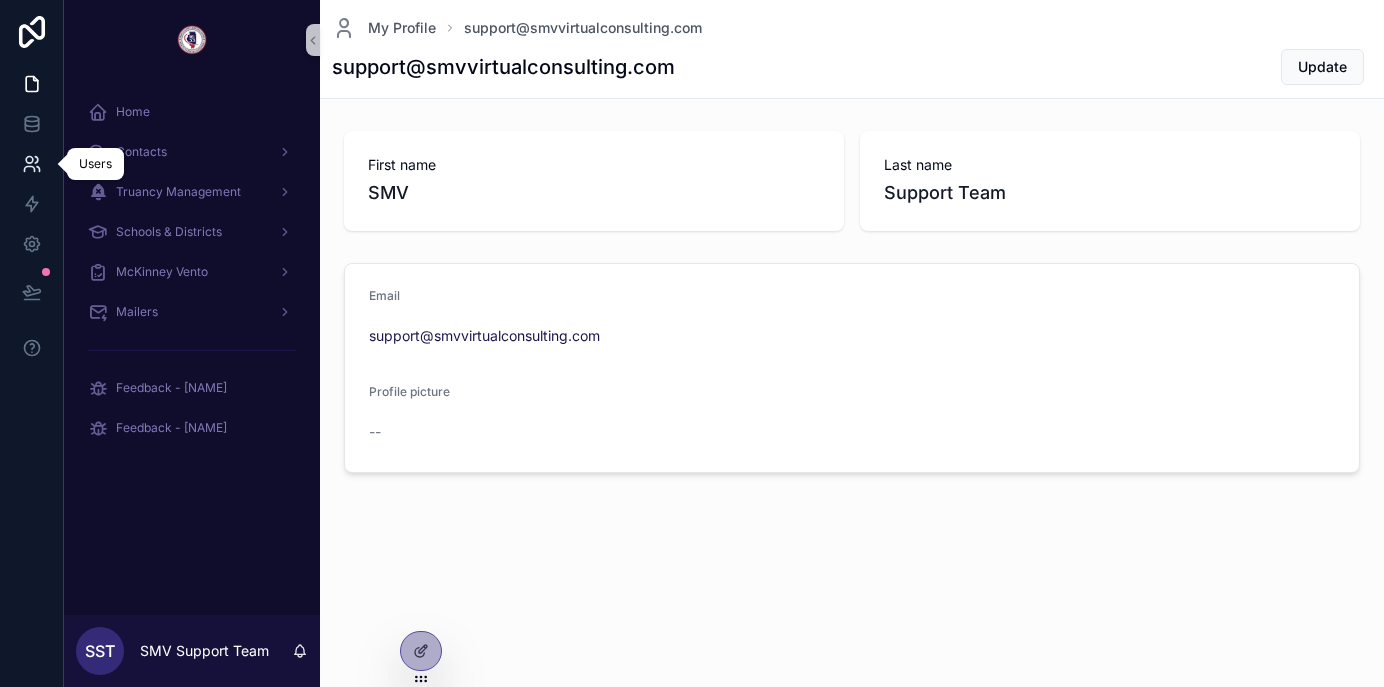 click 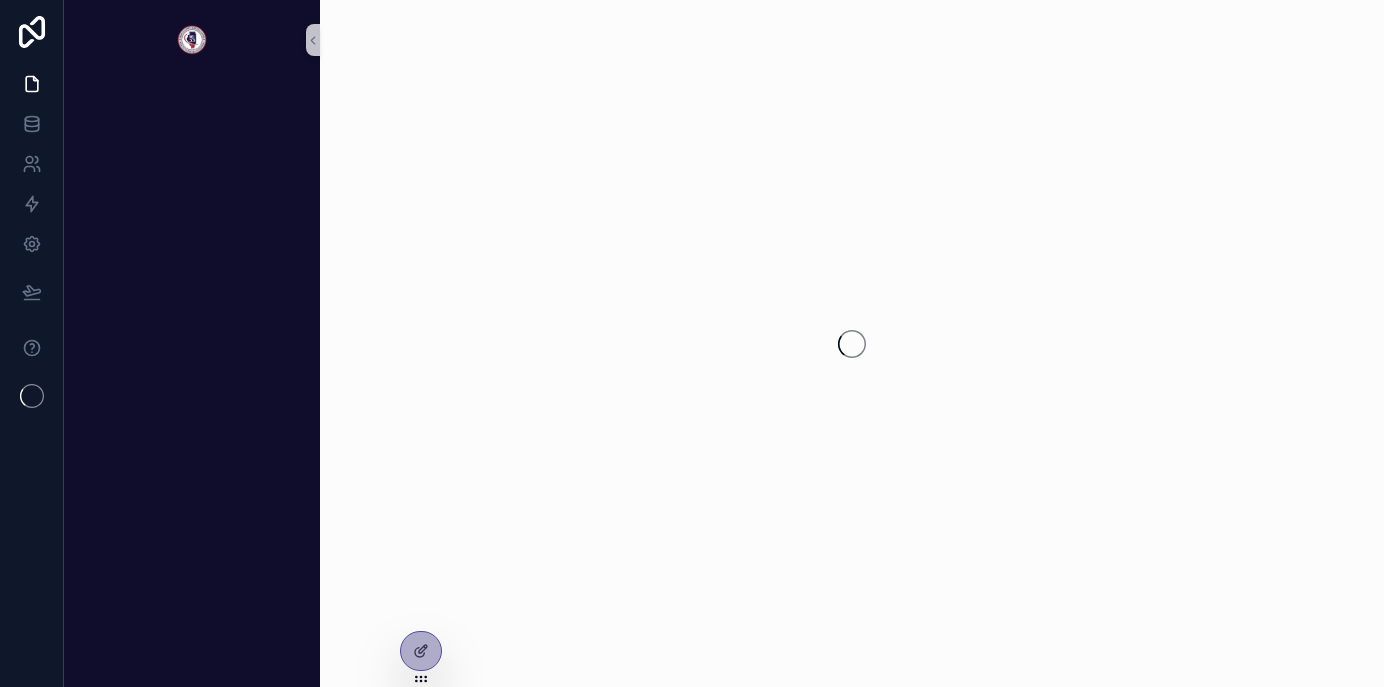 scroll, scrollTop: 0, scrollLeft: 0, axis: both 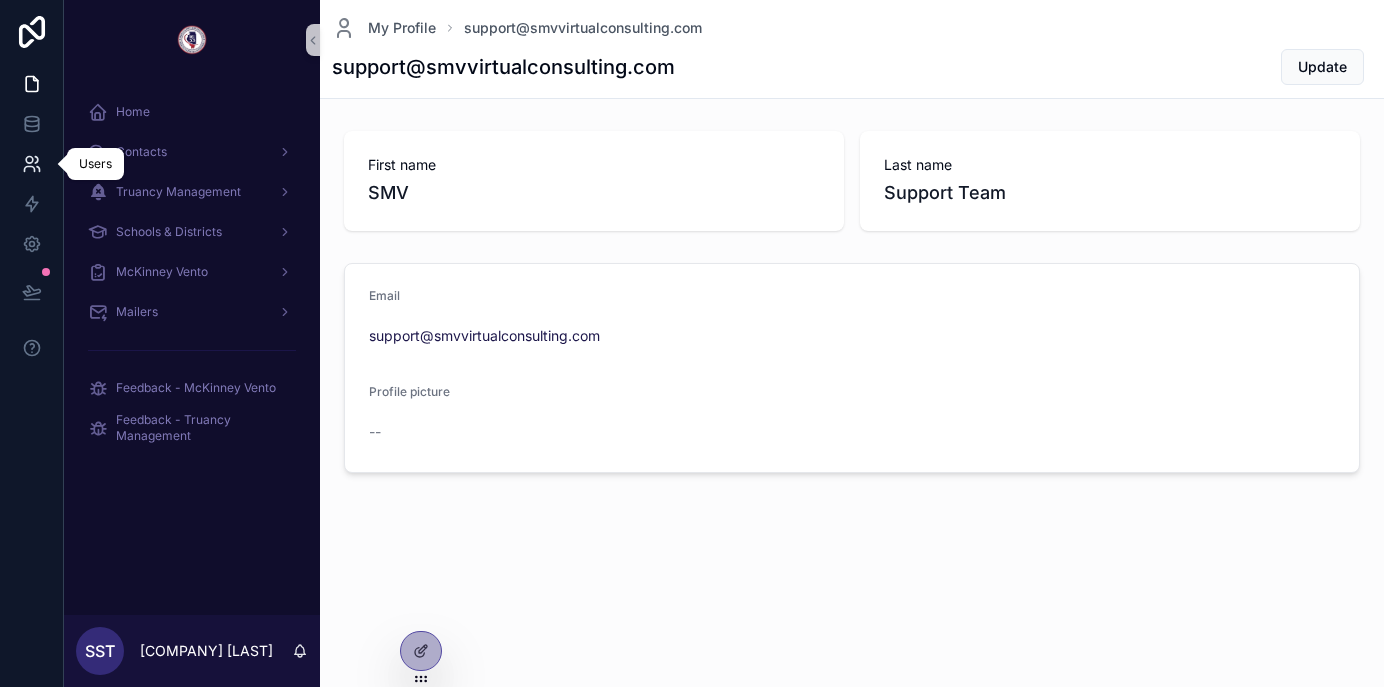 click 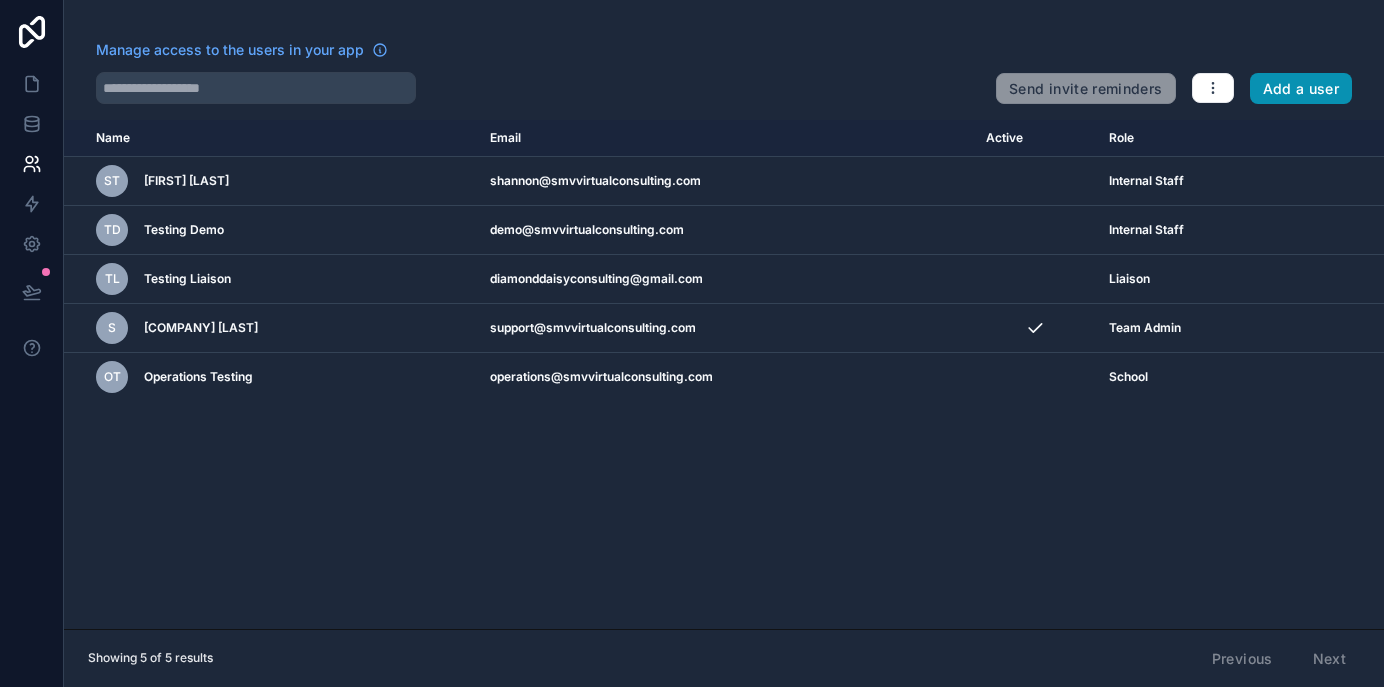 click on "Add a user" at bounding box center [1301, 89] 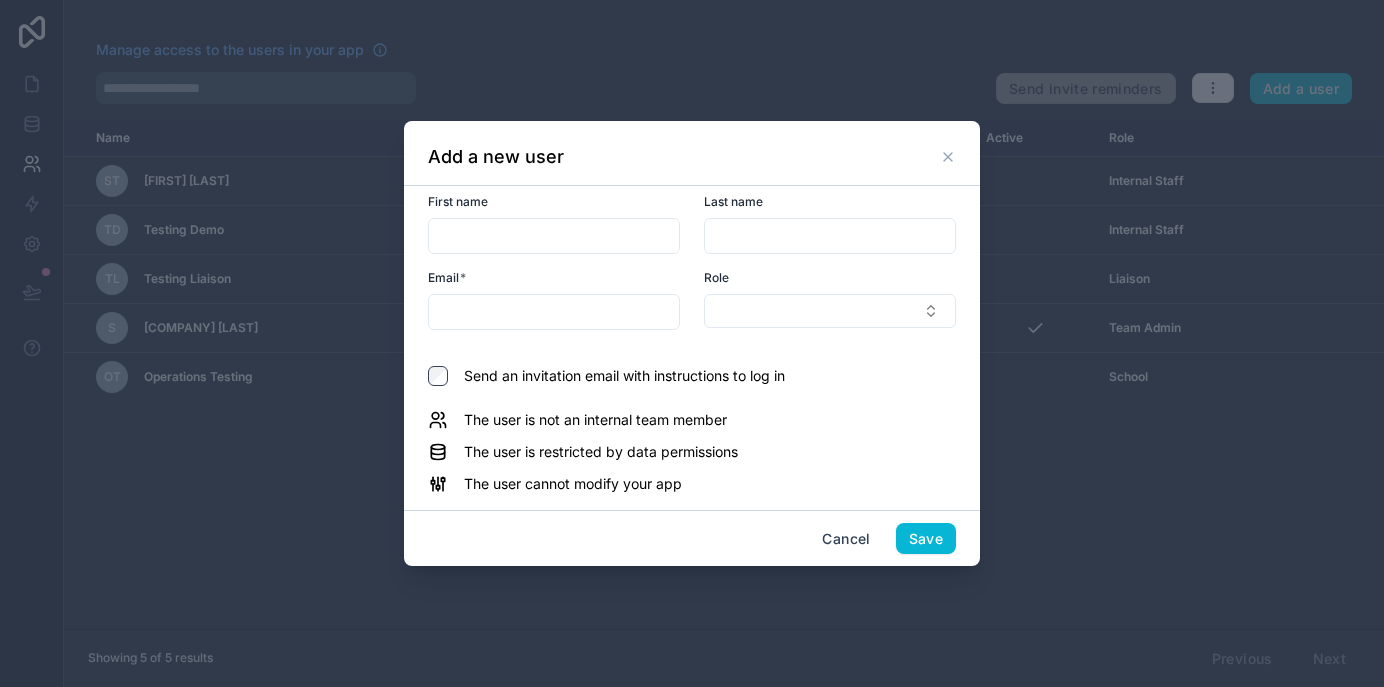 click at bounding box center [554, 236] 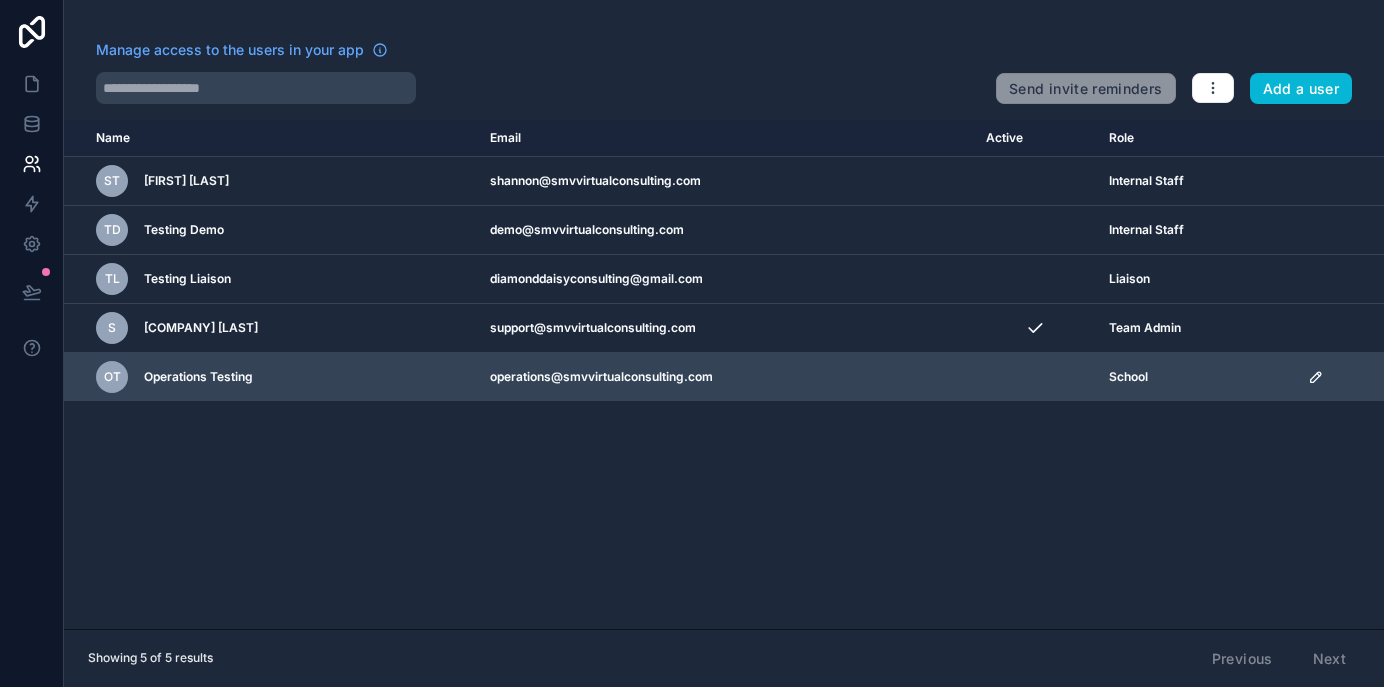 click on "Operations Testing" at bounding box center (198, 377) 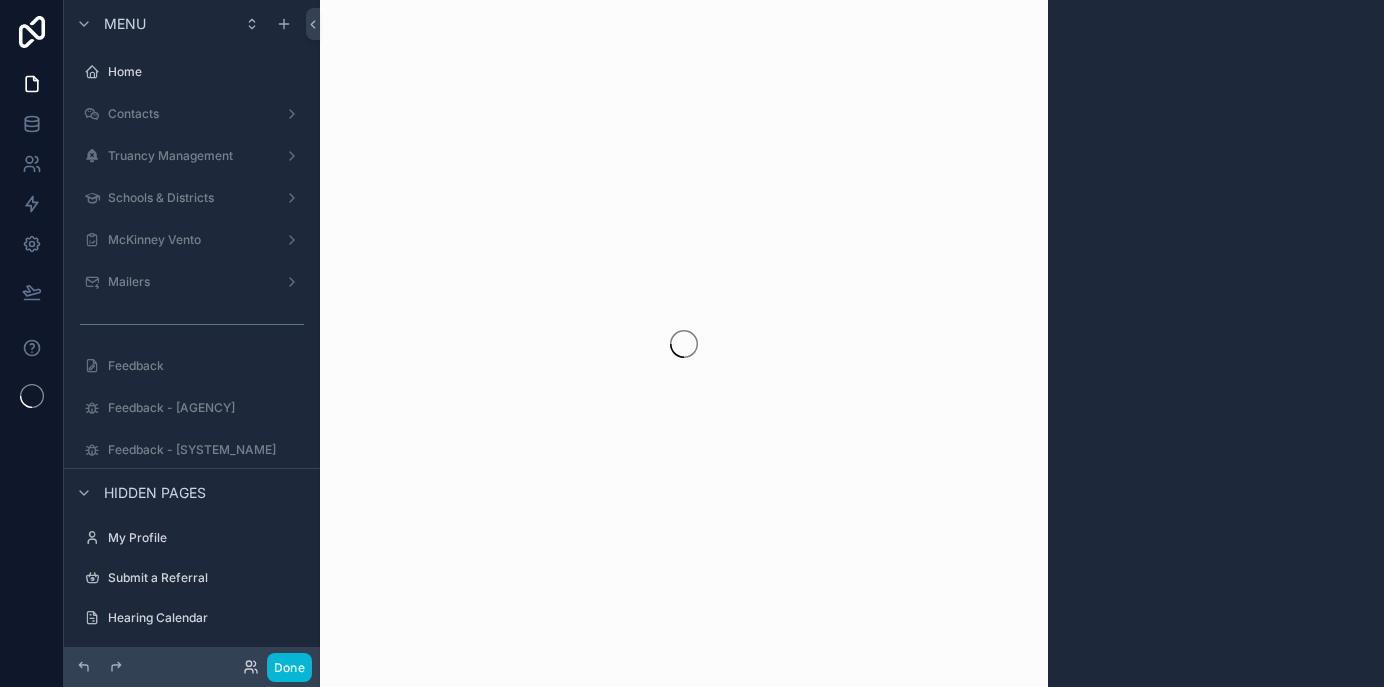scroll, scrollTop: 0, scrollLeft: 0, axis: both 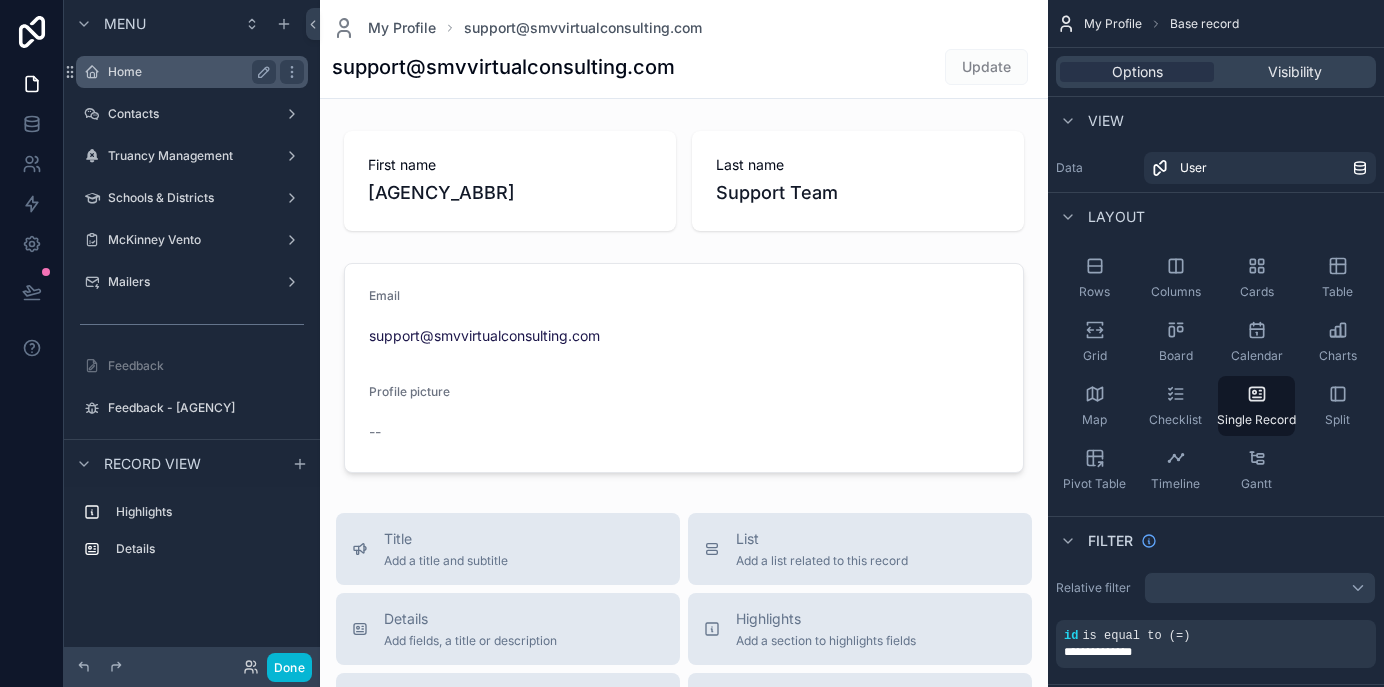 click on "Home" at bounding box center (188, 72) 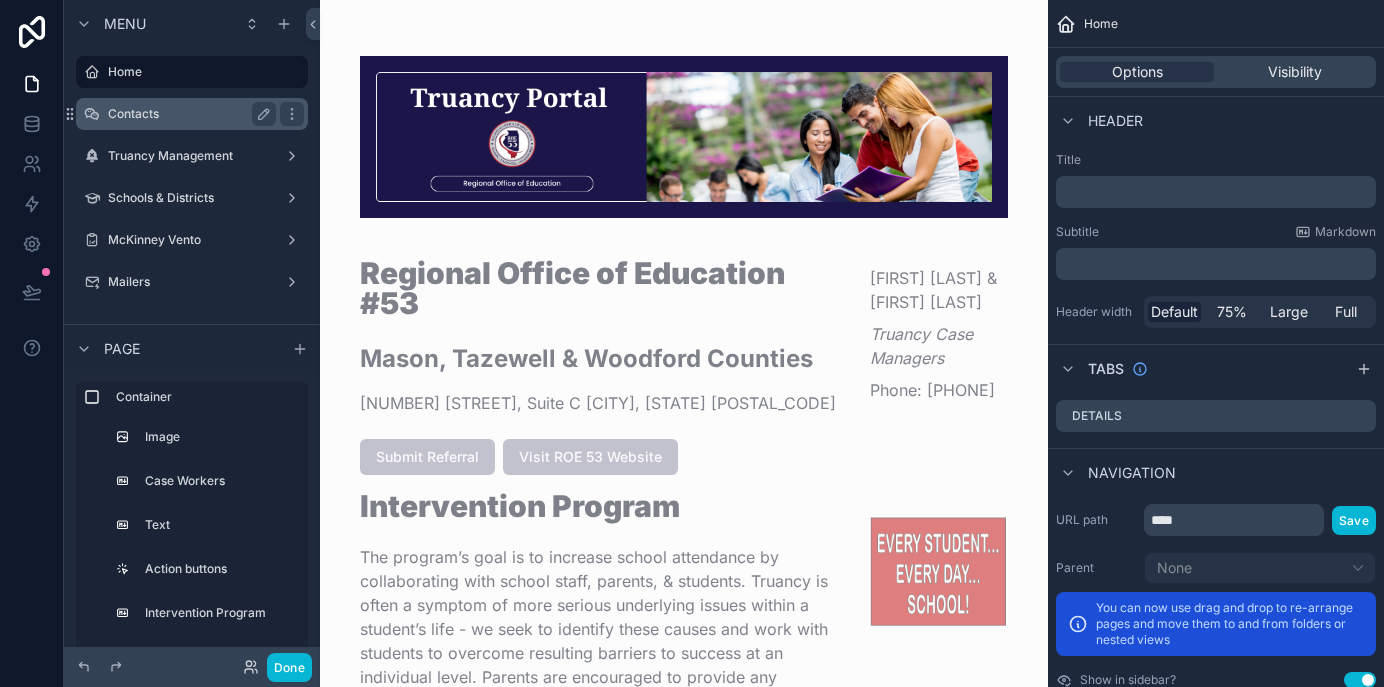 click on "Contacts" at bounding box center [188, 114] 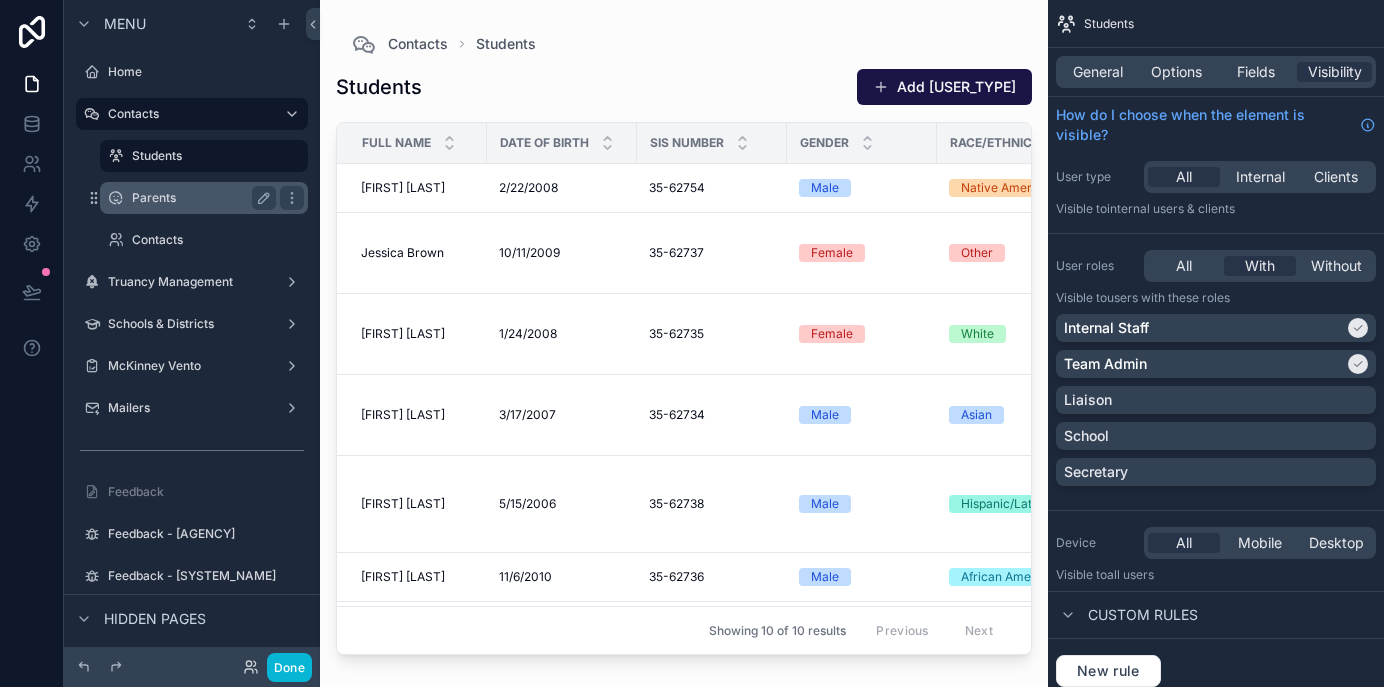 click on "Parents" at bounding box center [200, 198] 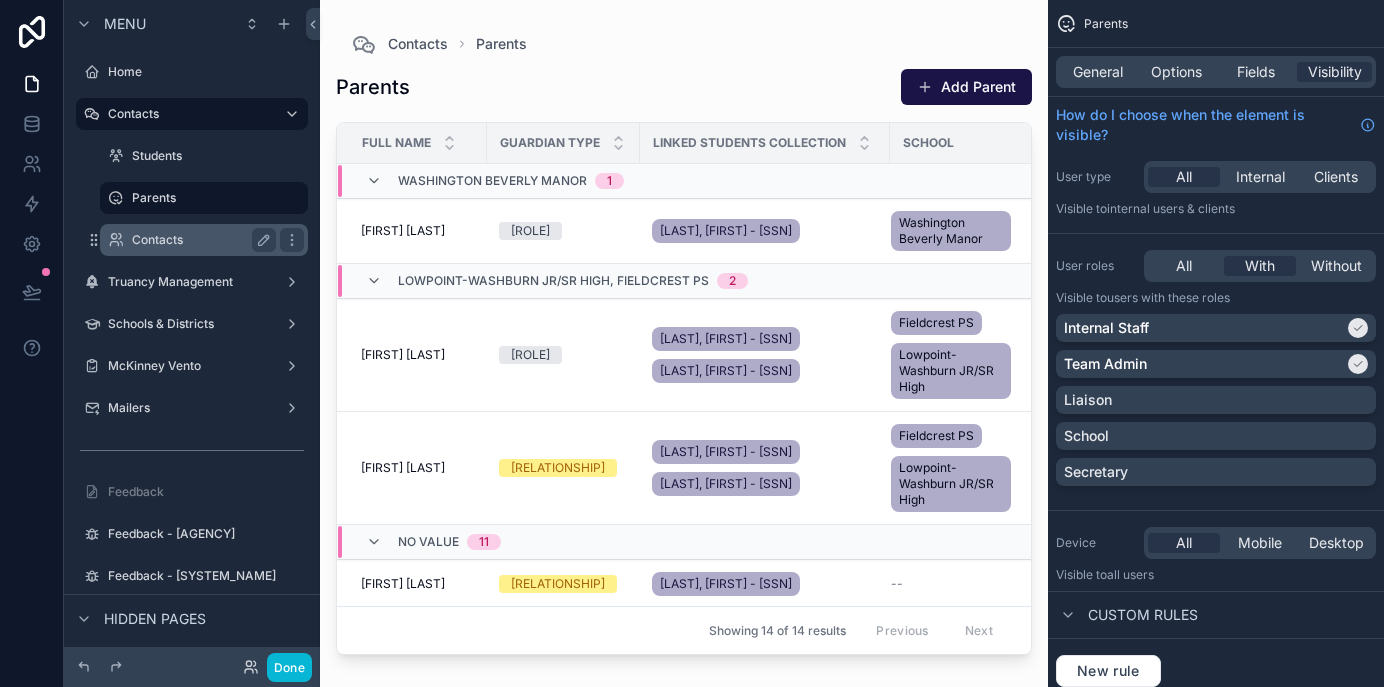 click on "Contacts" at bounding box center [200, 240] 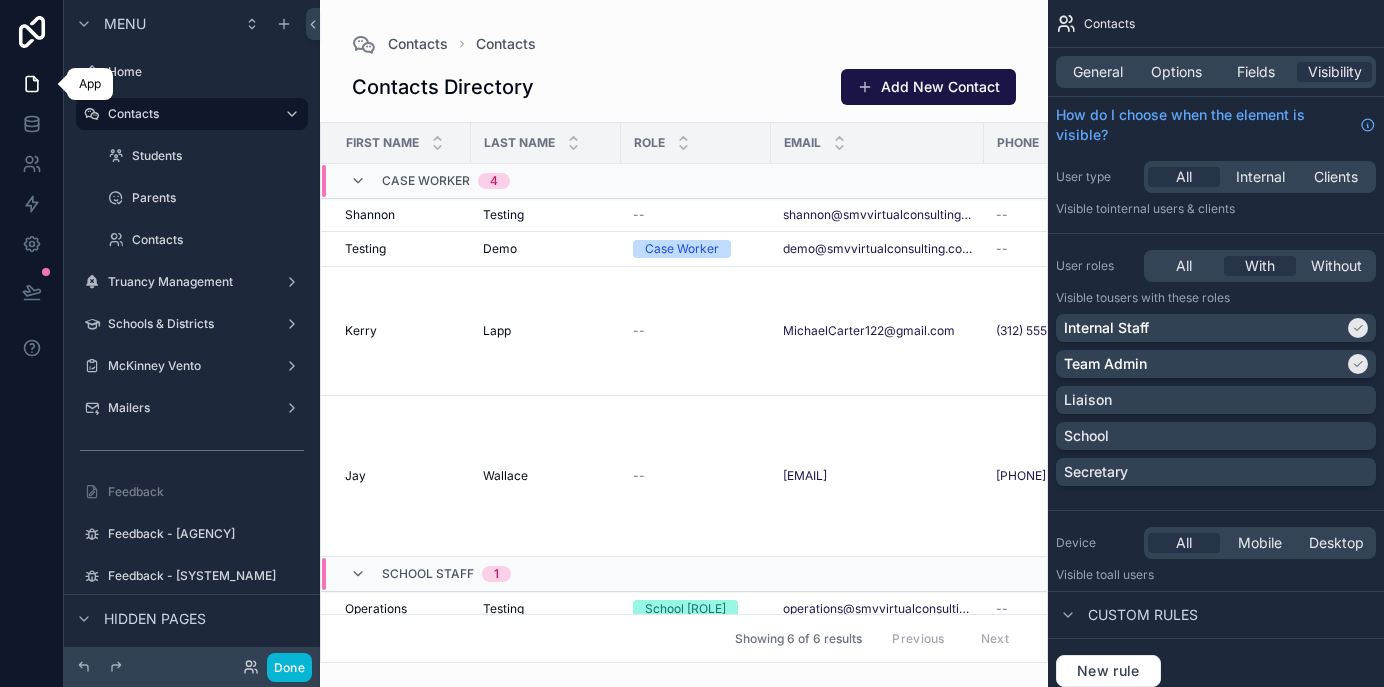 click 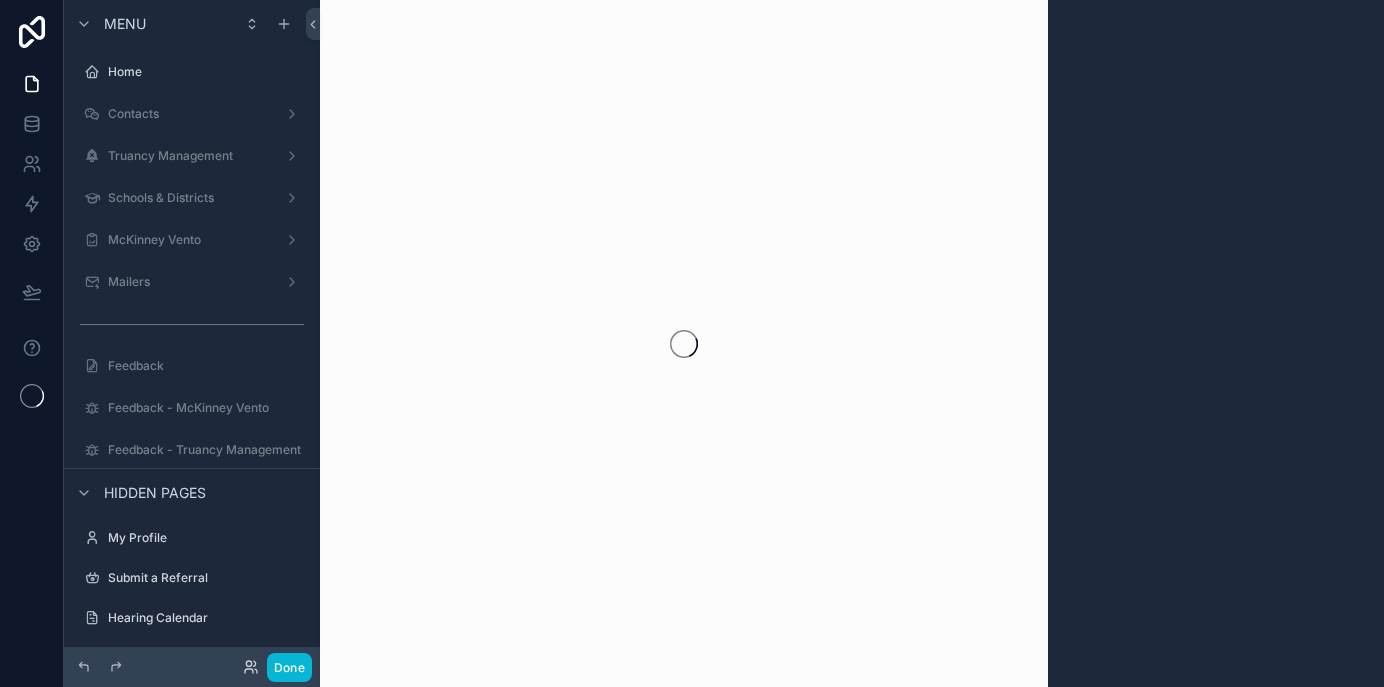 scroll, scrollTop: 0, scrollLeft: 0, axis: both 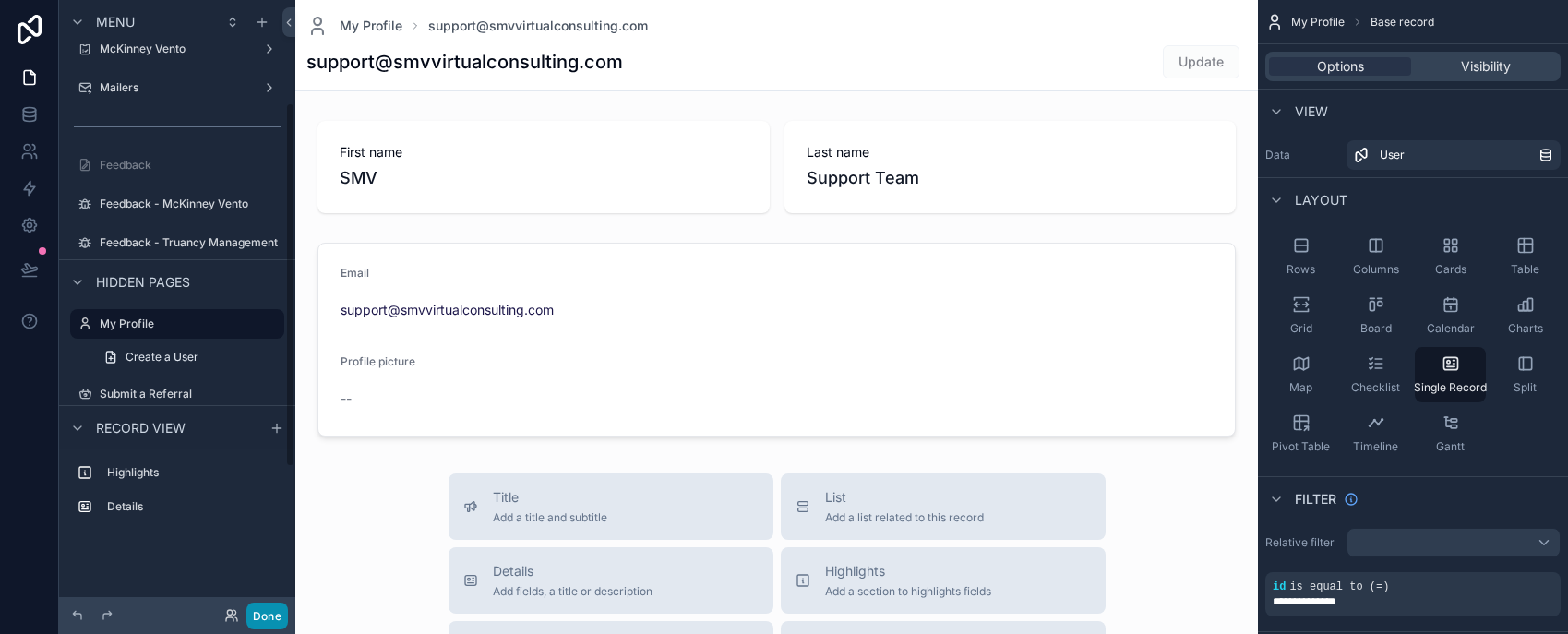 click on "Done" at bounding box center [267, 616] 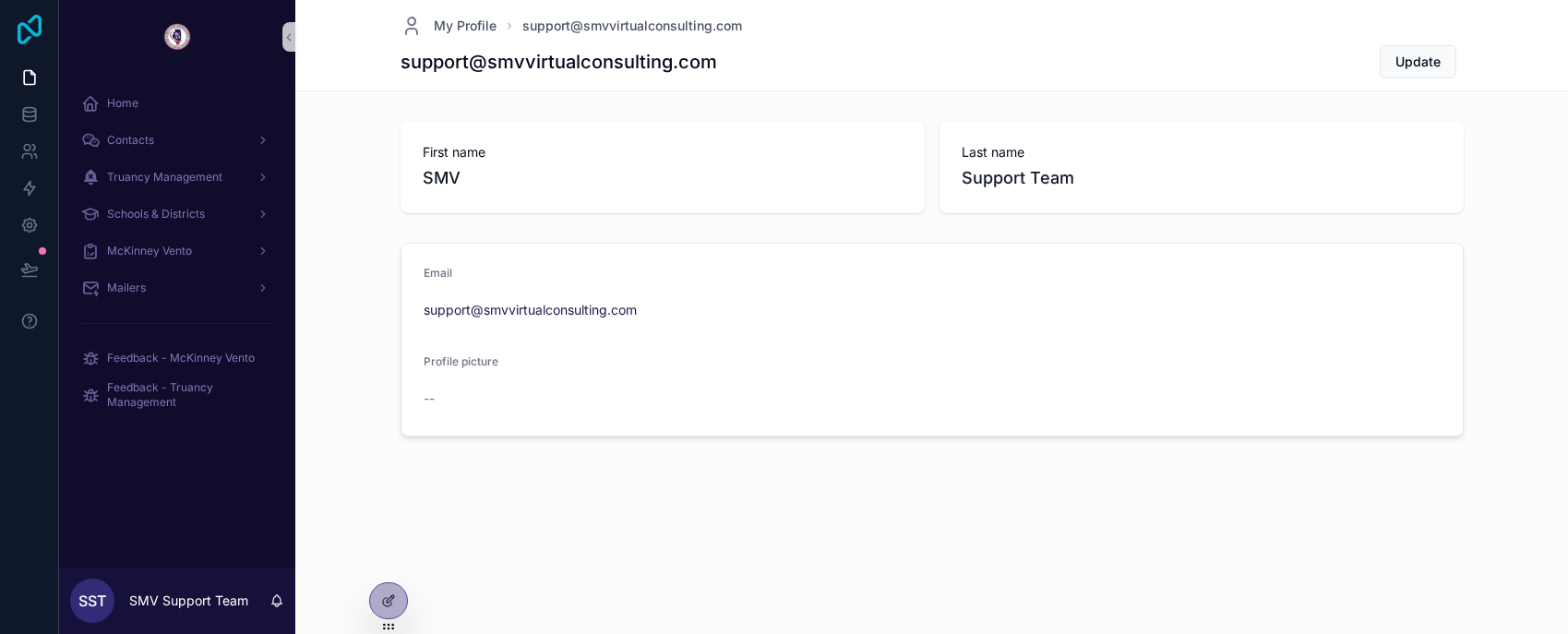 click 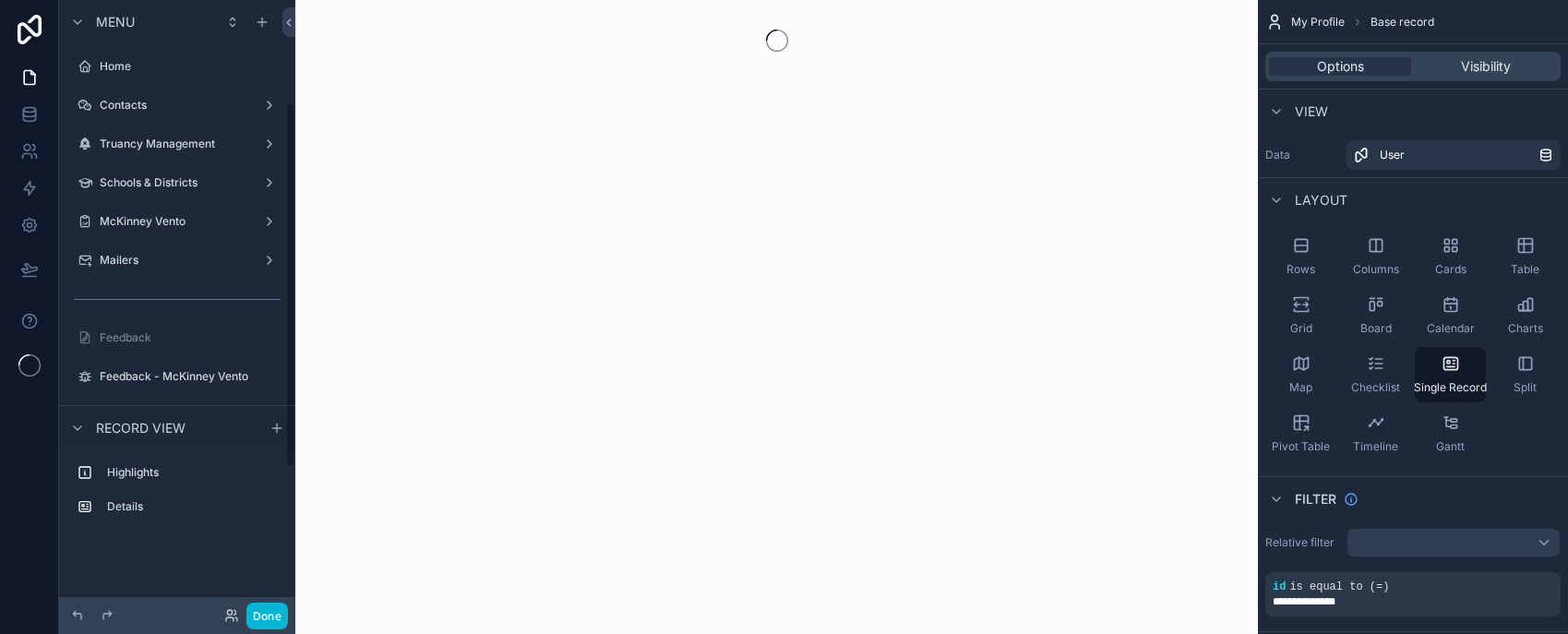 scroll, scrollTop: 0, scrollLeft: 0, axis: both 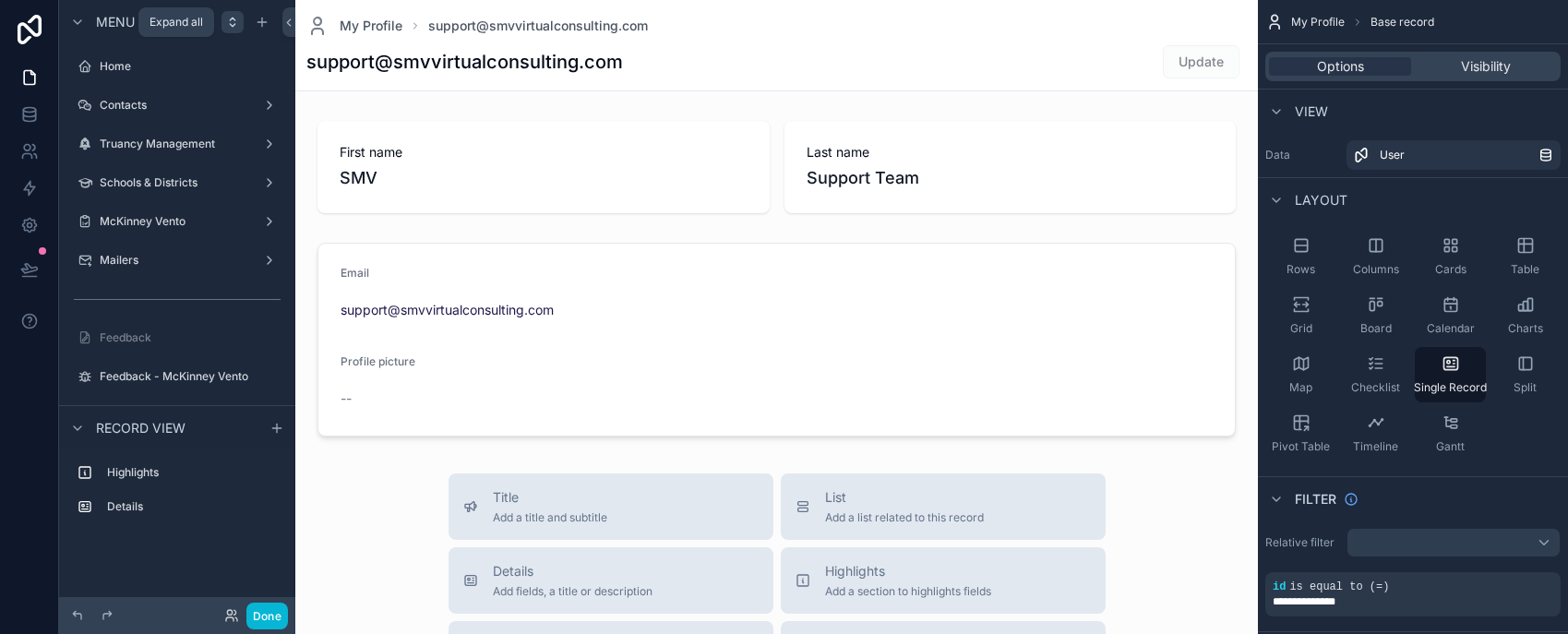 click 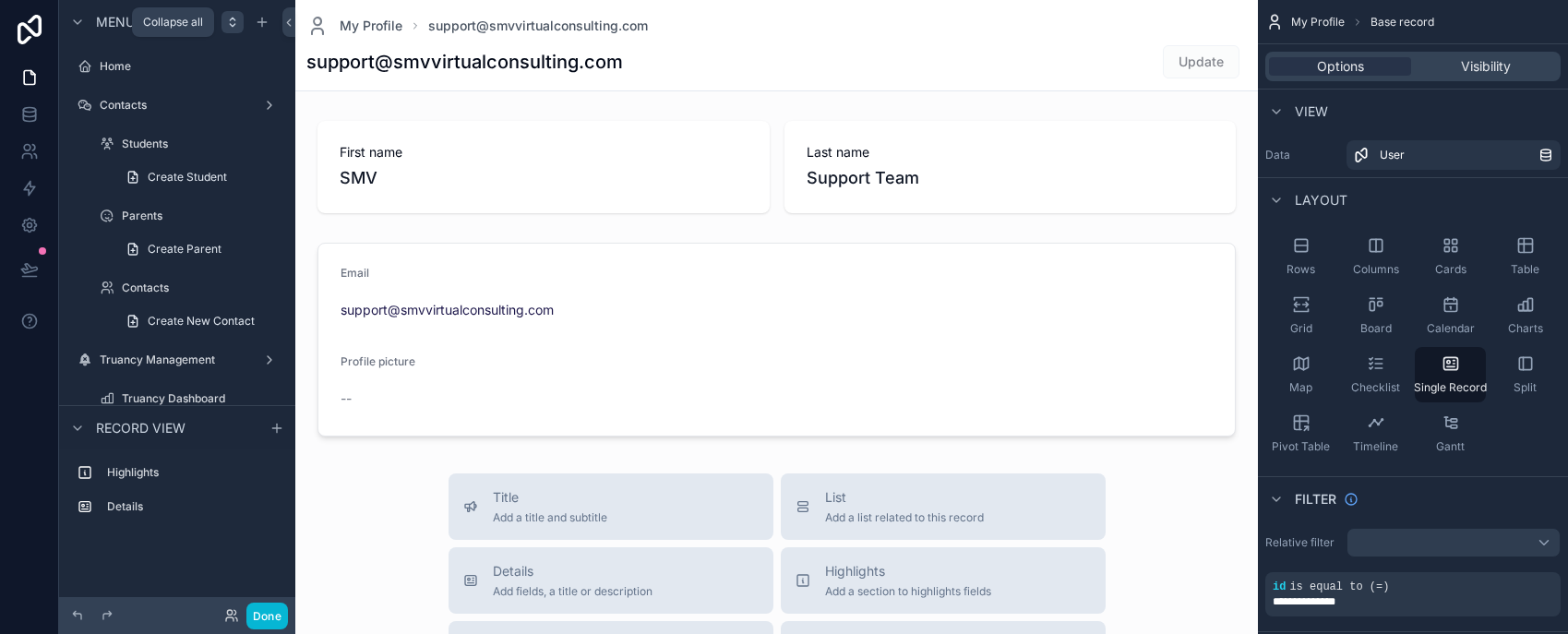 click 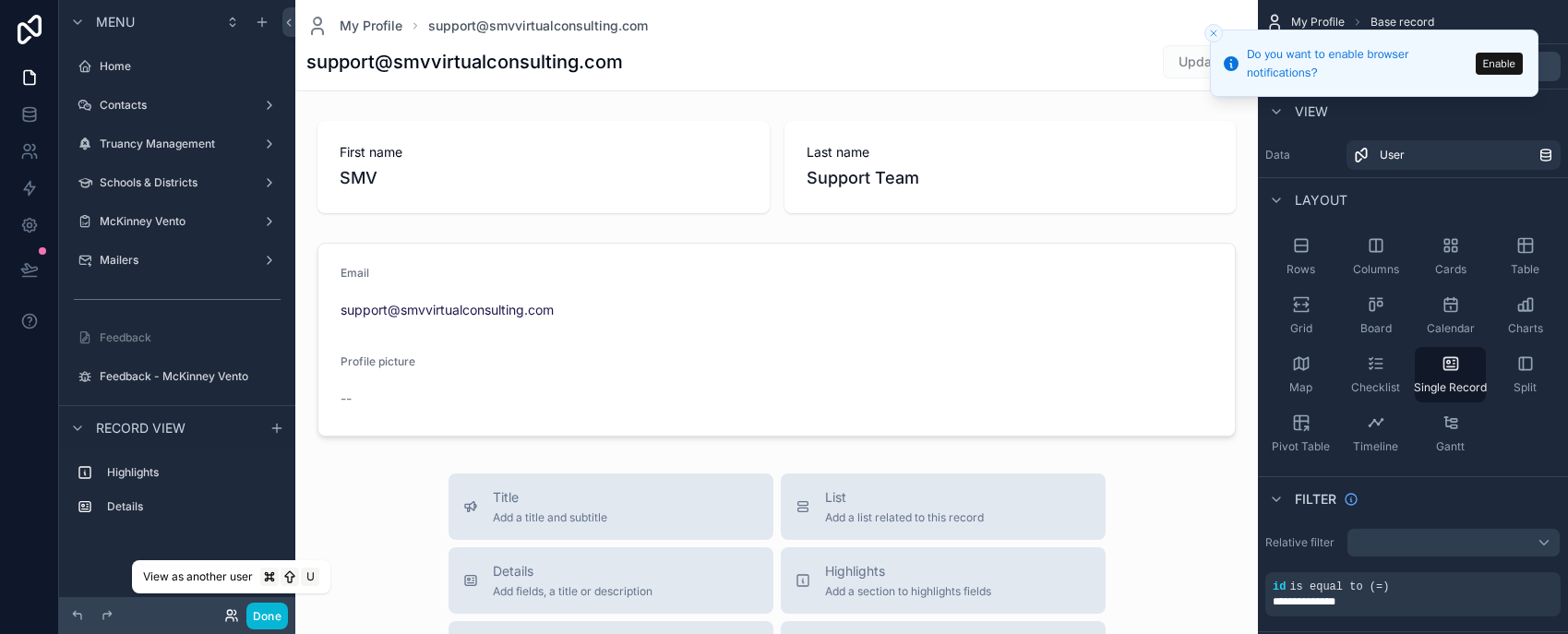click 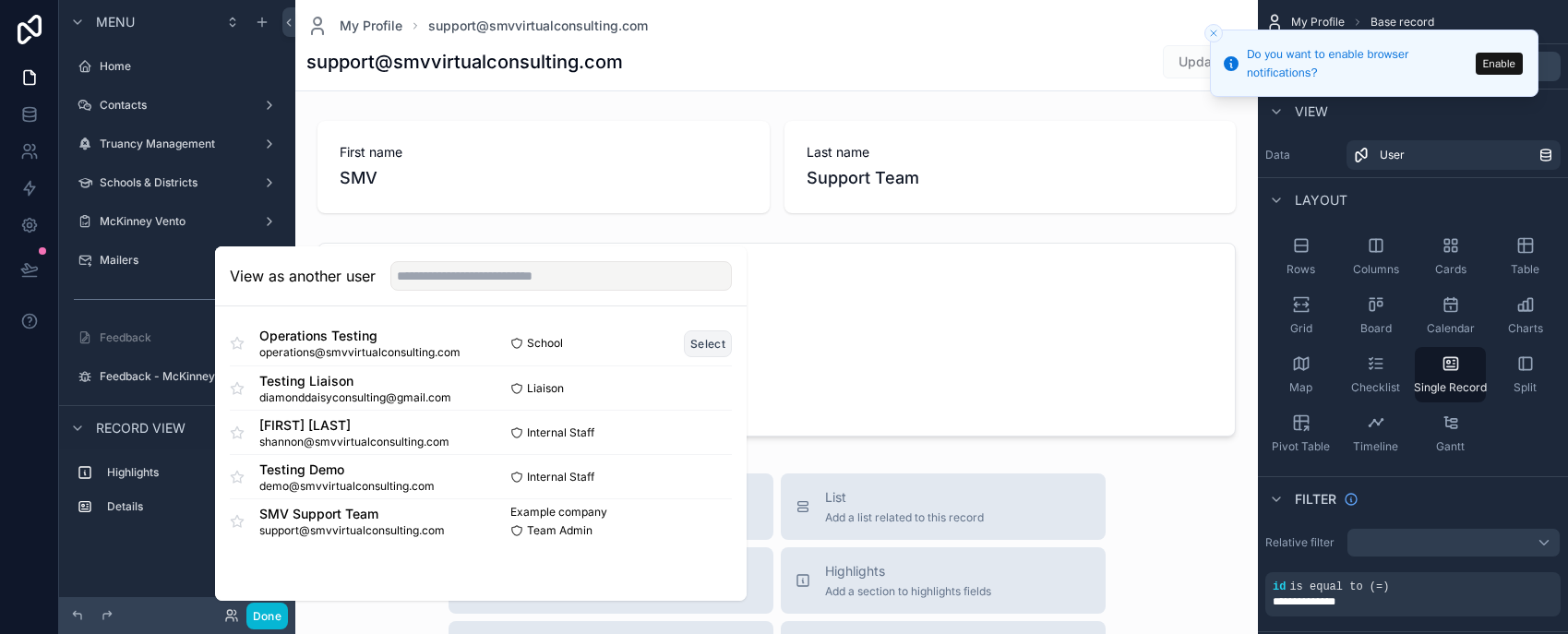 click on "Select" at bounding box center [708, 343] 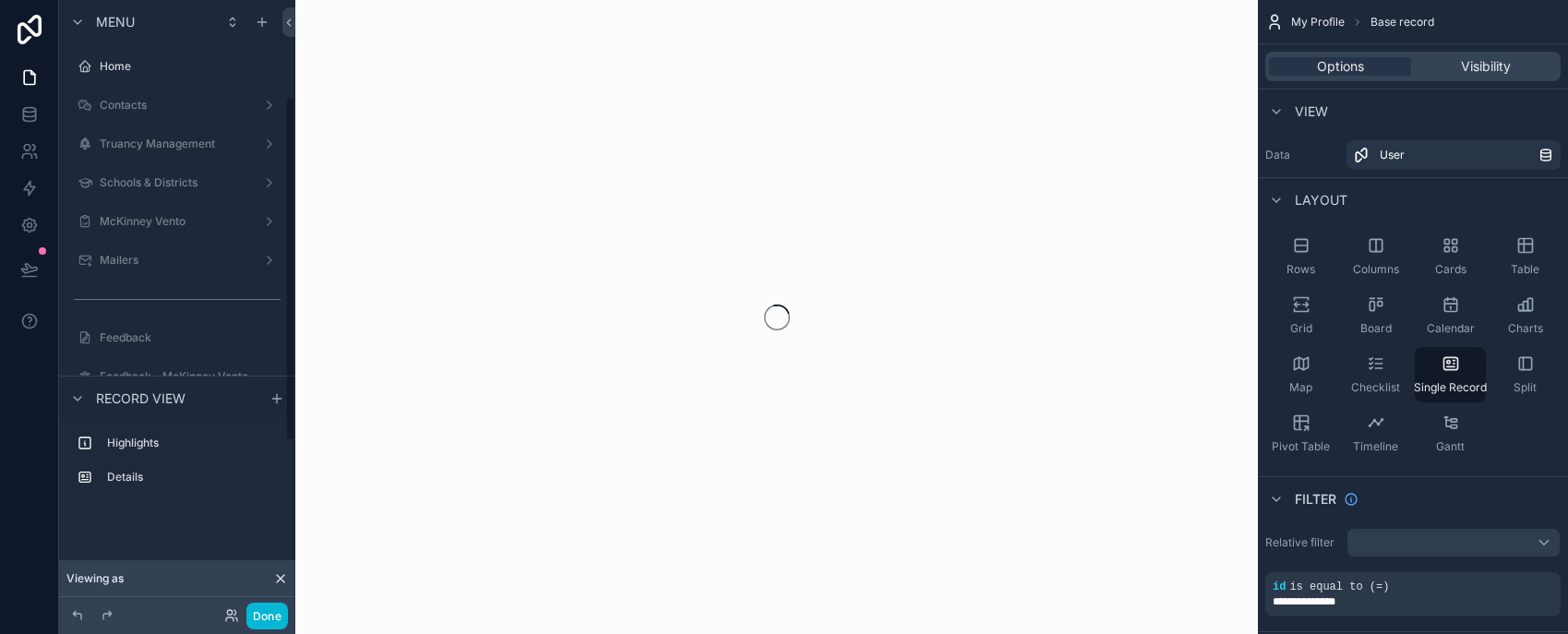 scroll, scrollTop: 0, scrollLeft: 0, axis: both 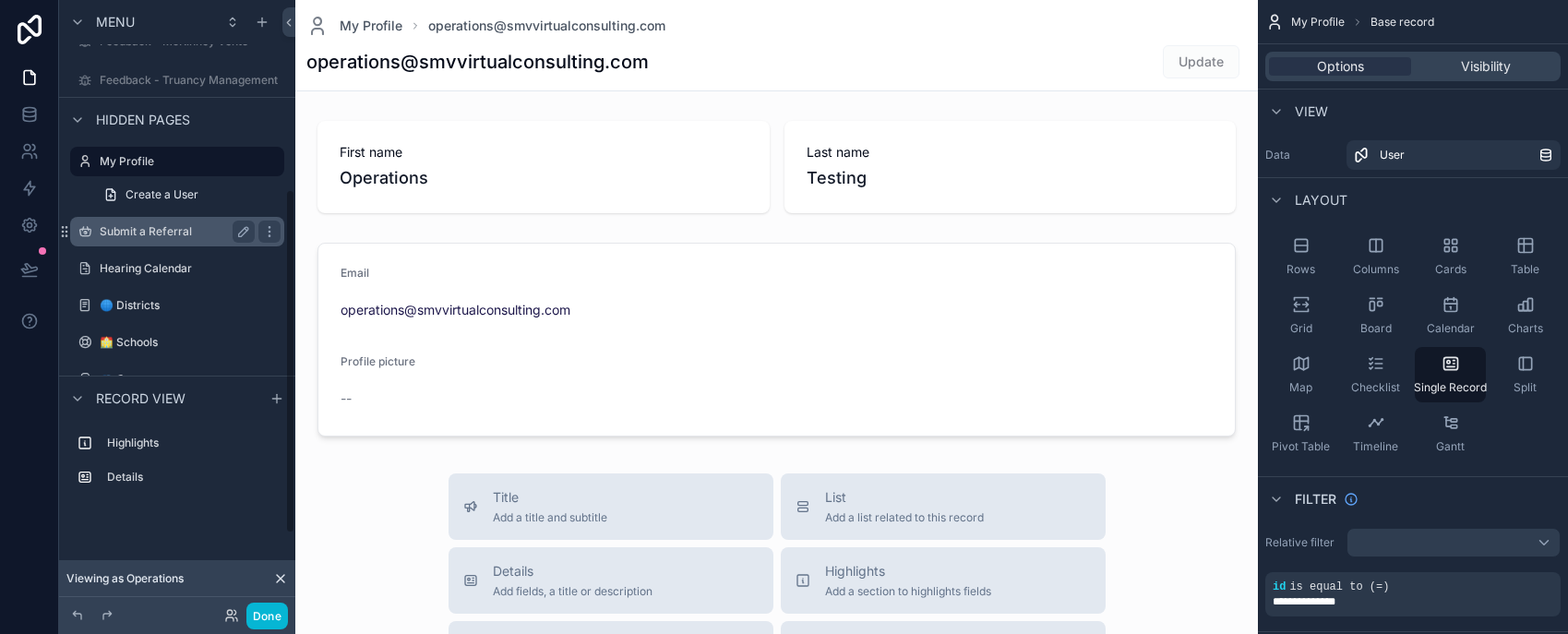click on "Submit a Referral" at bounding box center [174, 232] 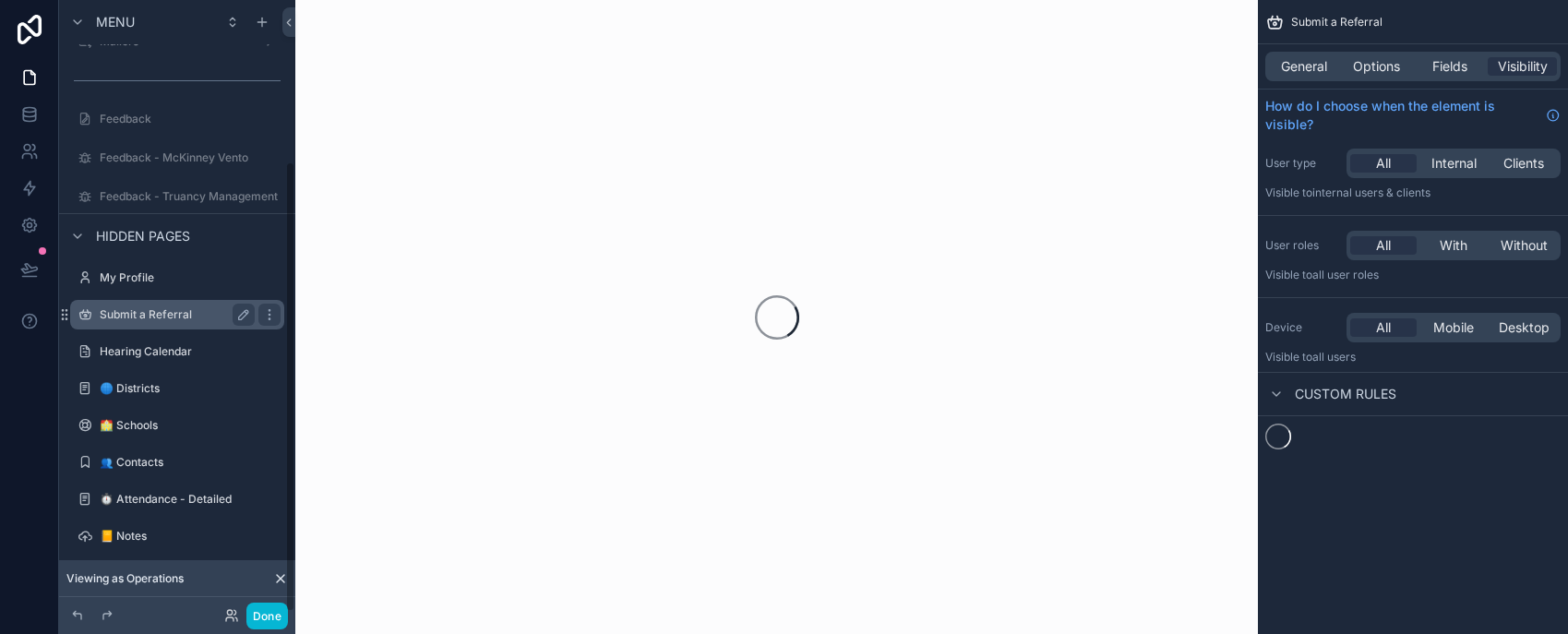 scroll, scrollTop: 219, scrollLeft: 0, axis: vertical 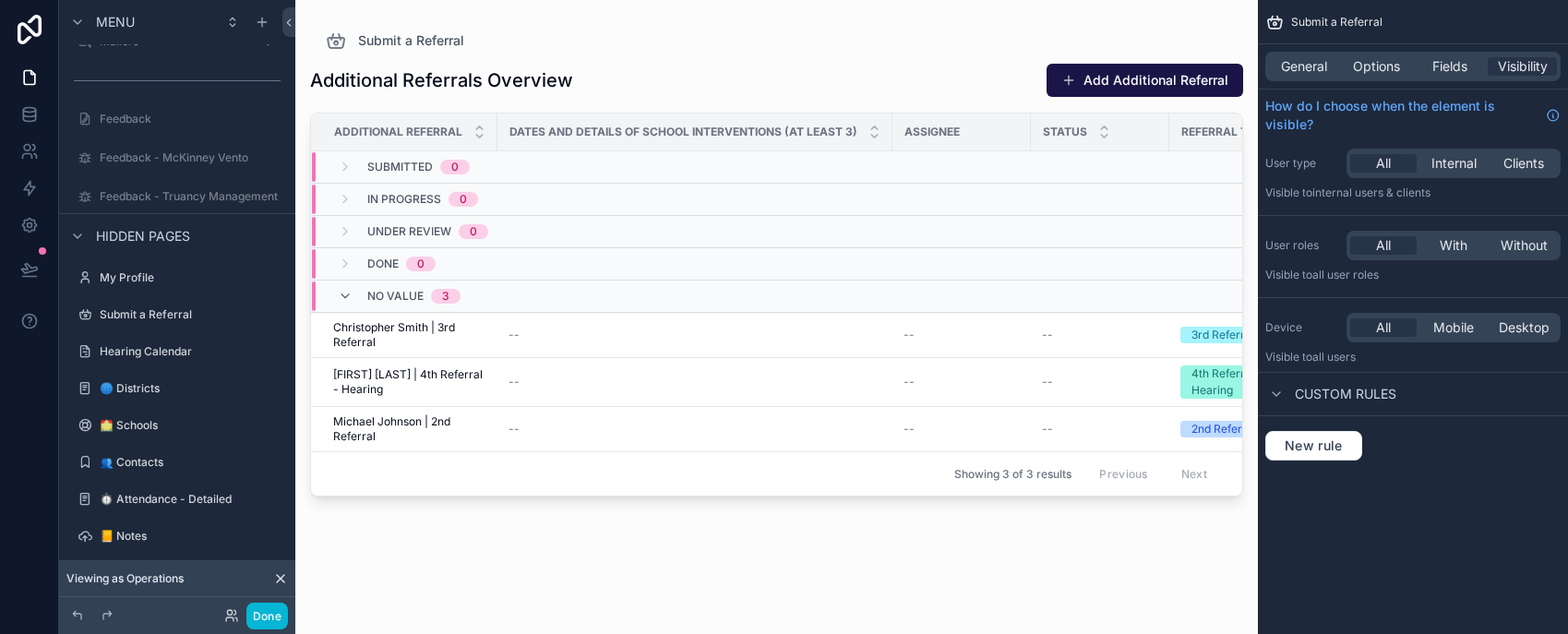 click at bounding box center [776, 305] 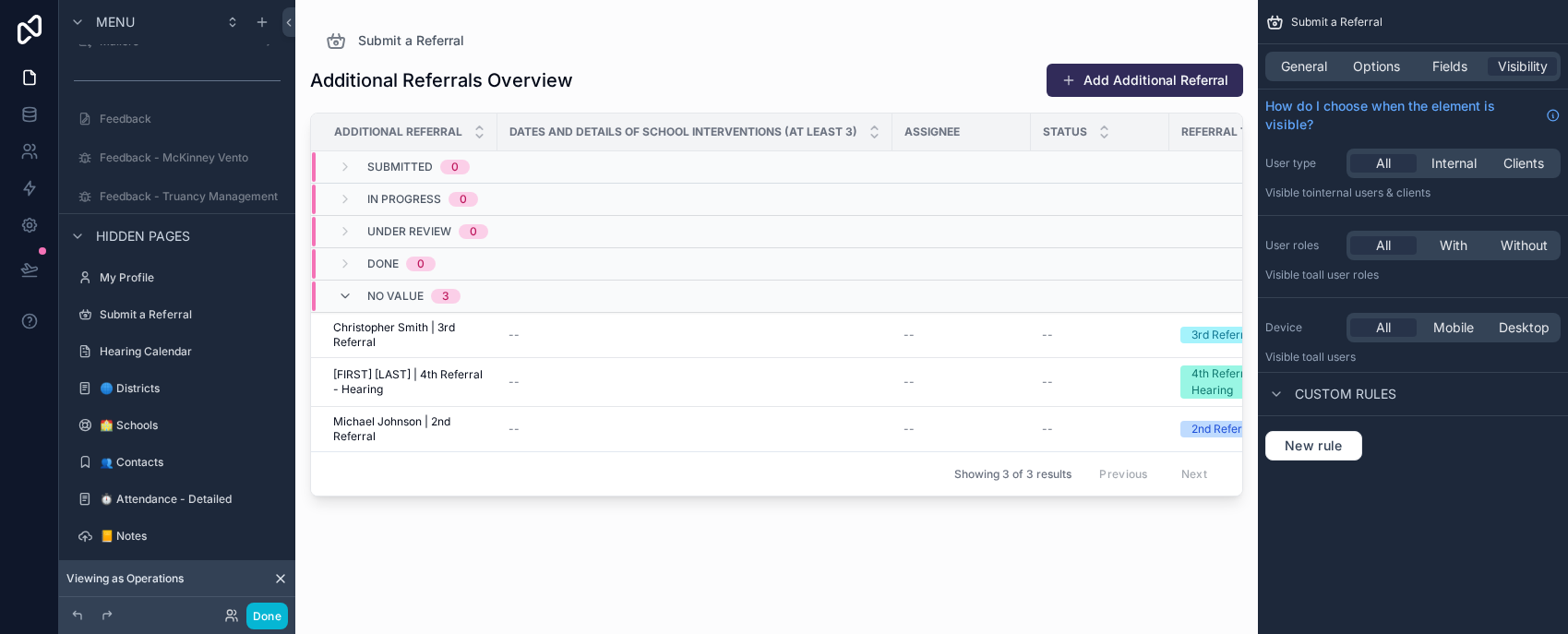 click on "Add Additional Referral" at bounding box center [1144, 80] 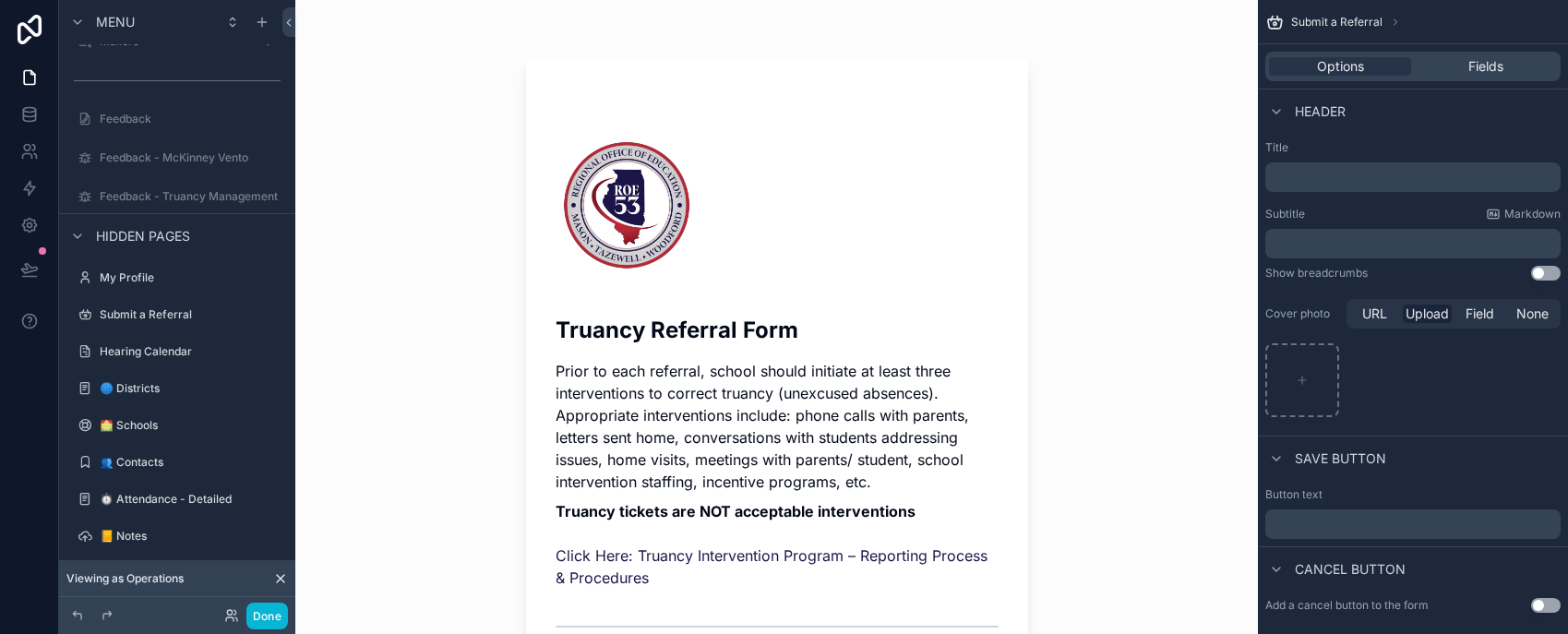 scroll, scrollTop: 0, scrollLeft: 0, axis: both 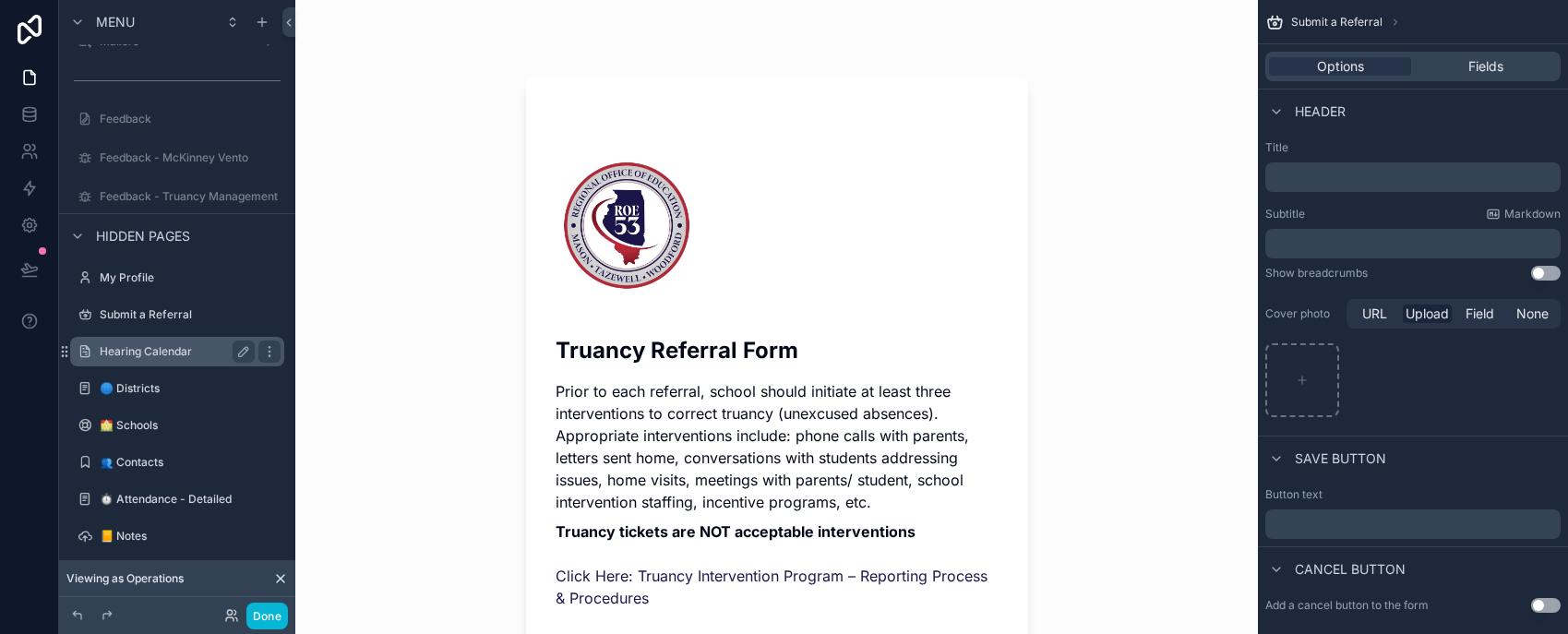 click on "Hearing Calendar" at bounding box center (174, 352) 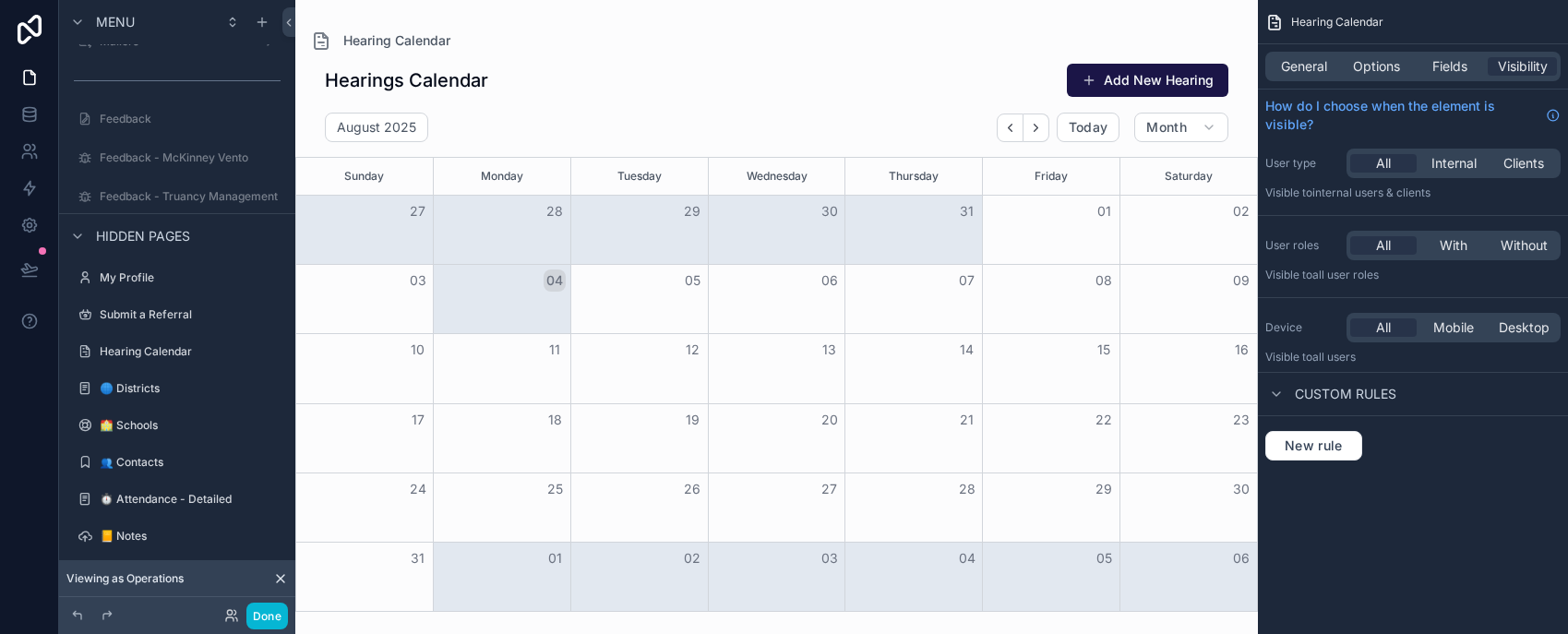 click on "04" at bounding box center (555, 281) 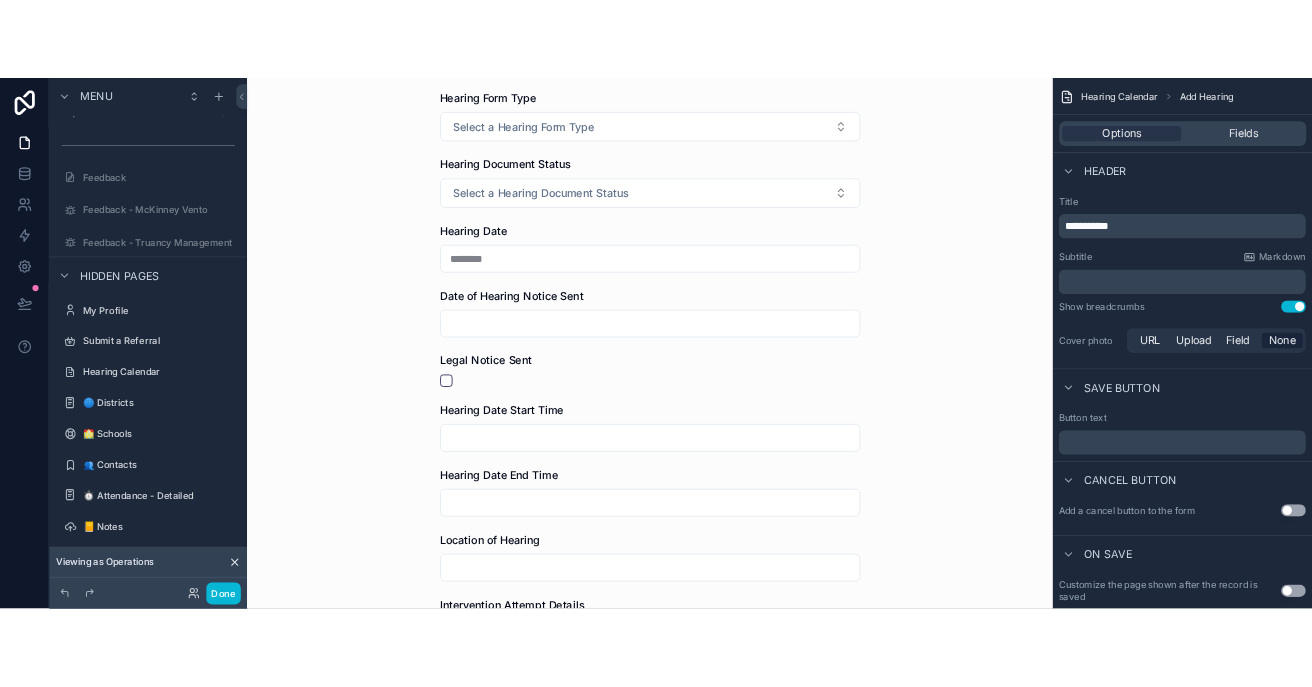 scroll, scrollTop: 0, scrollLeft: 0, axis: both 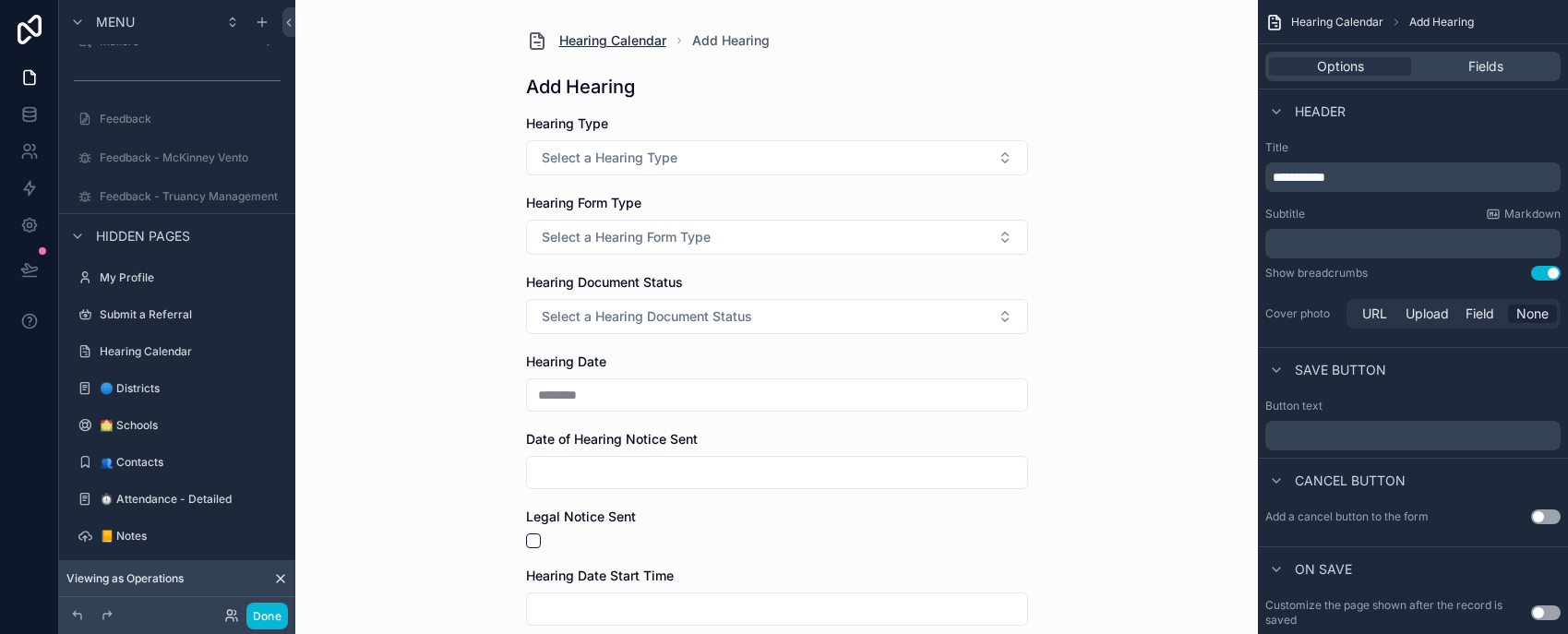 click on "Hearing Calendar" at bounding box center [613, 41] 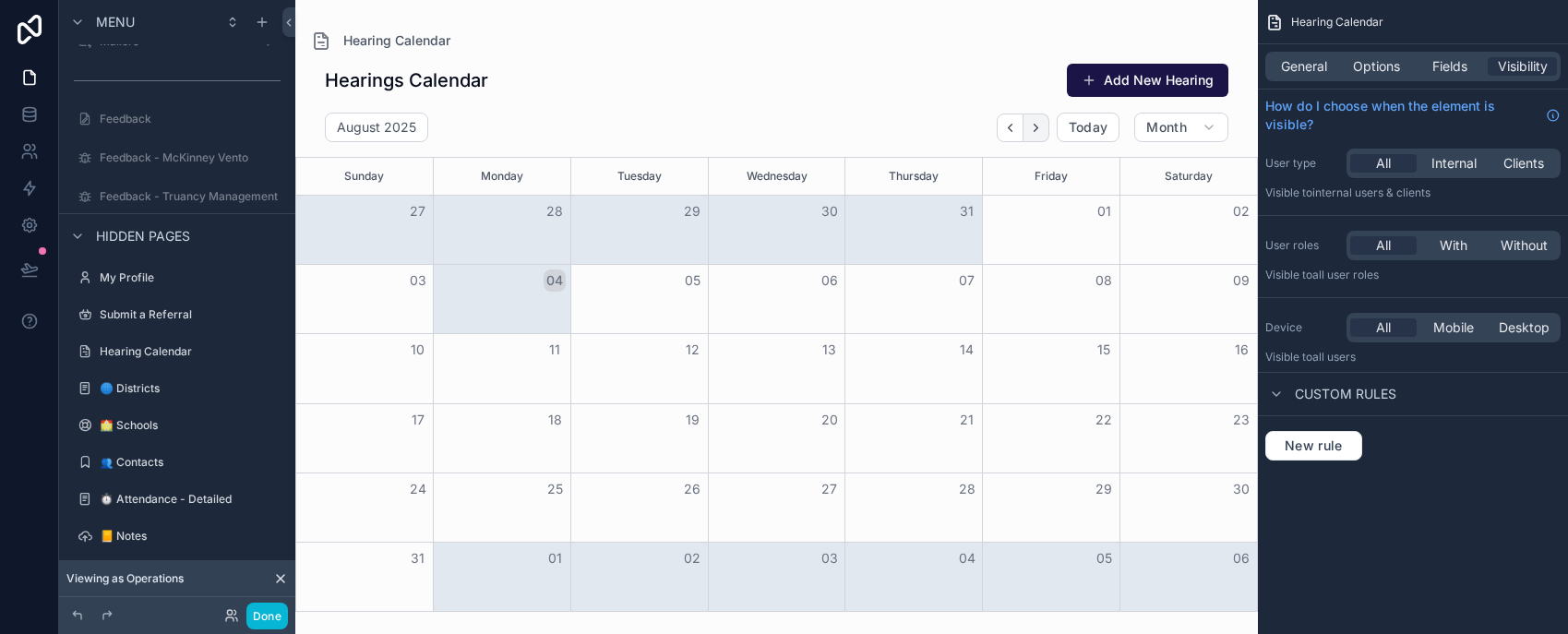 click 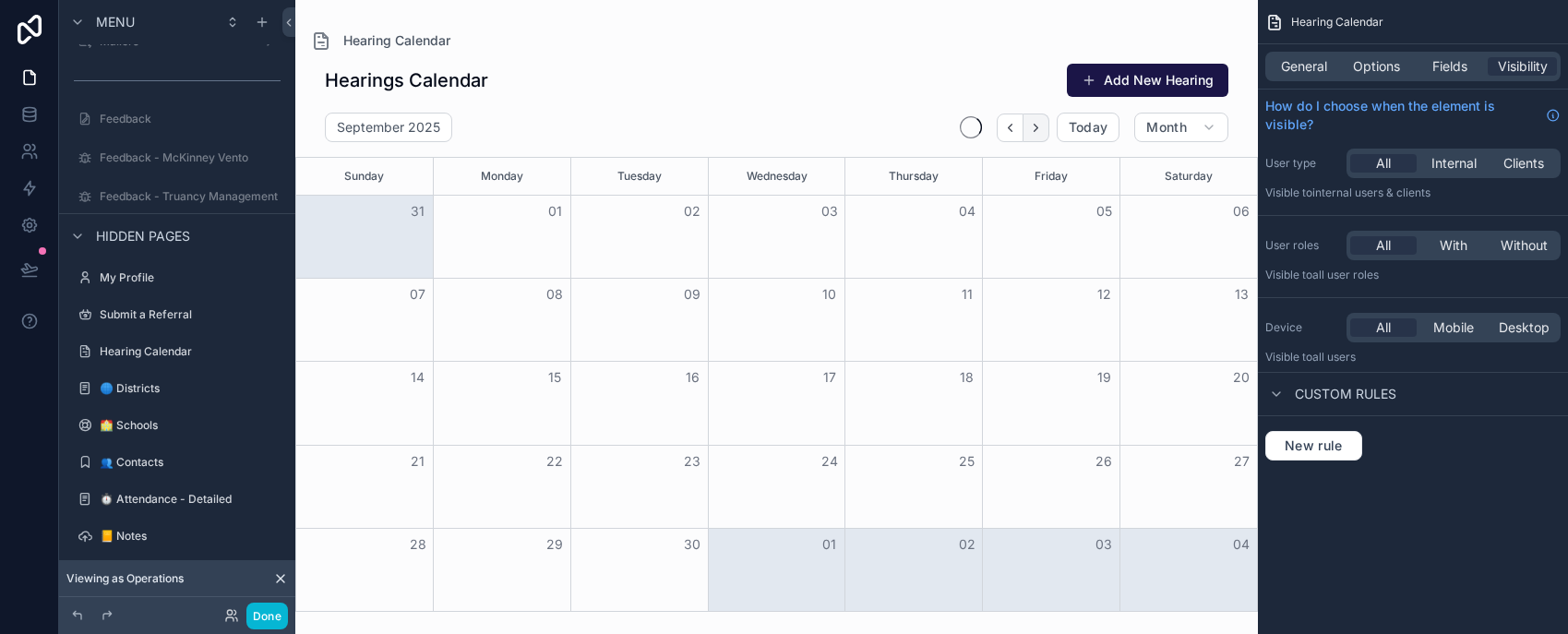click 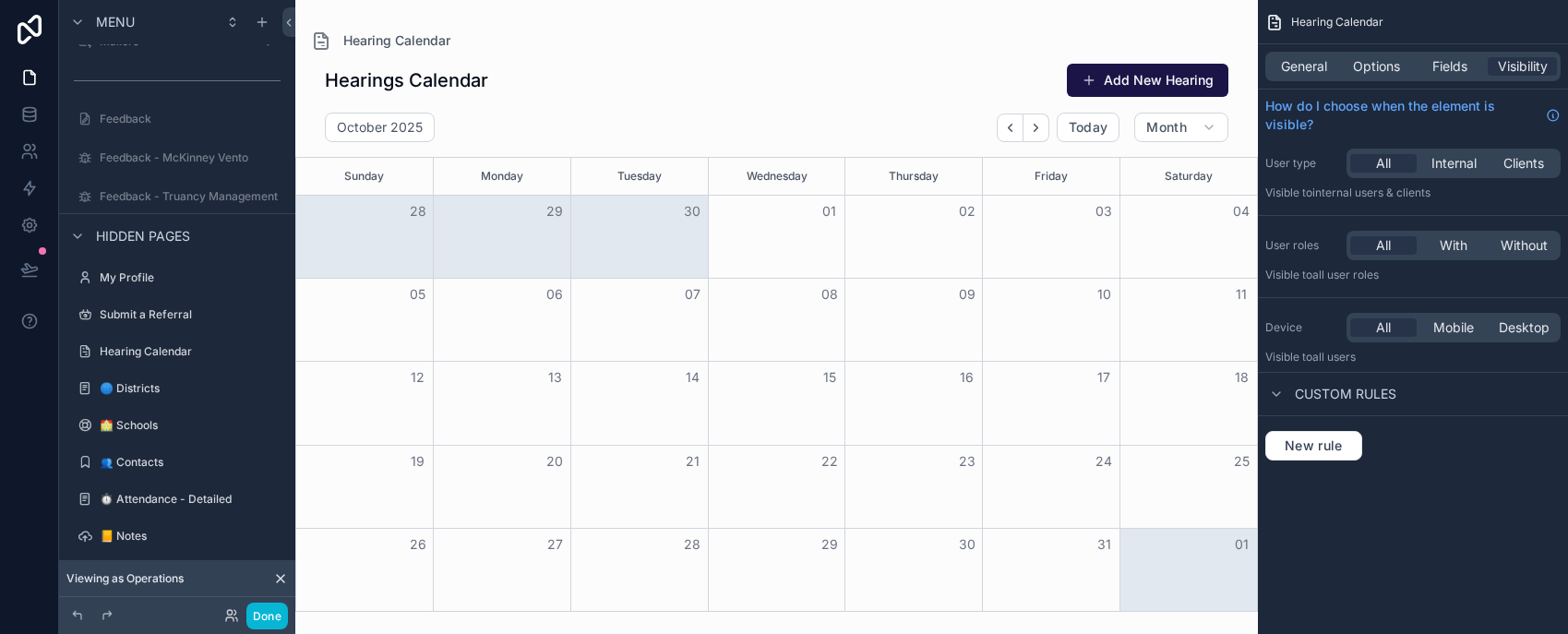 click 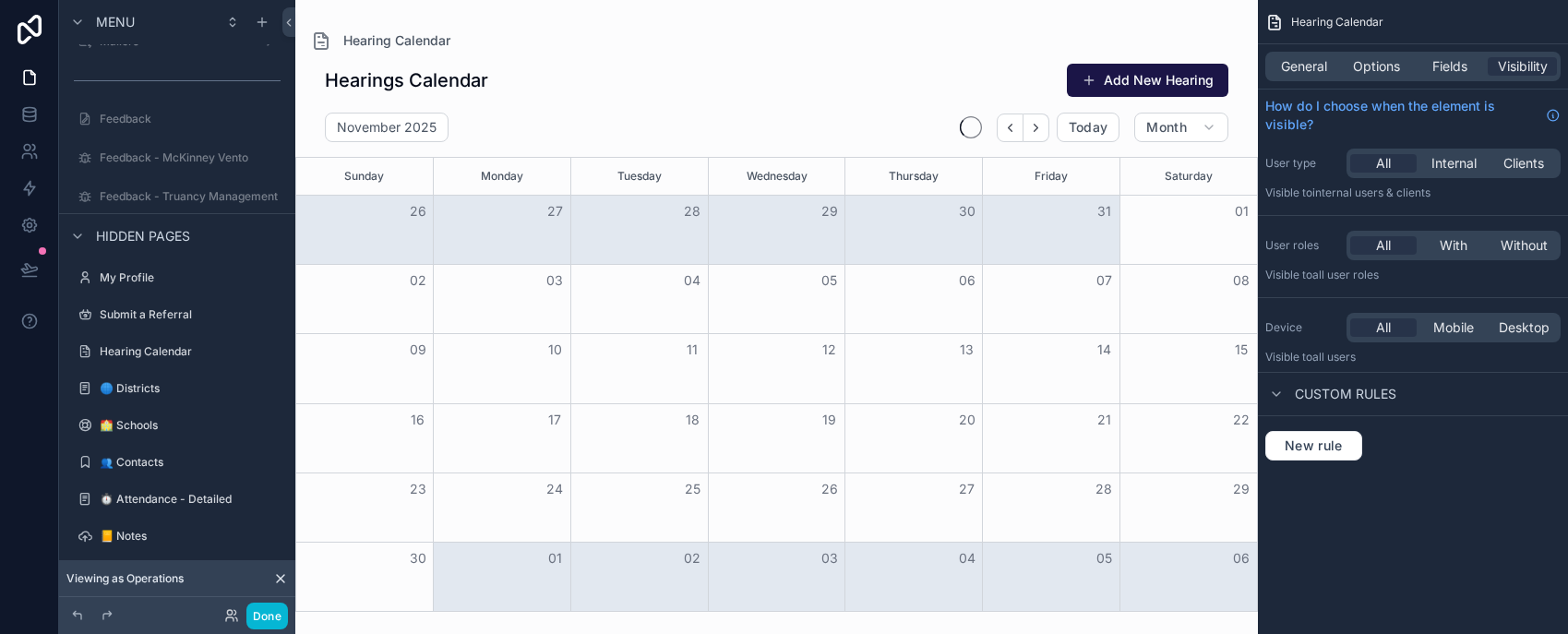 click 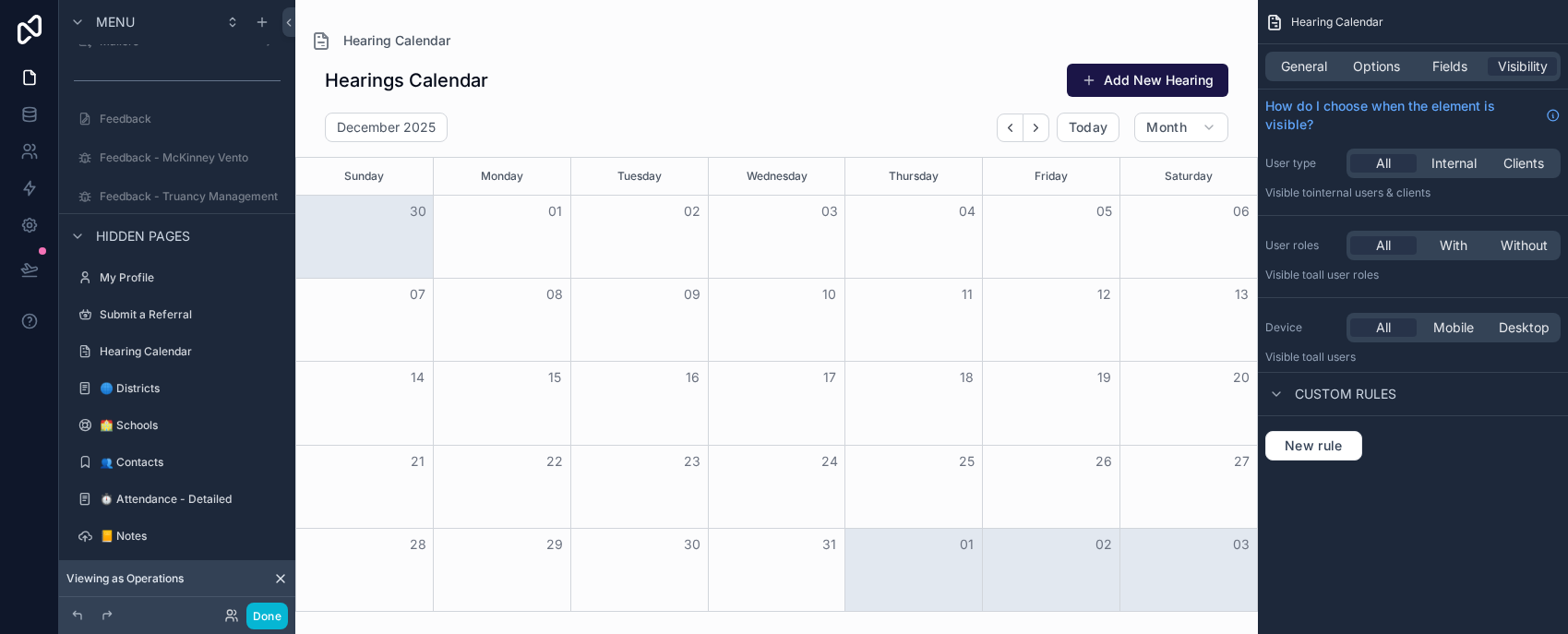 click at bounding box center [913, 569] 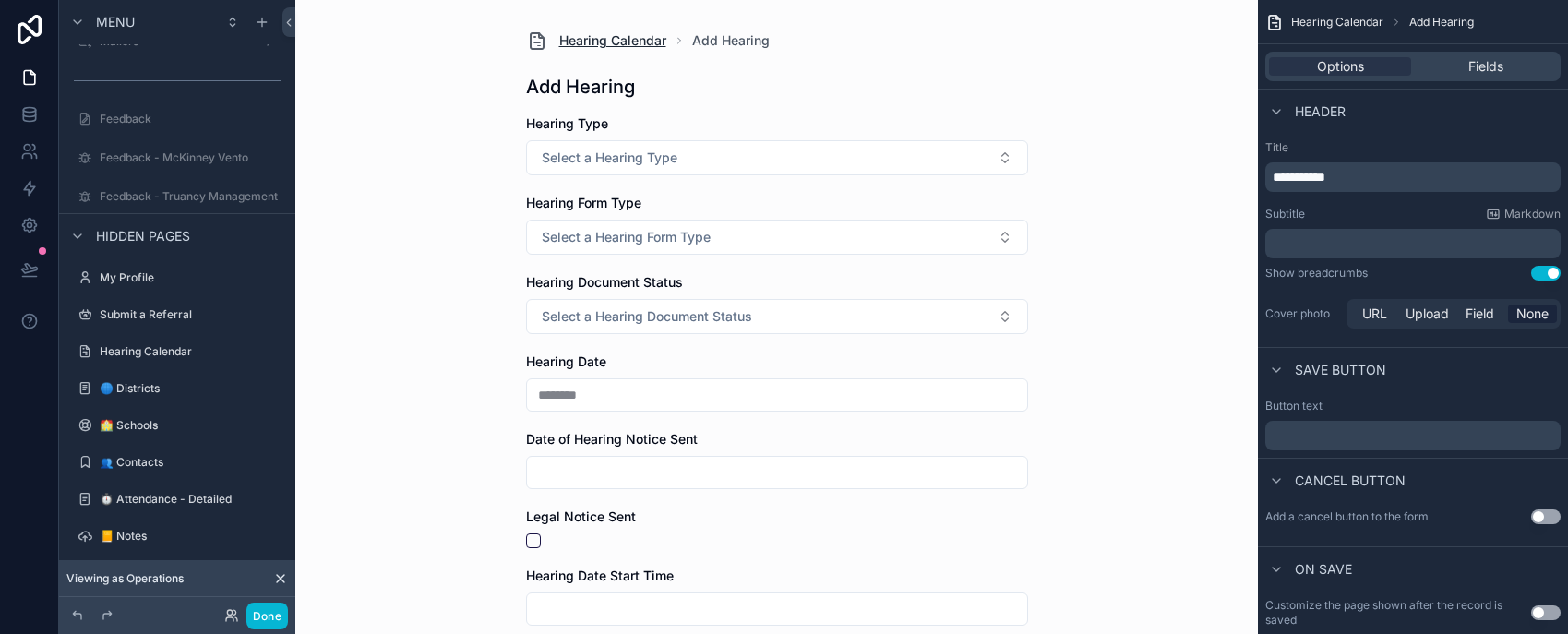 click on "Hearing Calendar" at bounding box center (613, 41) 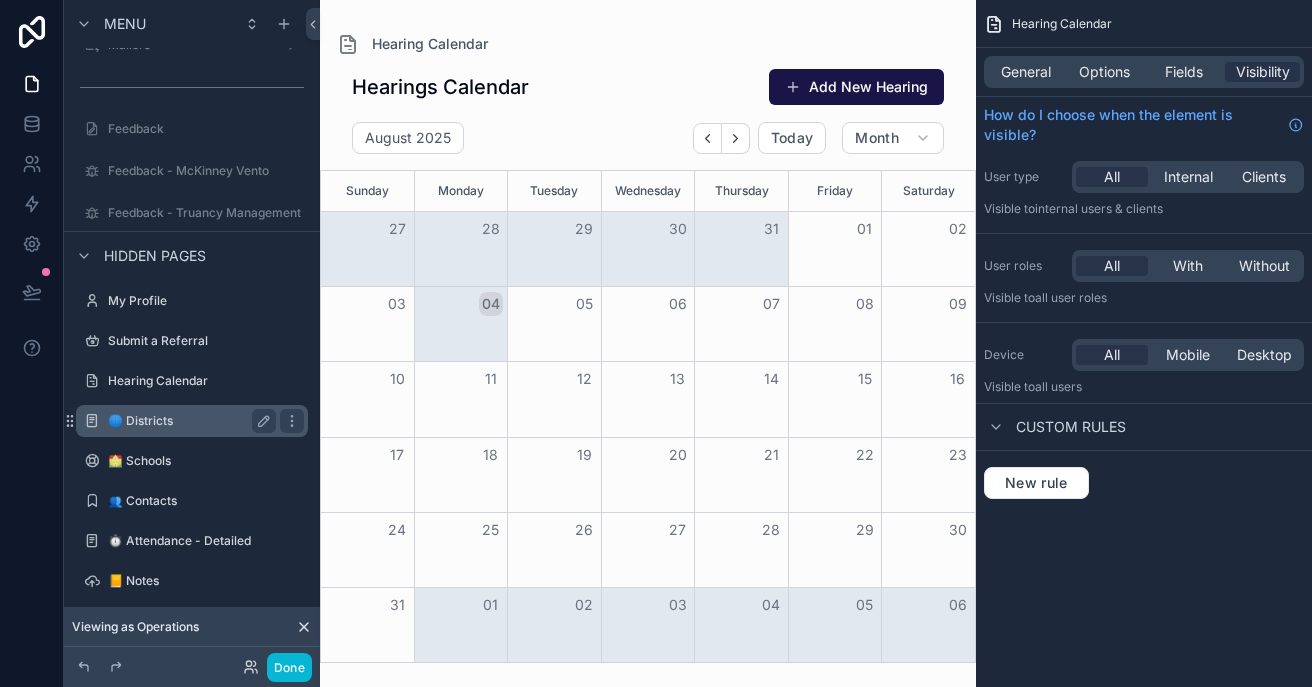 click on "🌐 Districts" at bounding box center (188, 421) 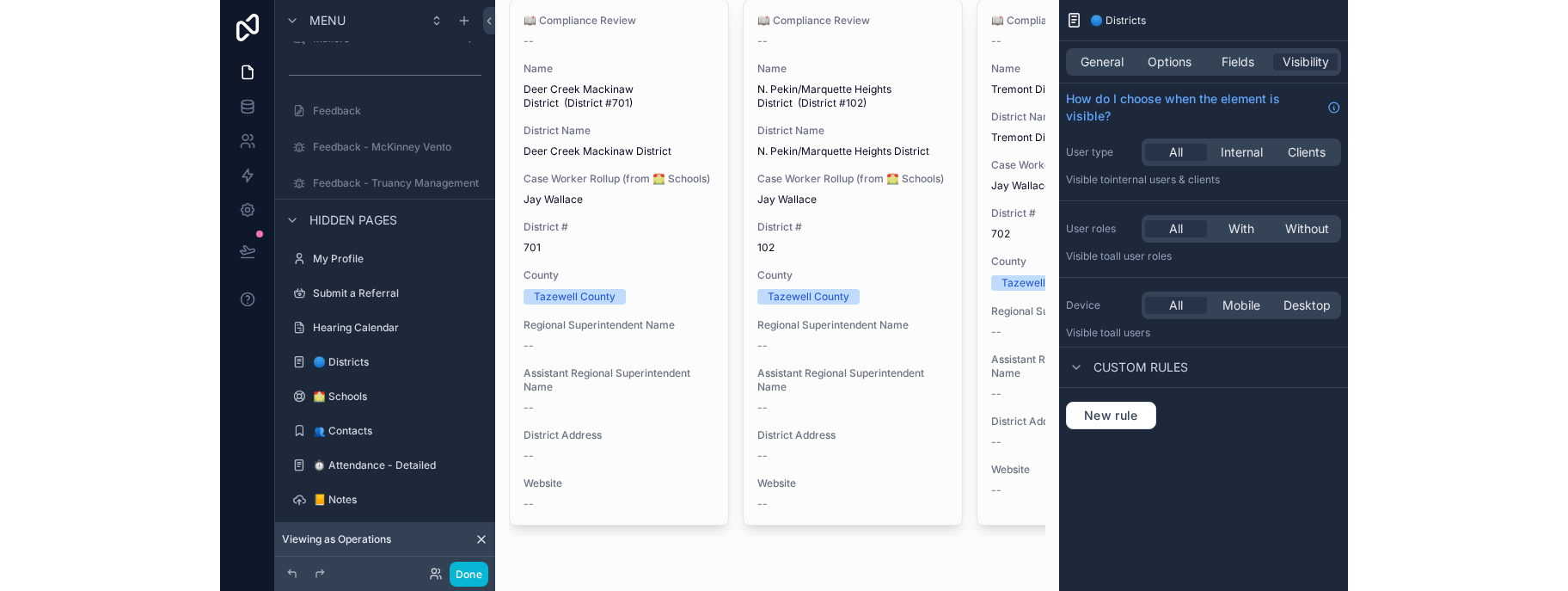 scroll, scrollTop: 0, scrollLeft: 0, axis: both 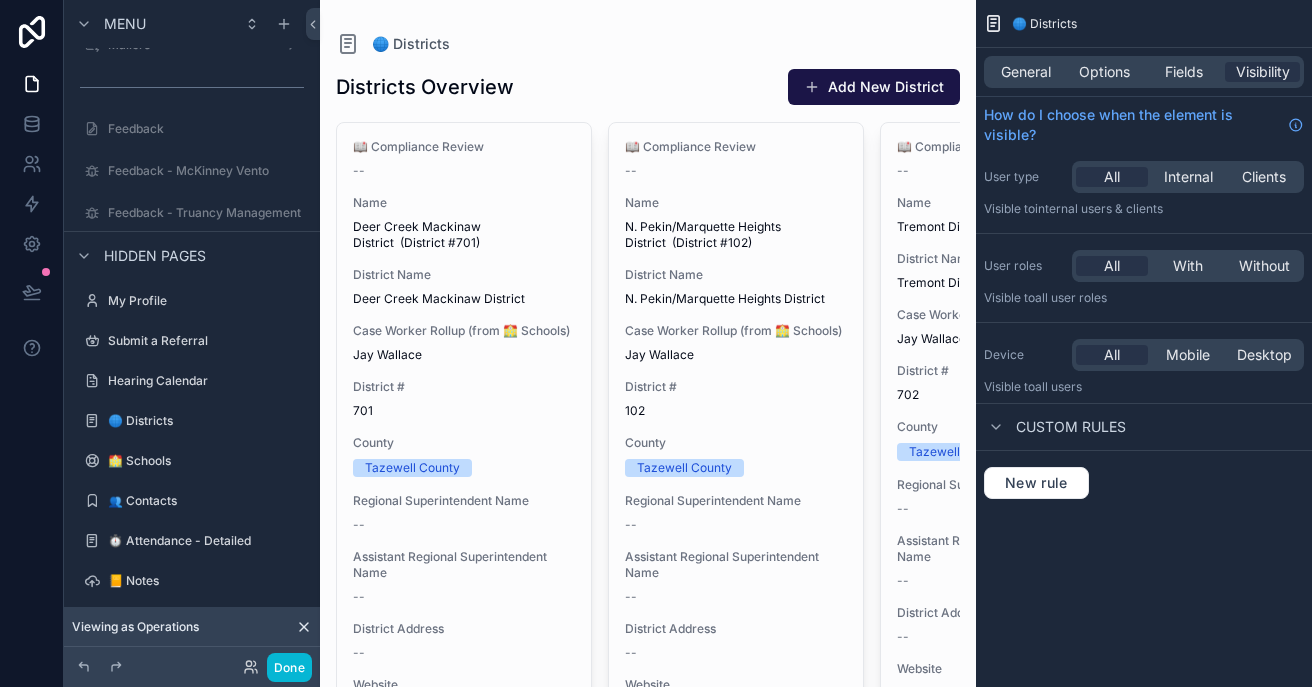 click at bounding box center (648, 405) 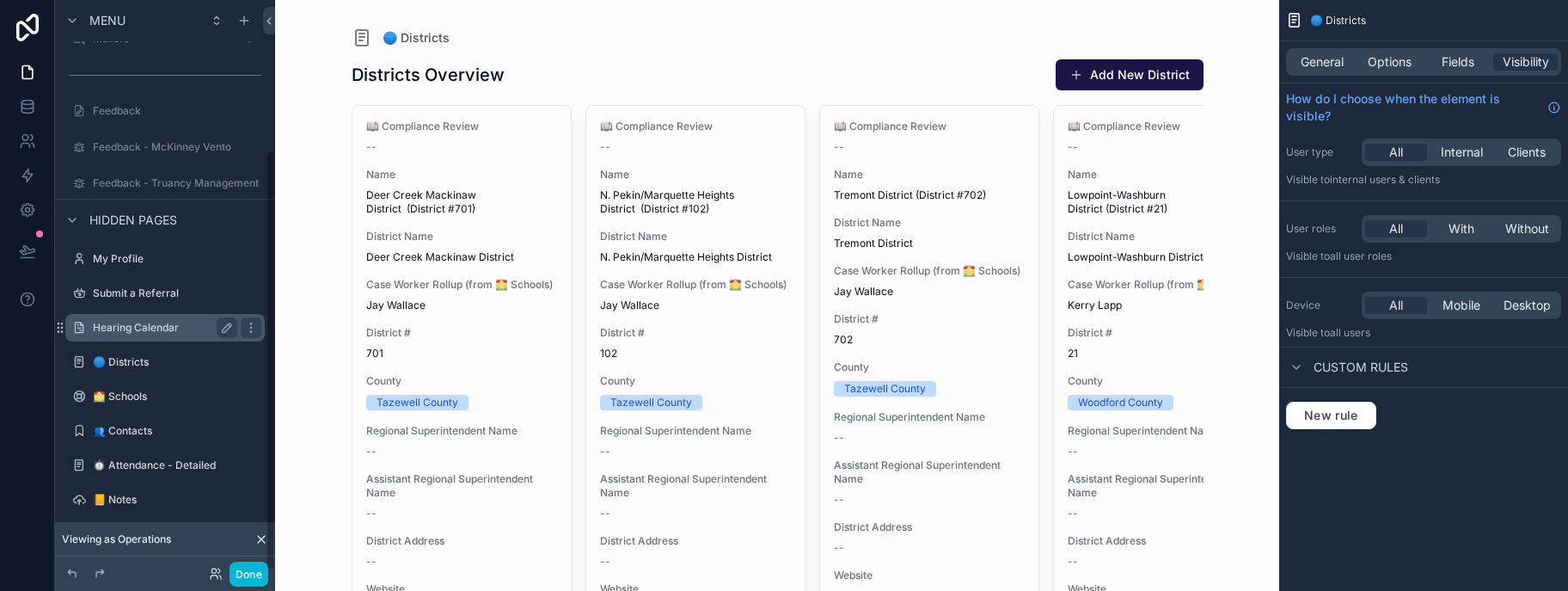 click on "Hearing Calendar" at bounding box center [162, 328] 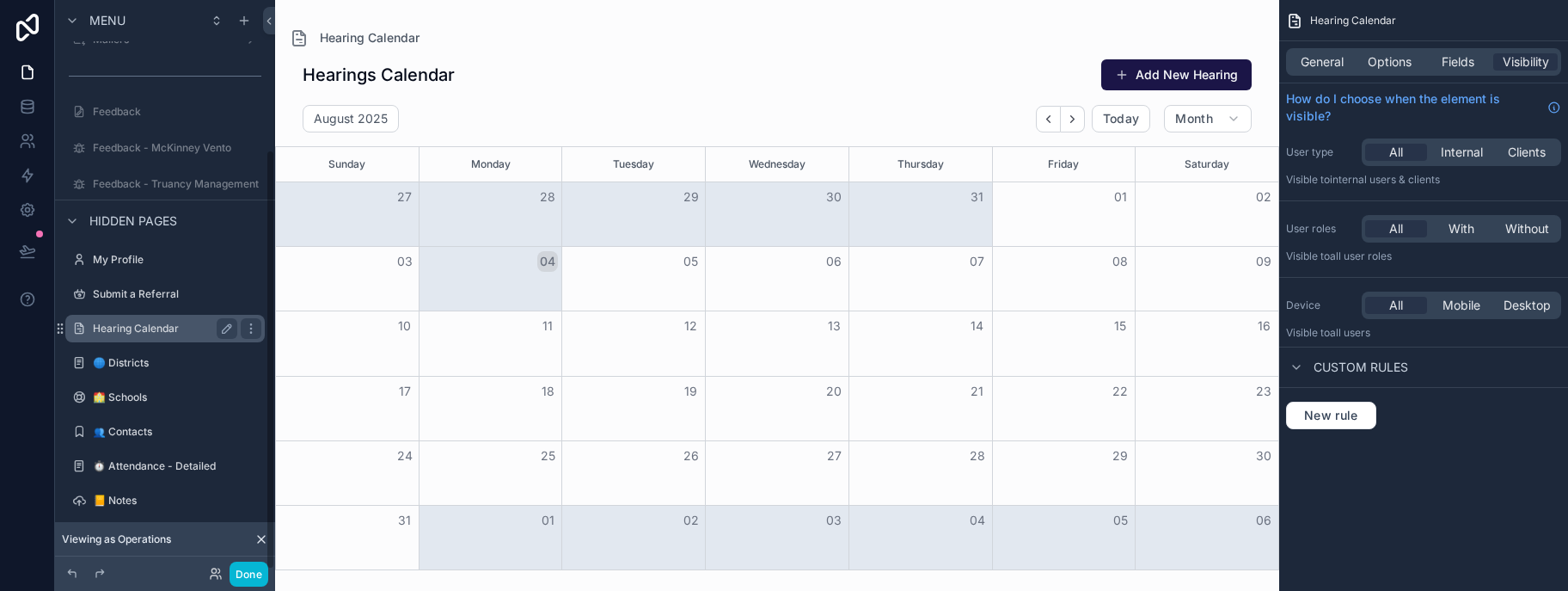 scroll, scrollTop: 204, scrollLeft: 0, axis: vertical 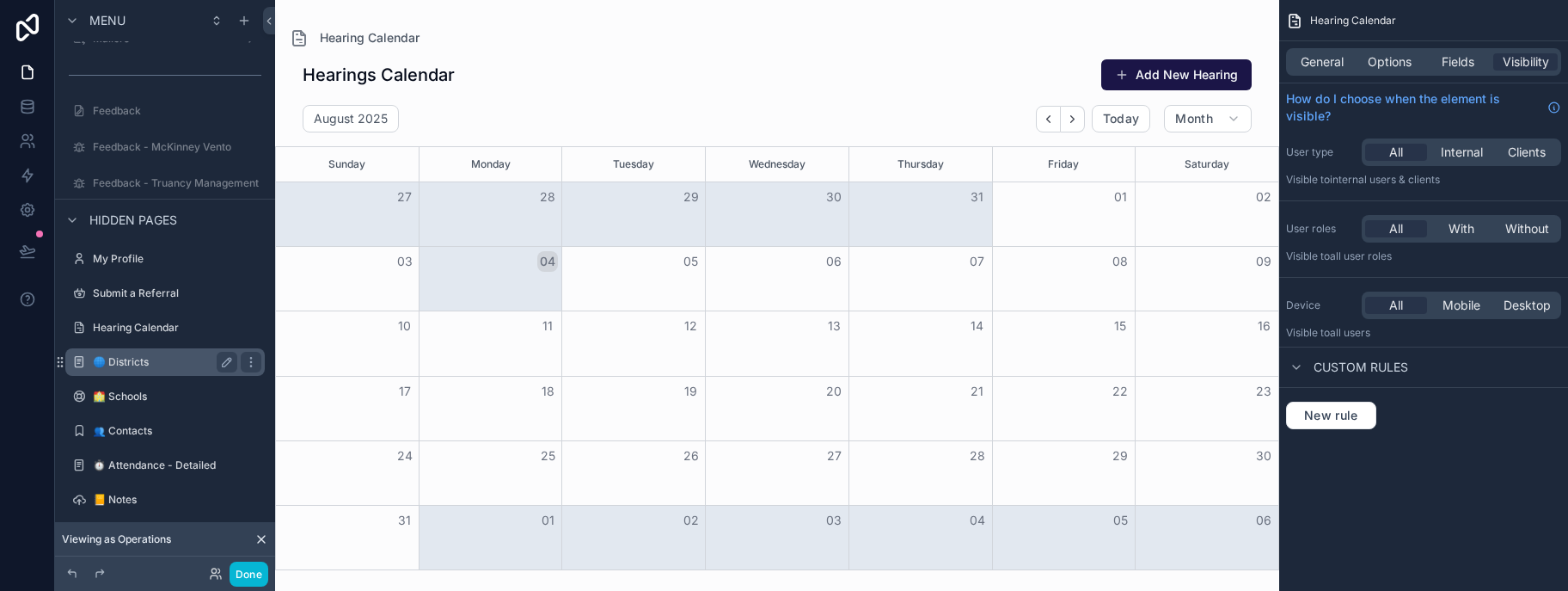 click on "🌐 Districts" at bounding box center [162, 362] 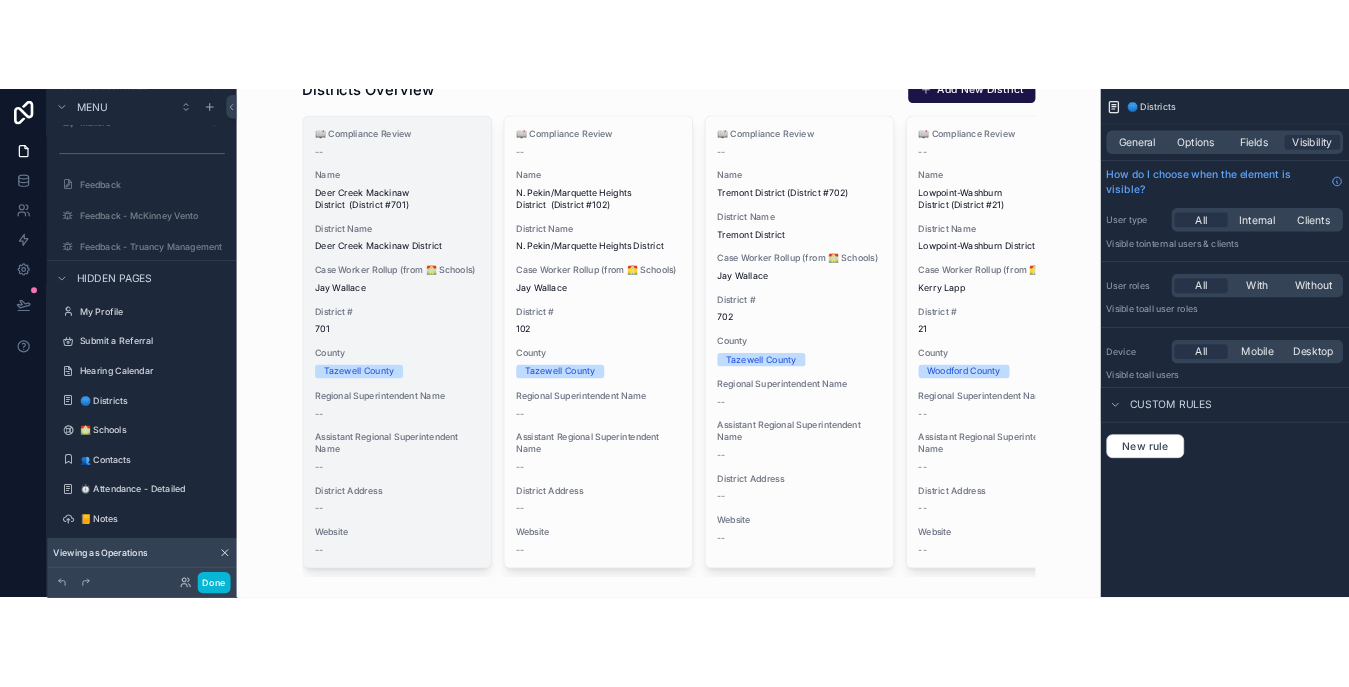 scroll, scrollTop: 0, scrollLeft: 0, axis: both 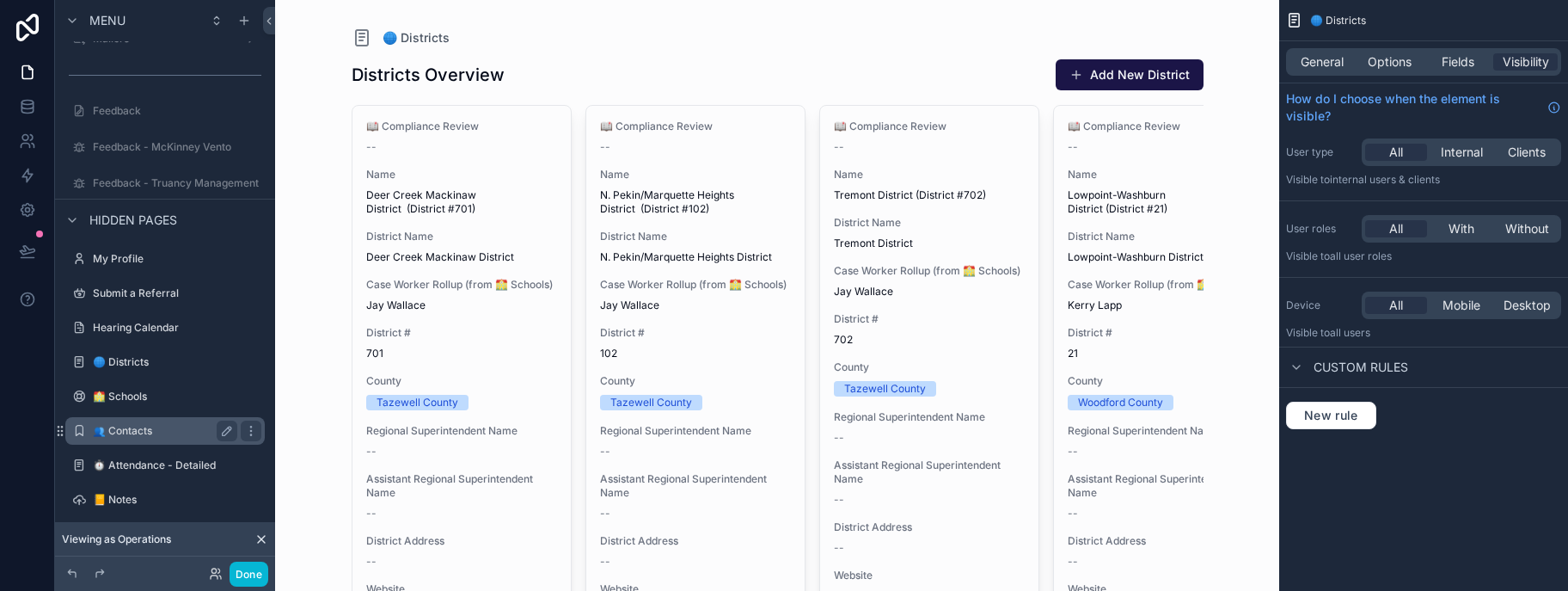 click on "👥 Contacts" at bounding box center (162, 431) 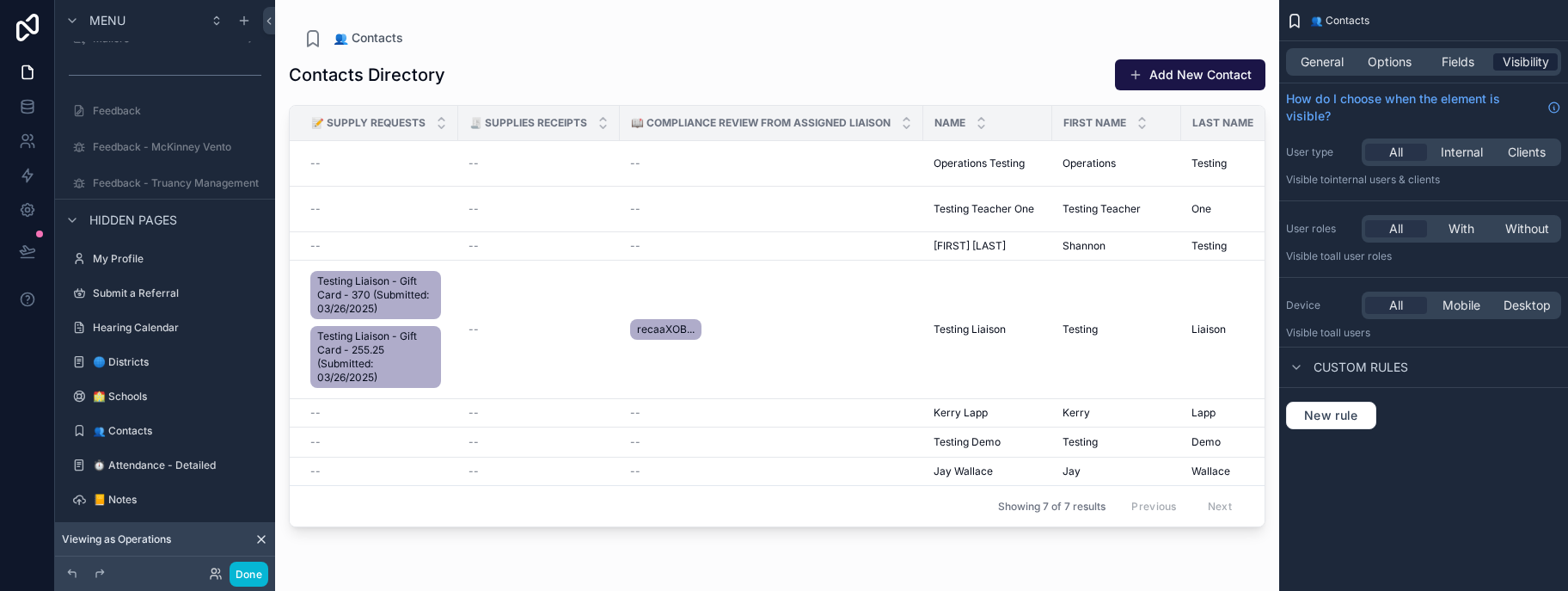 click on "Visibility" at bounding box center [1526, 62] 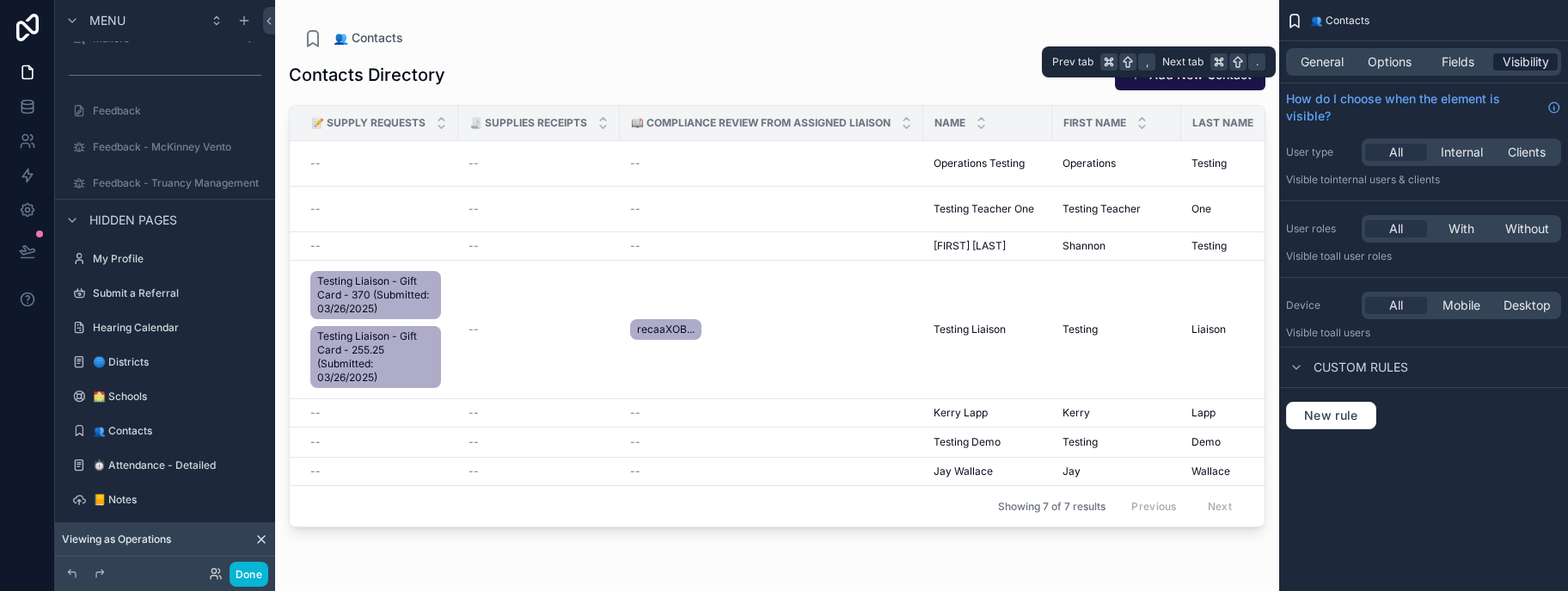 click on "Visibility" at bounding box center [1526, 62] 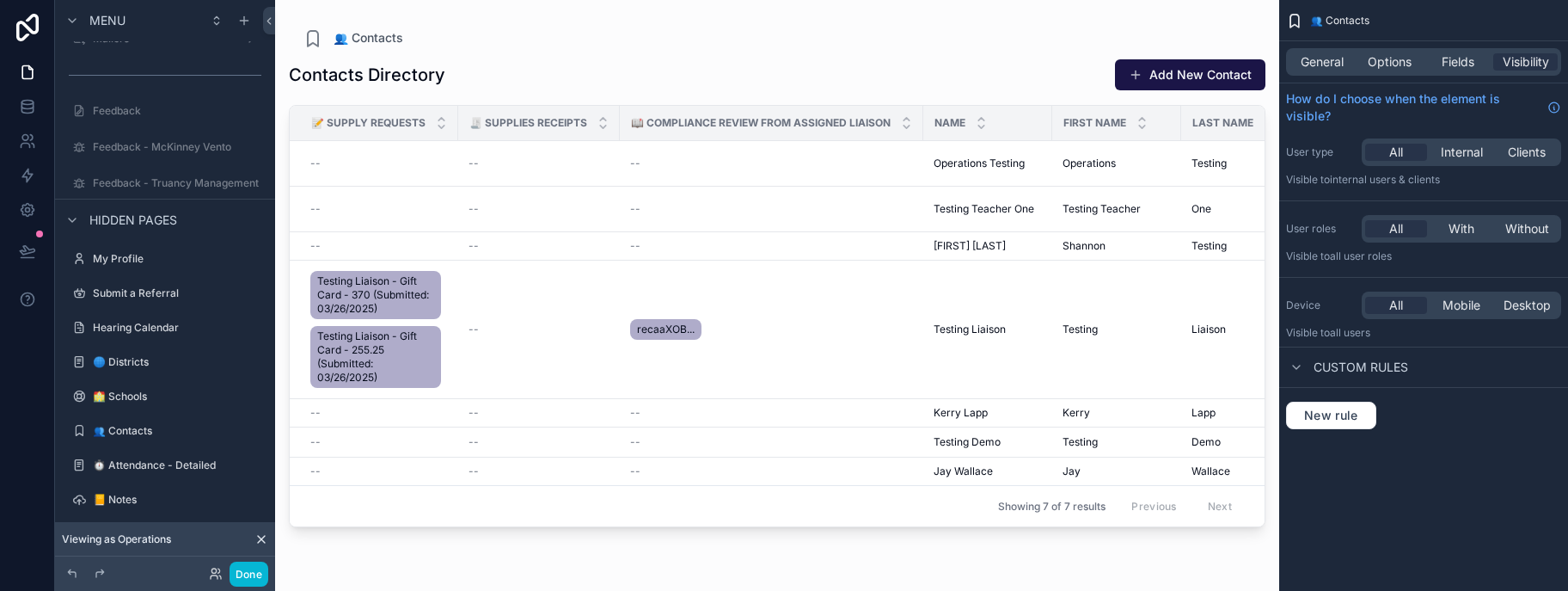 click on "Viewing as Operations" at bounding box center (116, 539) 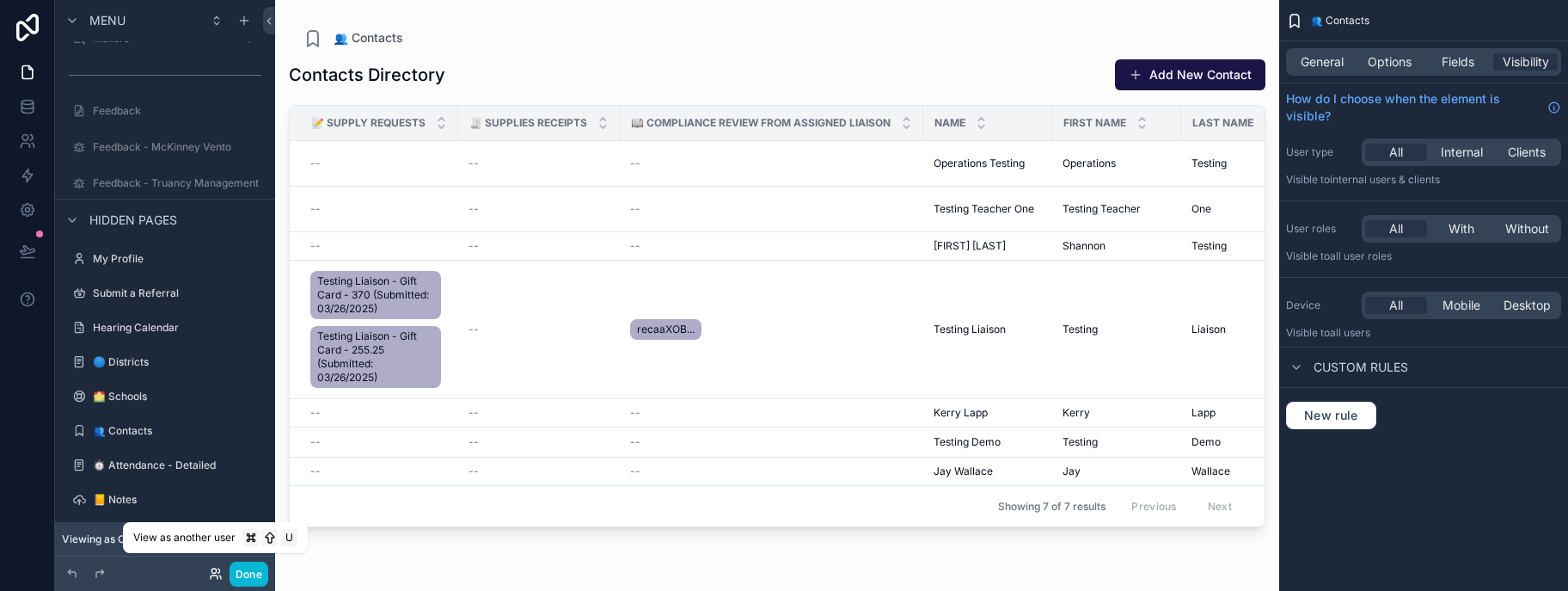 click 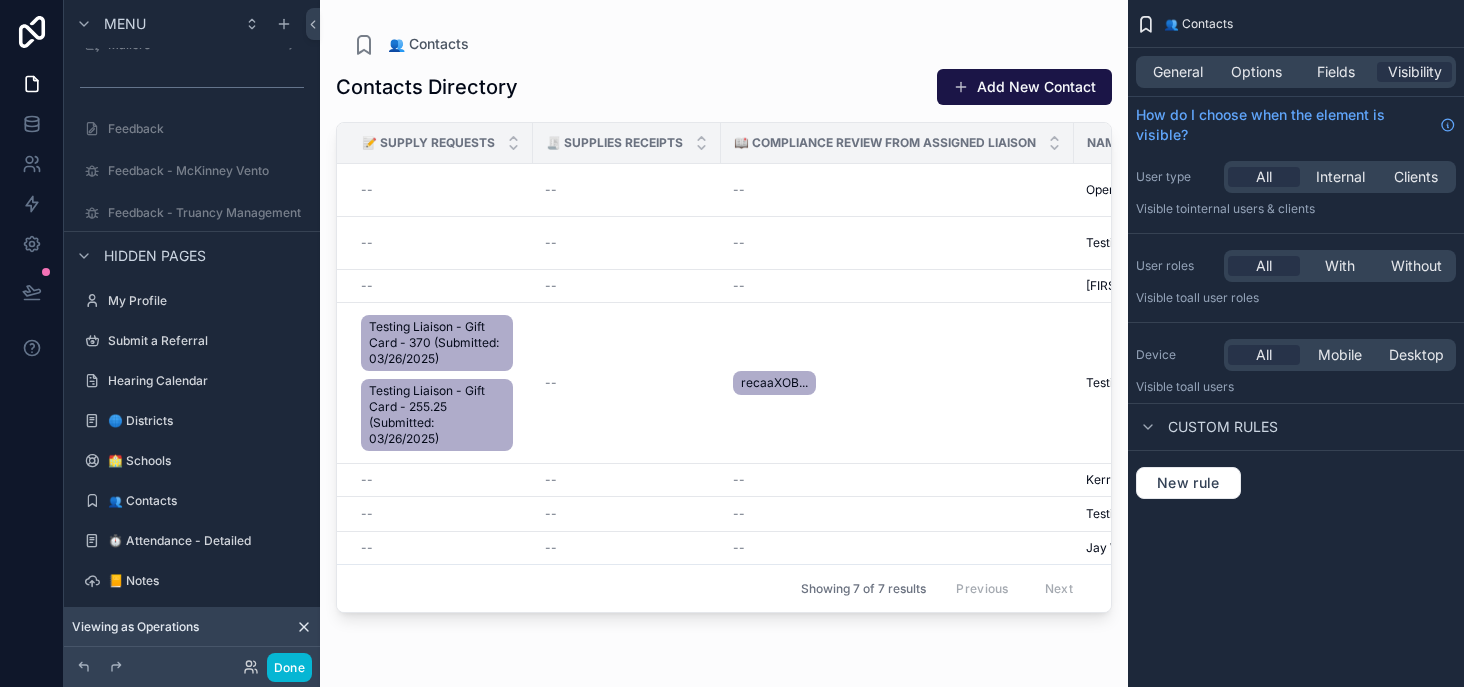 click at bounding box center (724, 331) 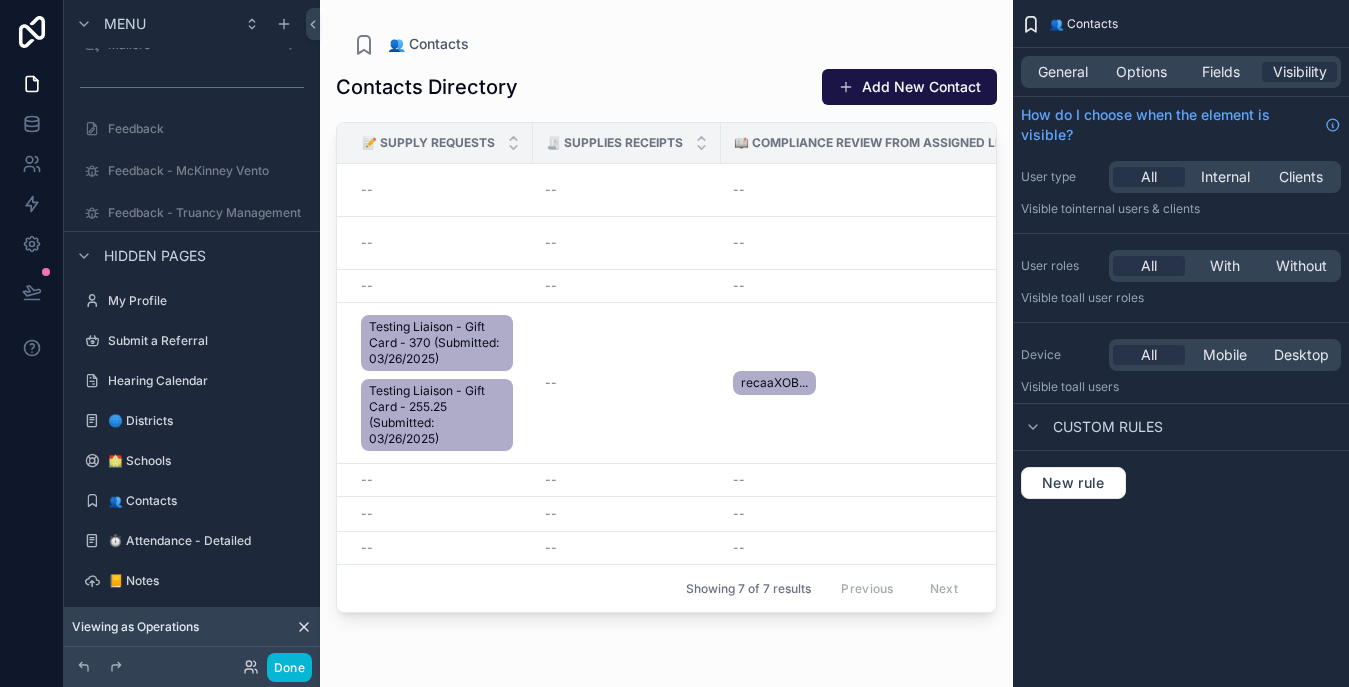 drag, startPoint x: 831, startPoint y: 20, endPoint x: 883, endPoint y: 4, distance: 54.405884 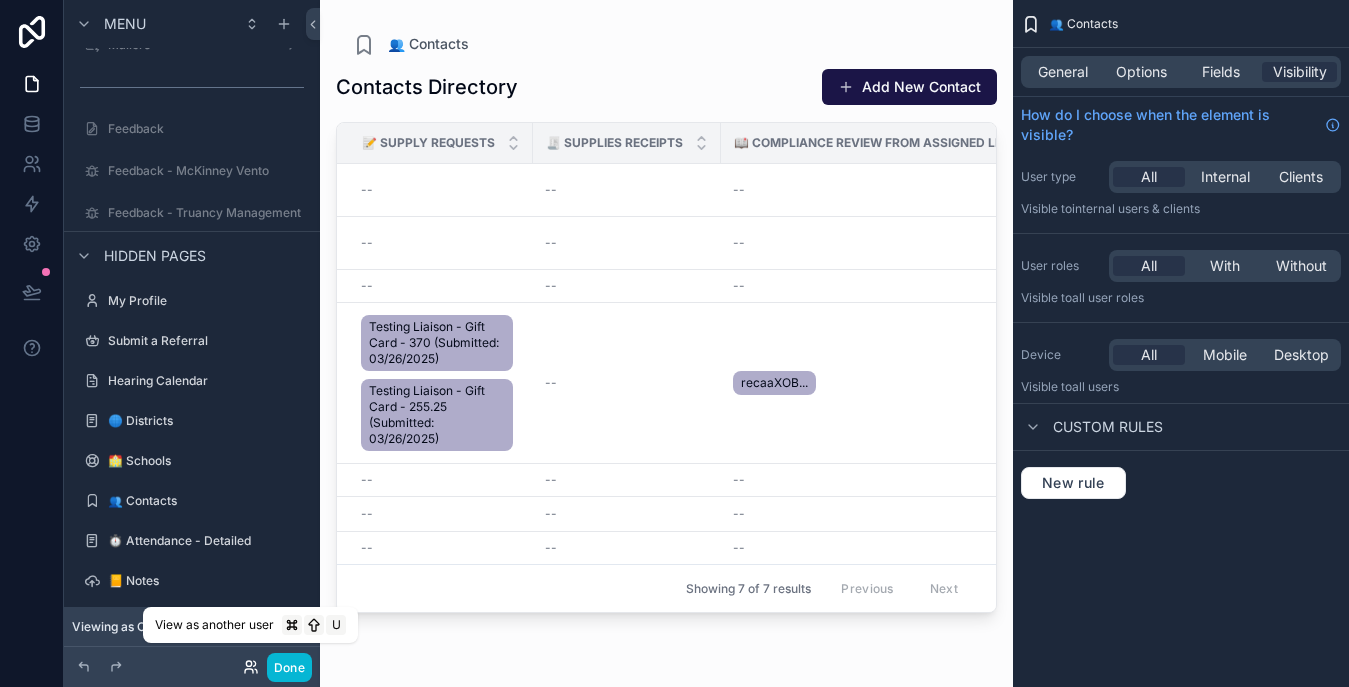 click 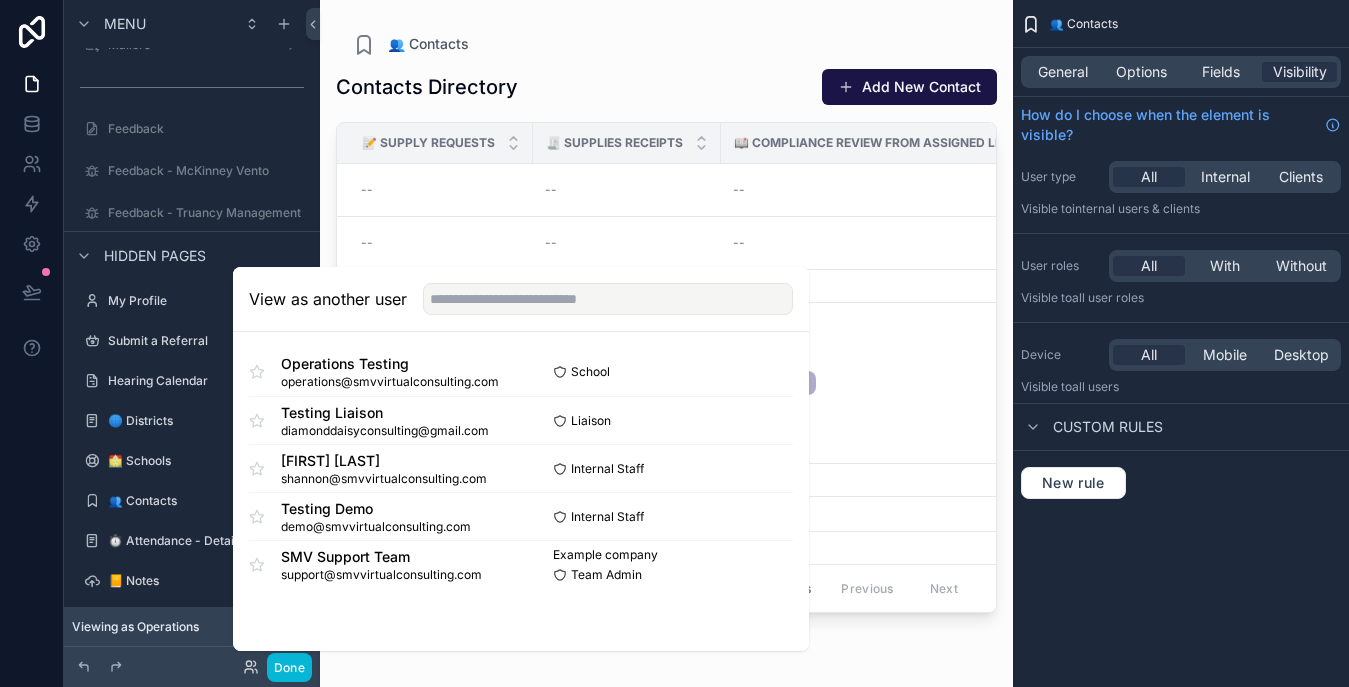 click on "👥 Contacts General Options Fields Visibility How do I choose when the element is visible? User type All Internal Clients Visible to  Internal users & clients User roles All With Without Visible to  All user roles Device All Mobile Desktop Visible to  all users Custom rules New rule" at bounding box center (1181, 343) 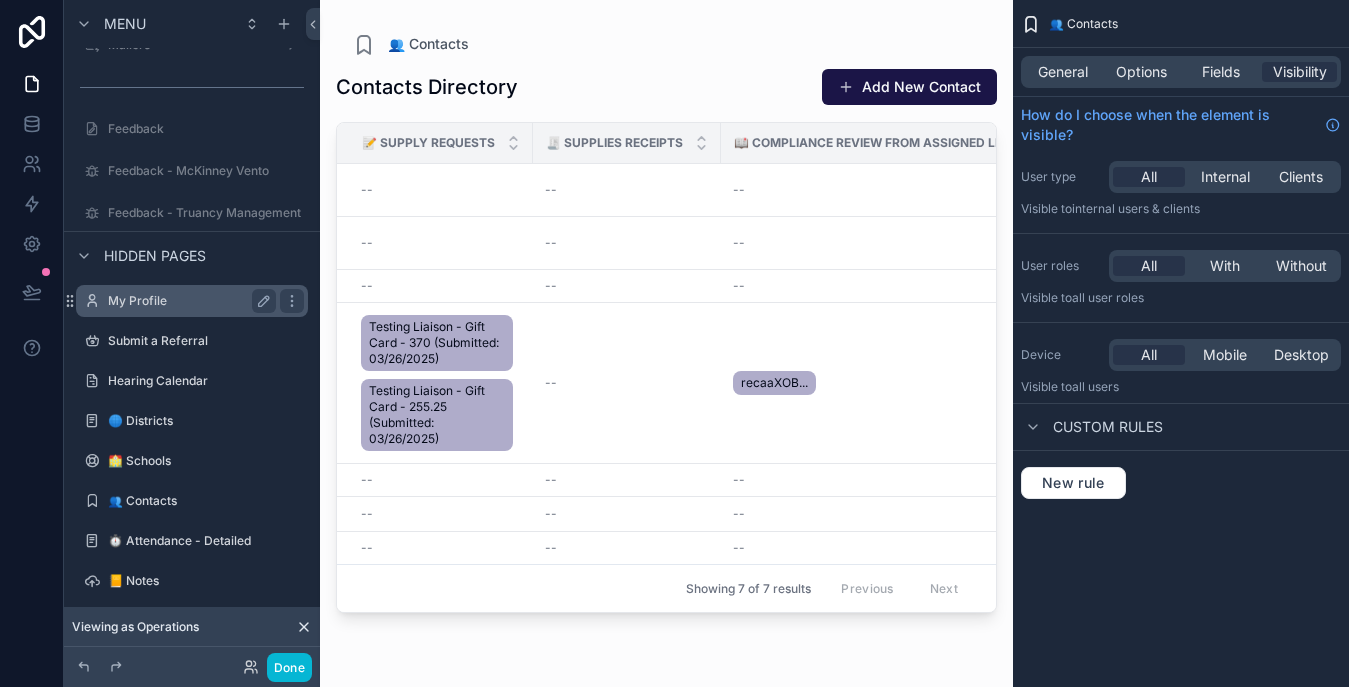 click on "My Profile" at bounding box center (188, 301) 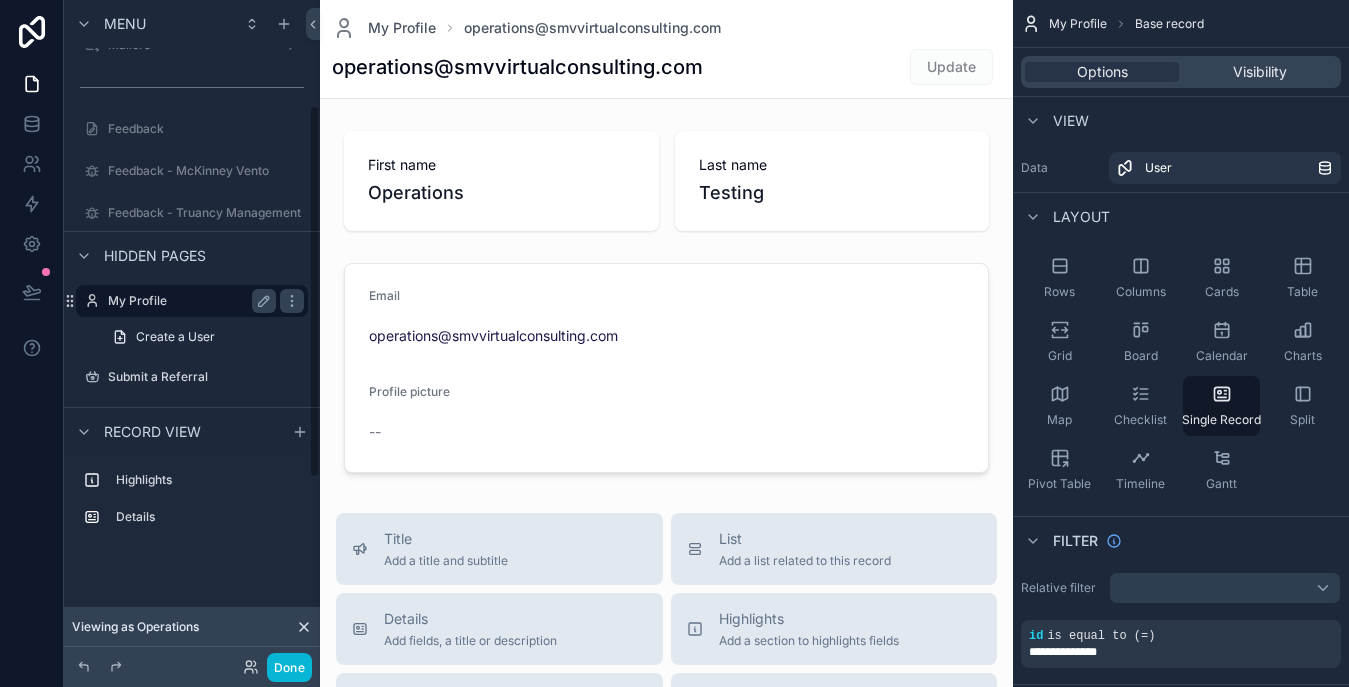 scroll, scrollTop: 187, scrollLeft: 0, axis: vertical 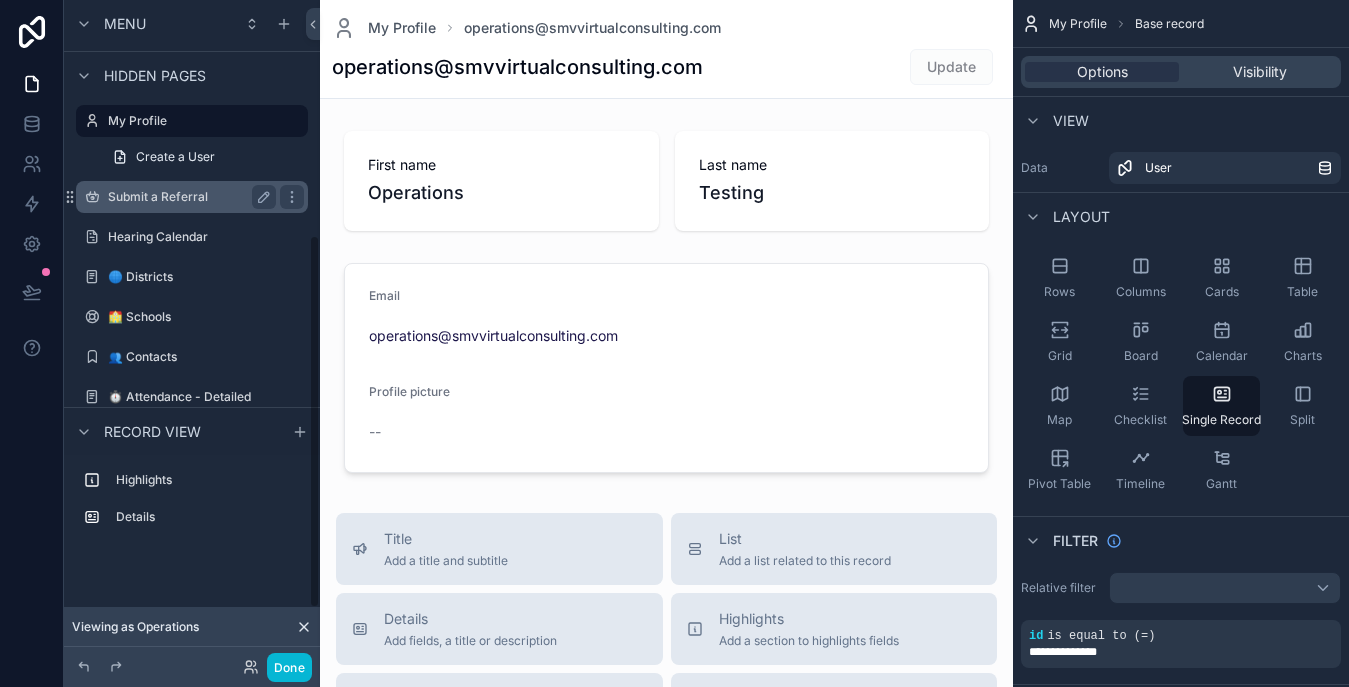 click on "Submit a Referral" at bounding box center [188, 197] 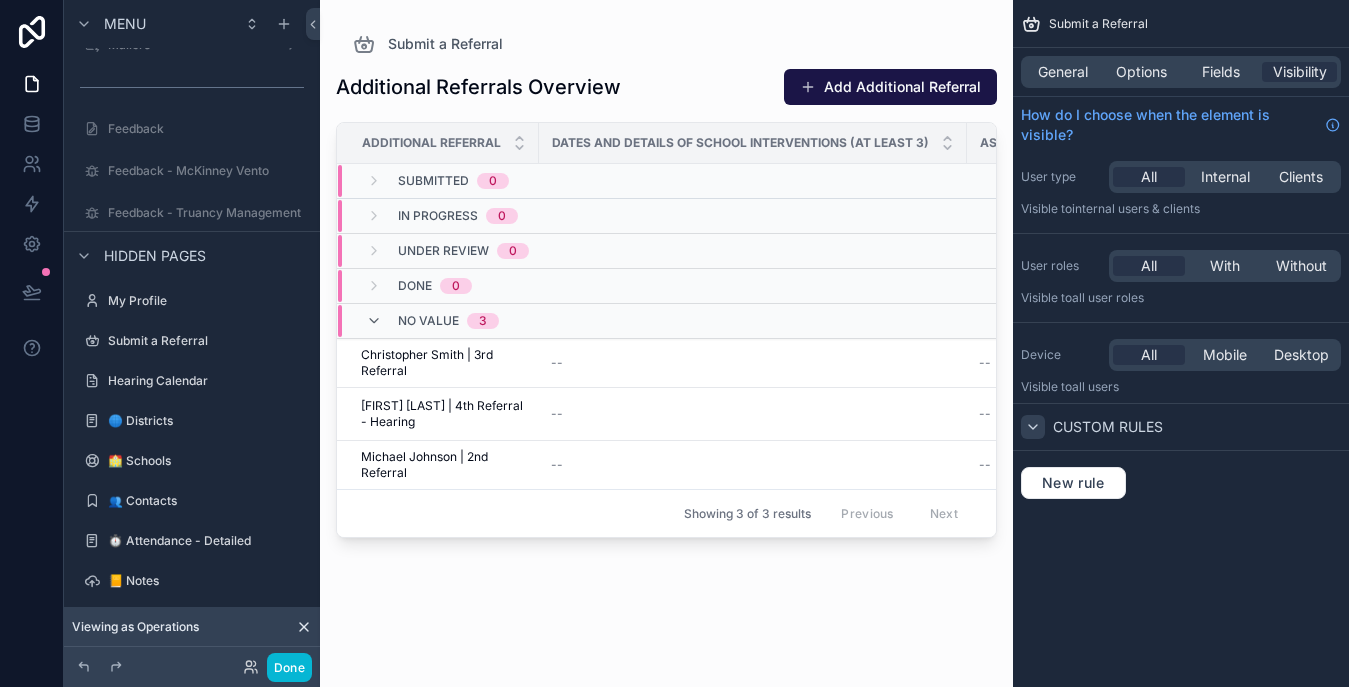 click 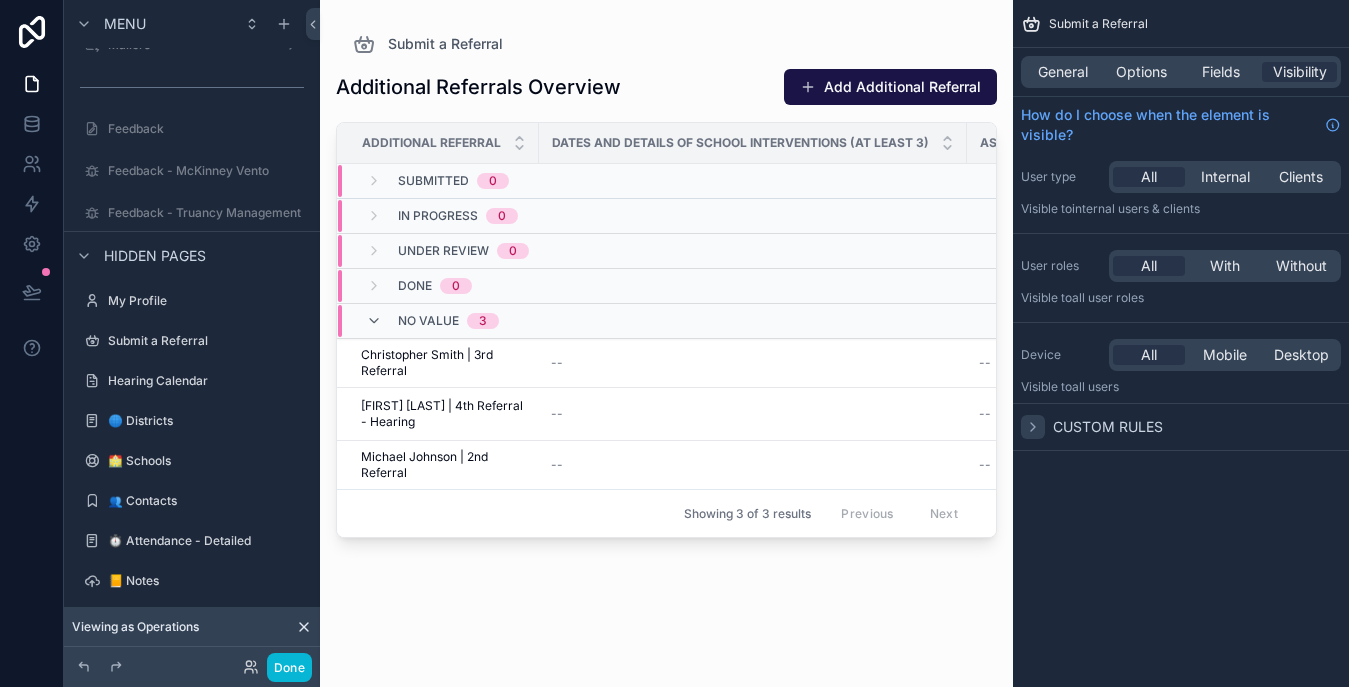 click 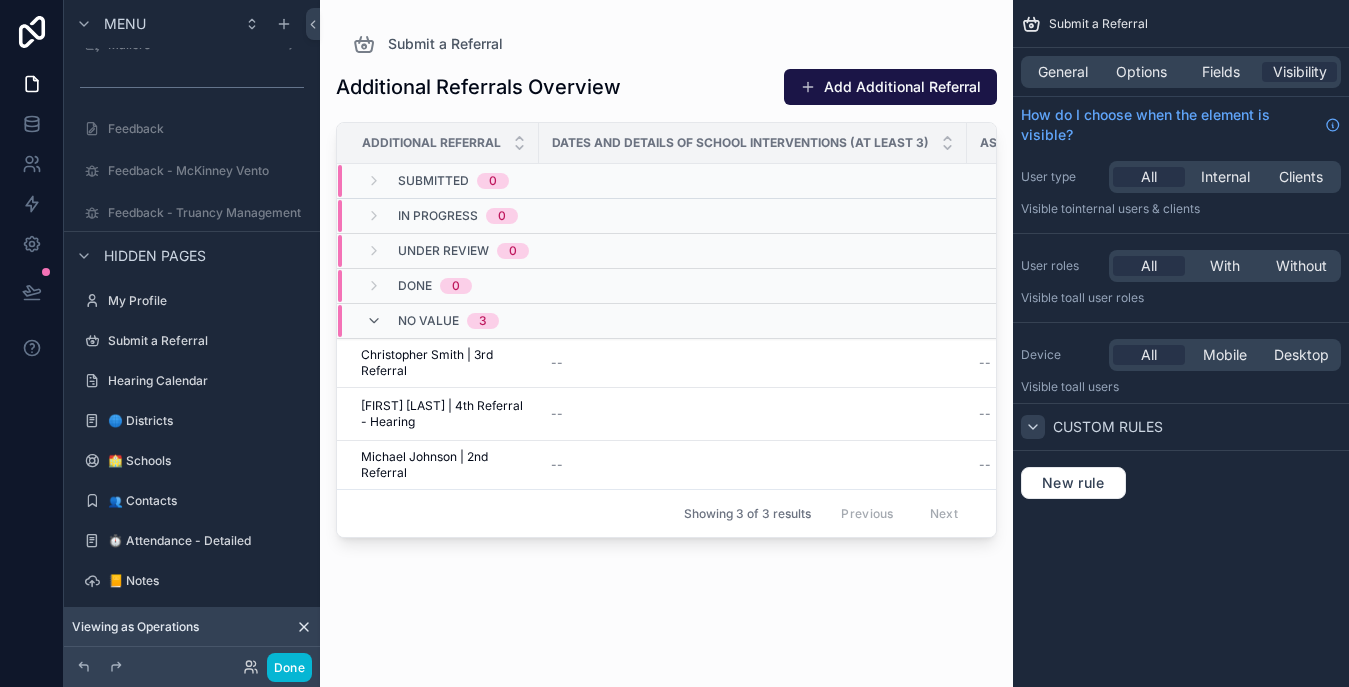 click 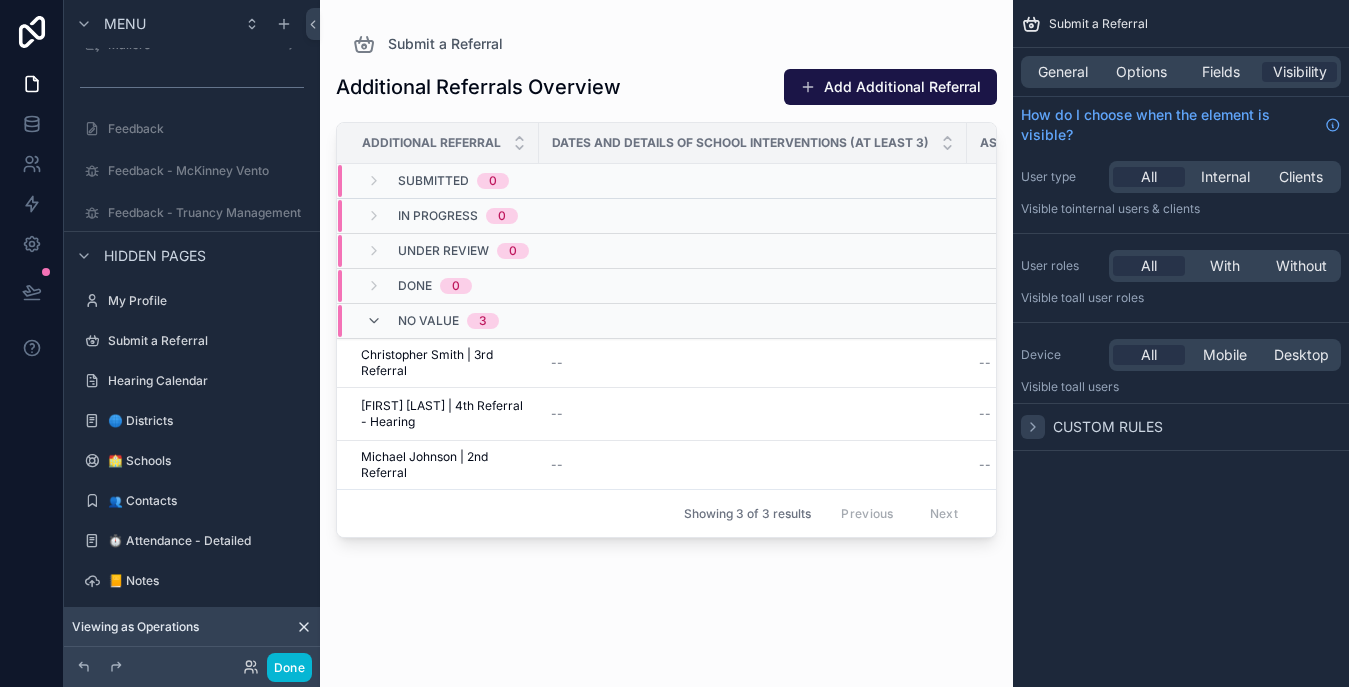 click 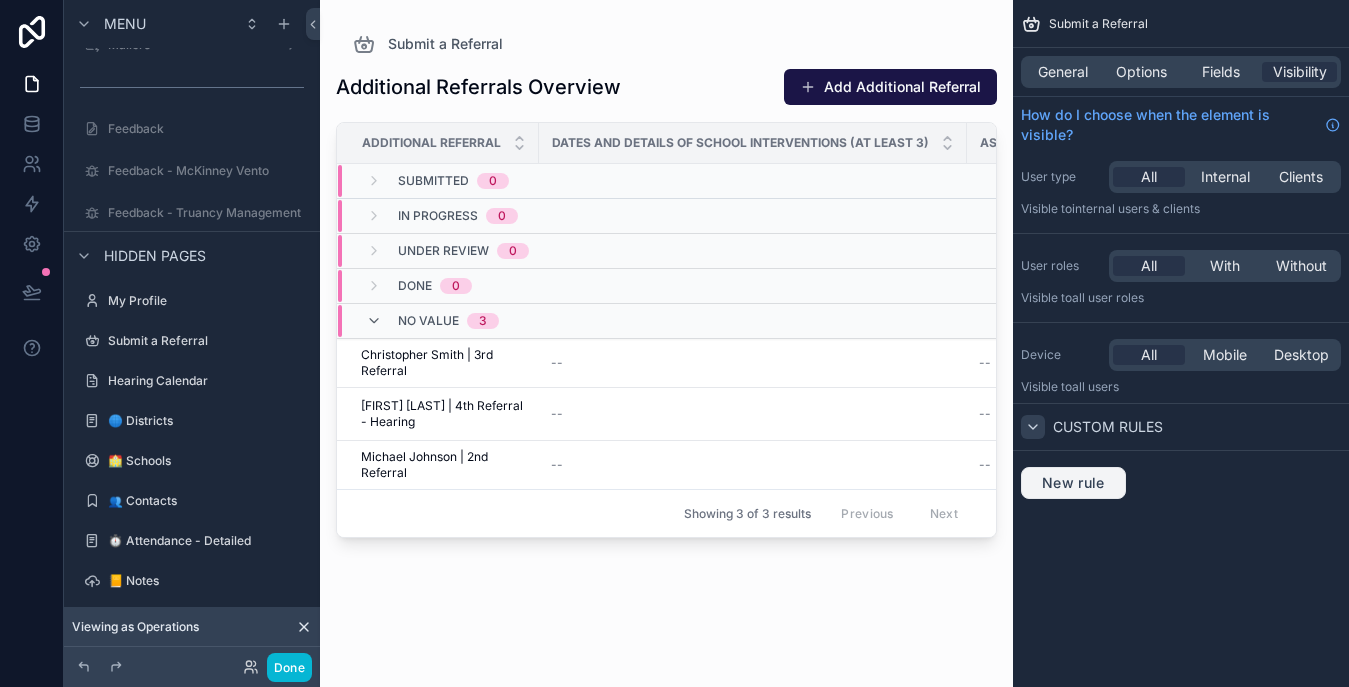 click on "New rule" at bounding box center (1073, 483) 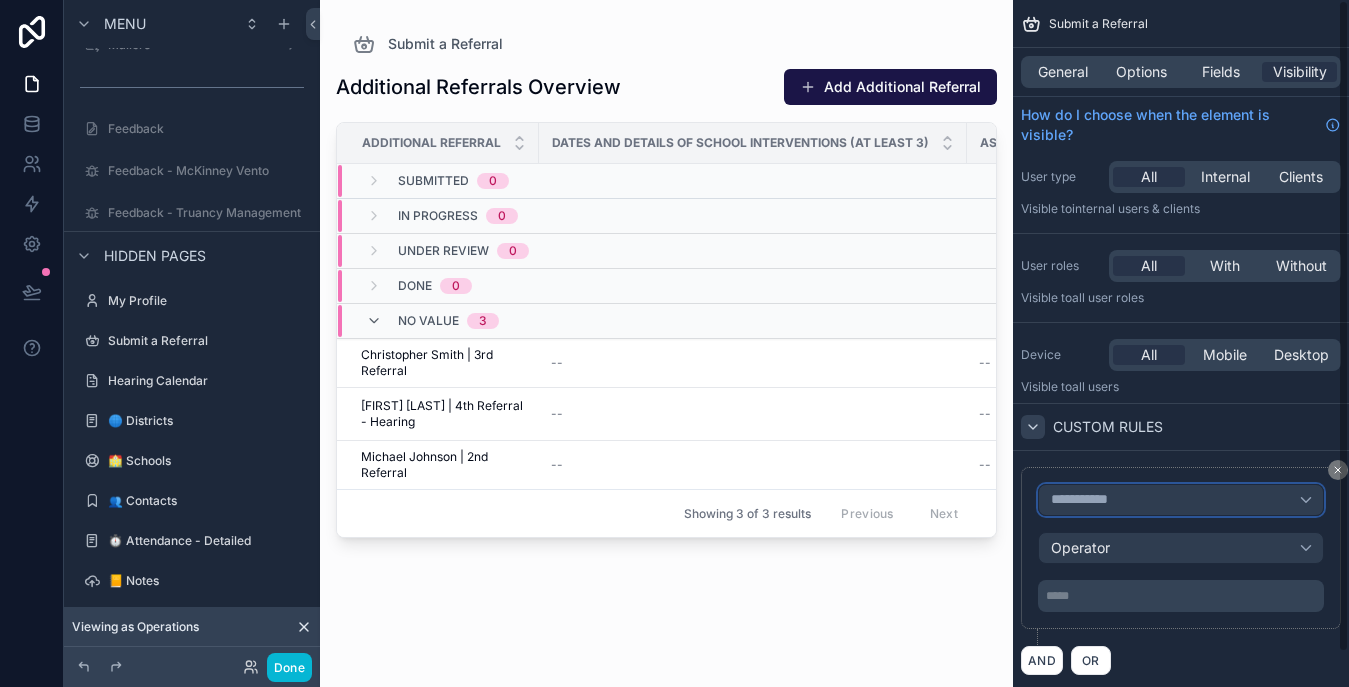 click on "**********" at bounding box center (1181, 500) 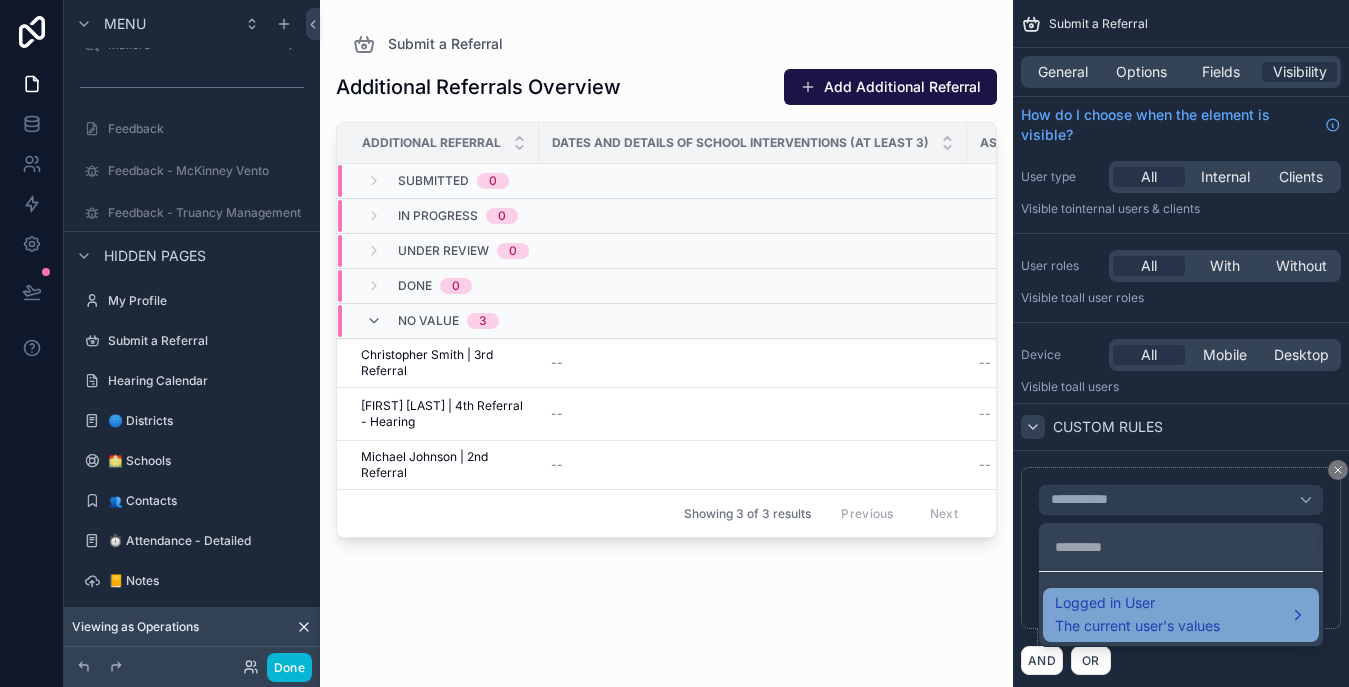 click on "The current user's values" at bounding box center [1137, 626] 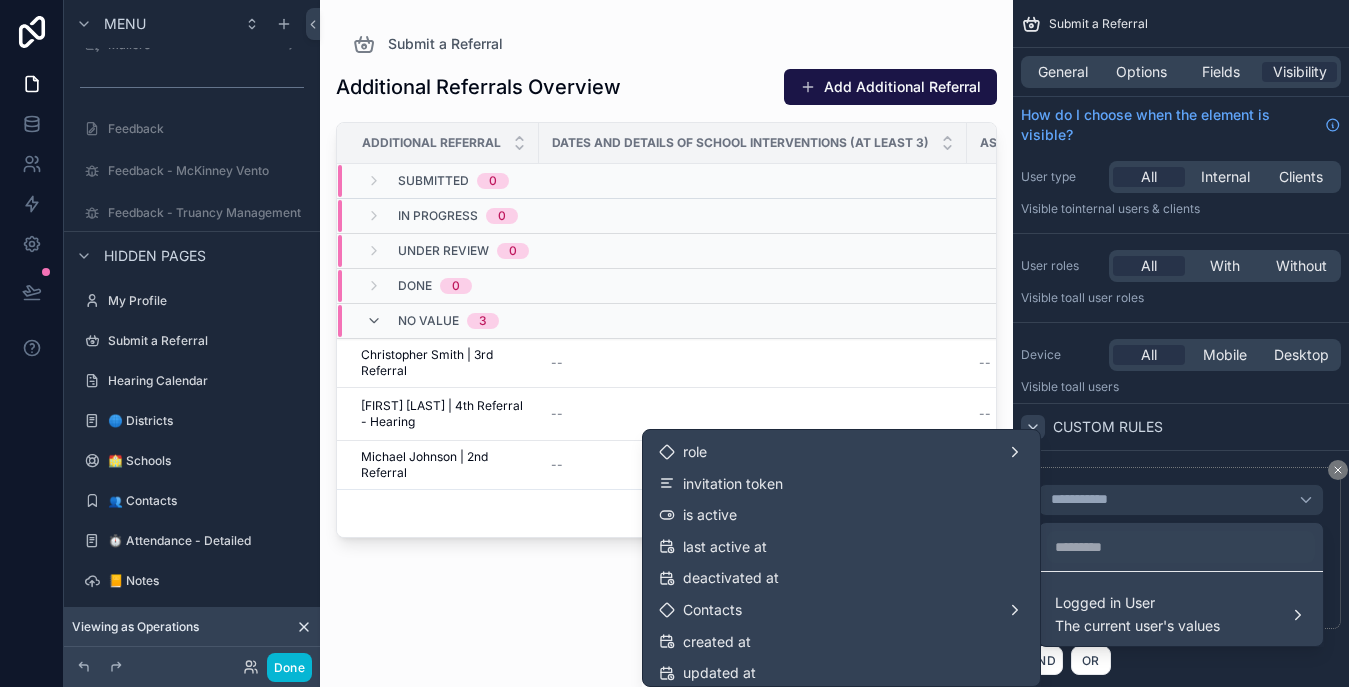 scroll, scrollTop: 230, scrollLeft: 0, axis: vertical 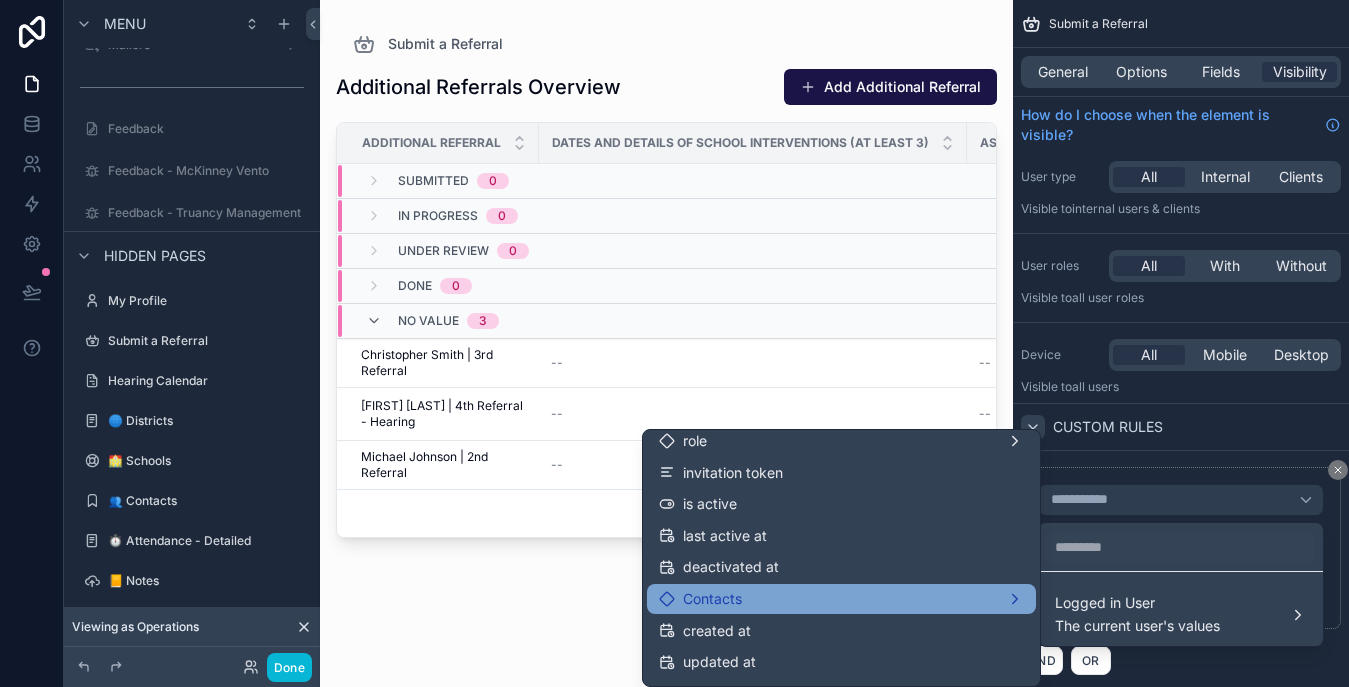 click on "Contacts" at bounding box center (712, 599) 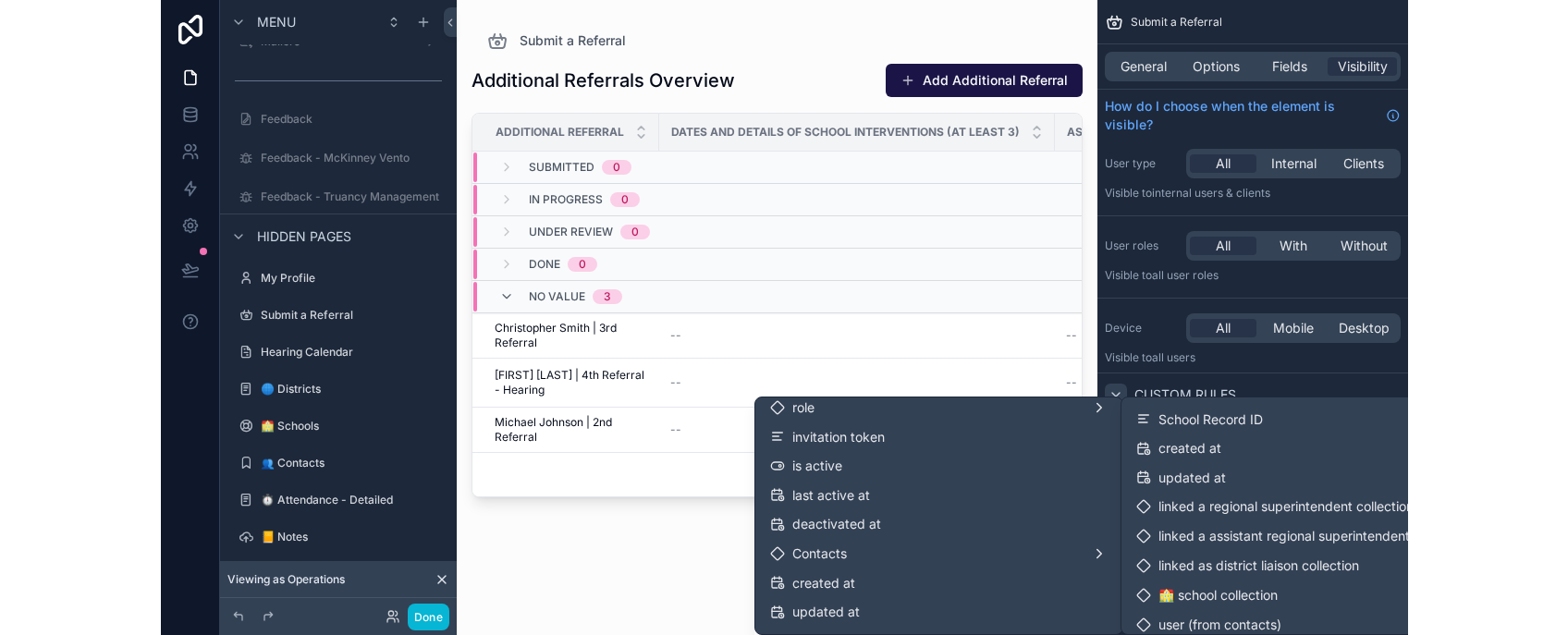 scroll, scrollTop: 471, scrollLeft: 0, axis: vertical 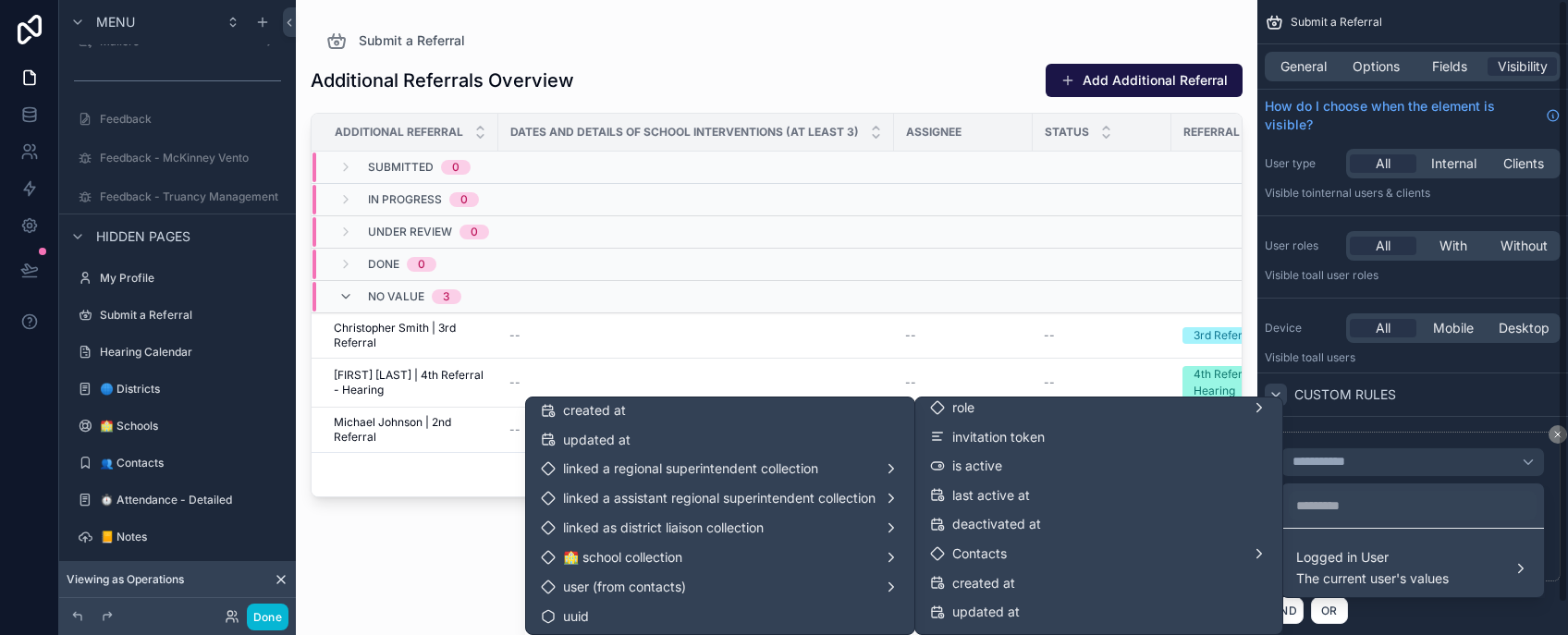 click on "**********" at bounding box center [1413, 317] 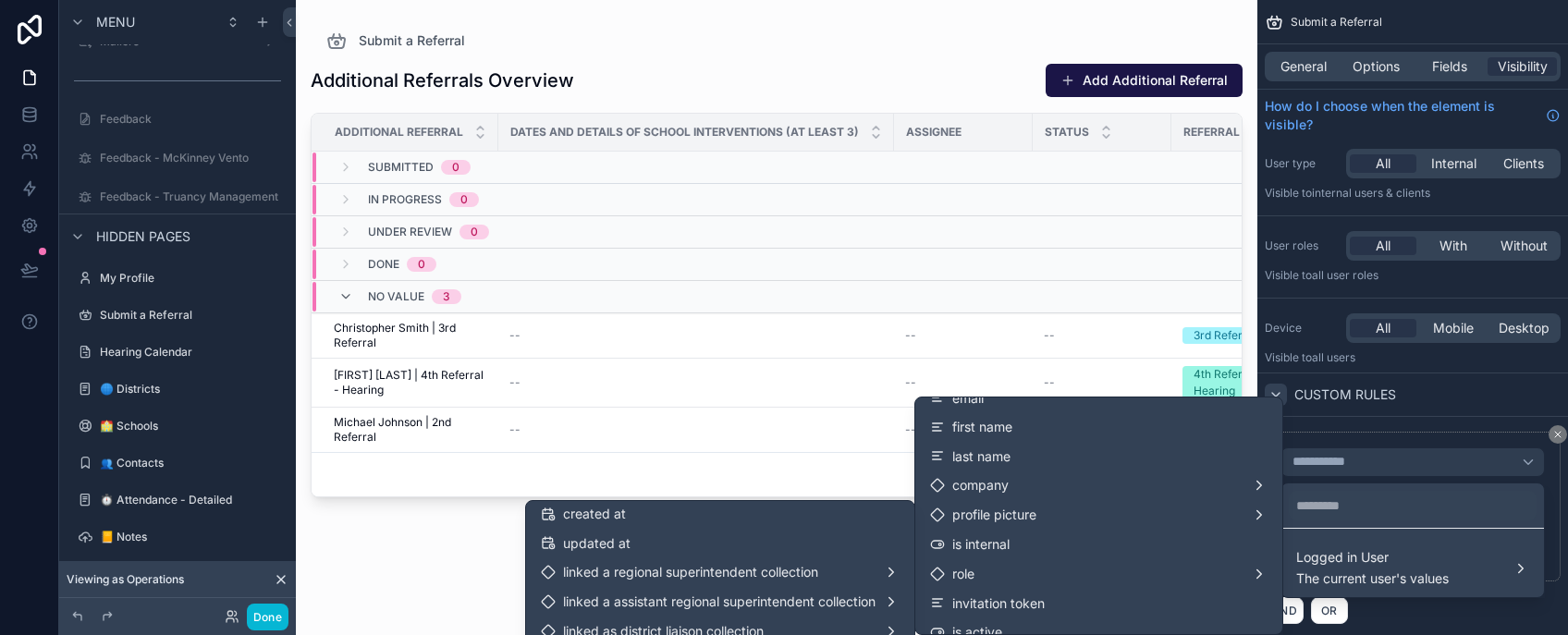 scroll, scrollTop: 0, scrollLeft: 0, axis: both 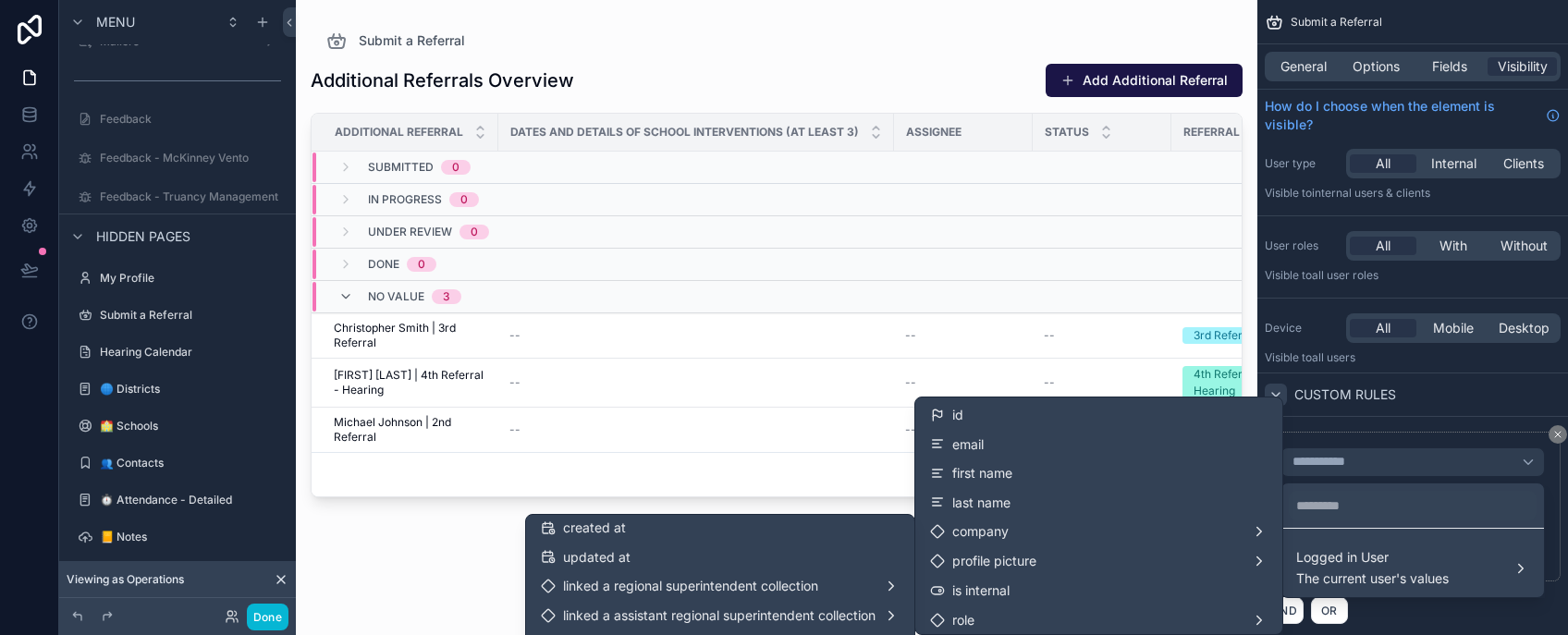 click at bounding box center (777, 306) 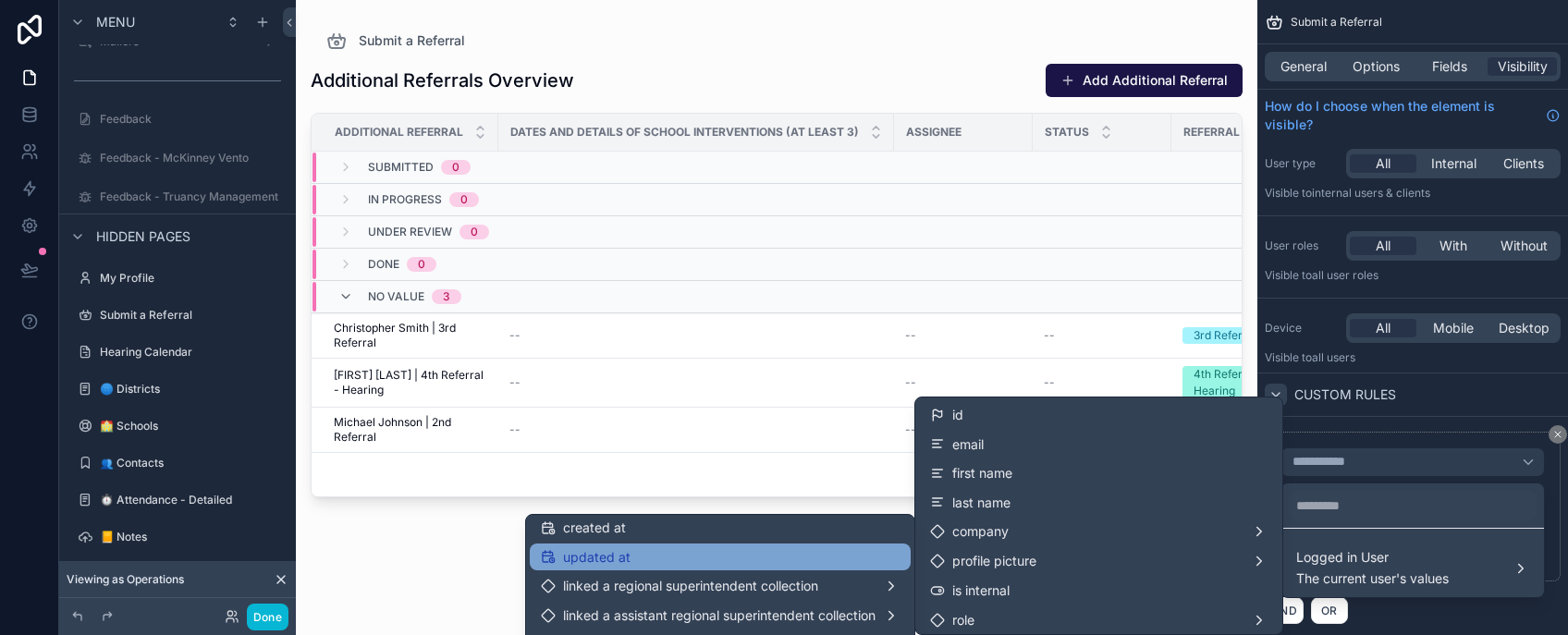 drag, startPoint x: 398, startPoint y: 528, endPoint x: 583, endPoint y: 546, distance: 185.87361 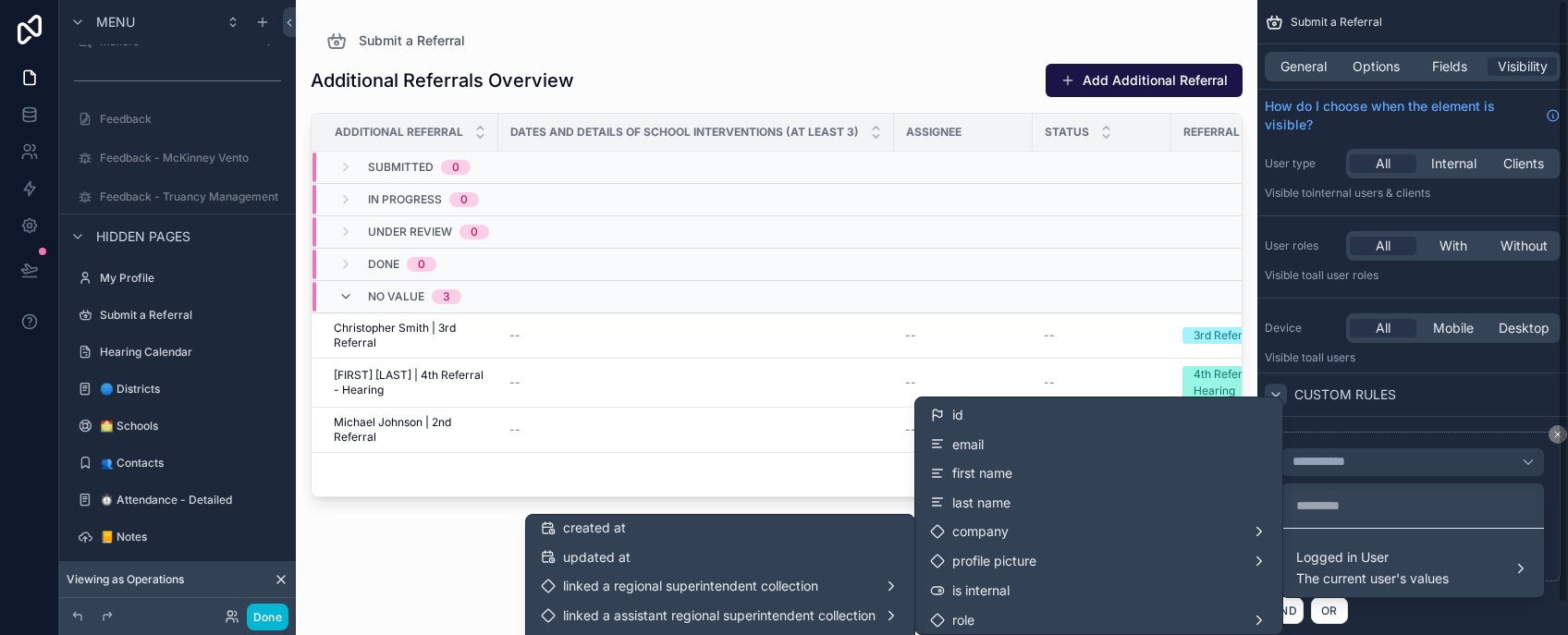 click at bounding box center (784, 317) 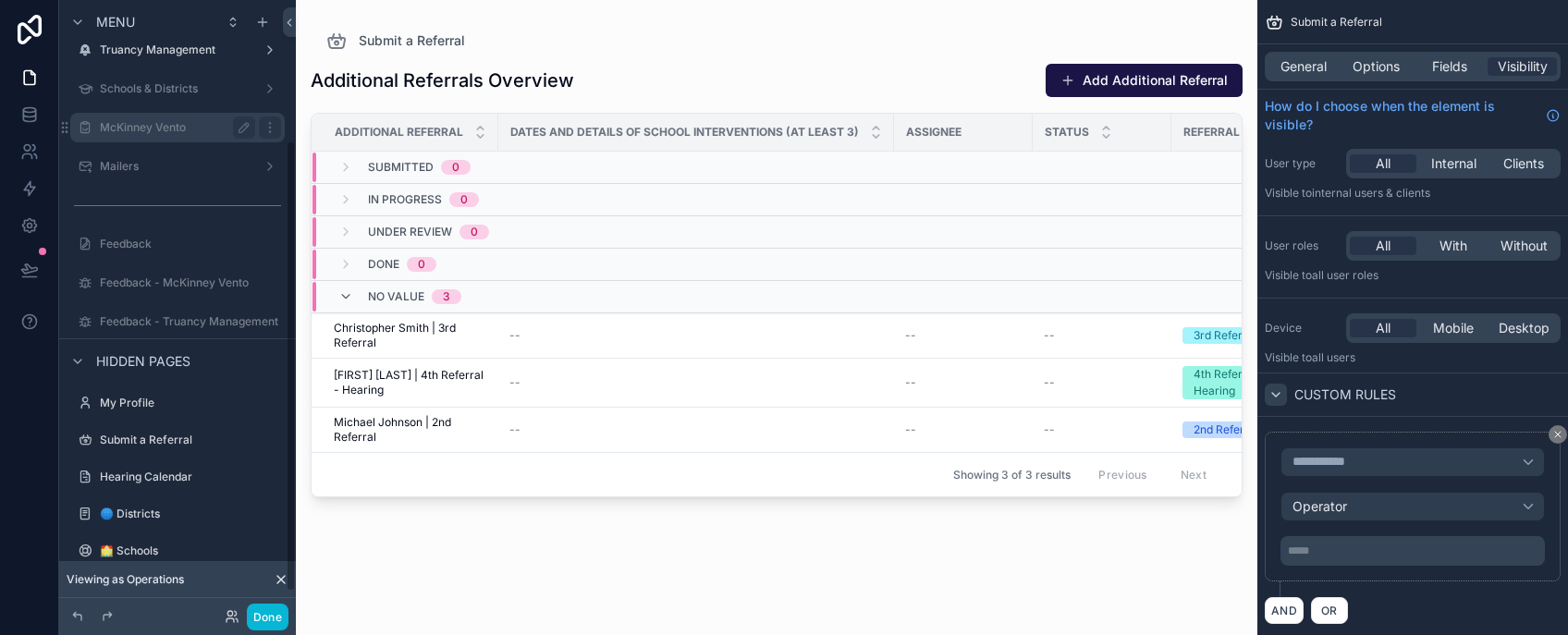 scroll, scrollTop: 219, scrollLeft: 0, axis: vertical 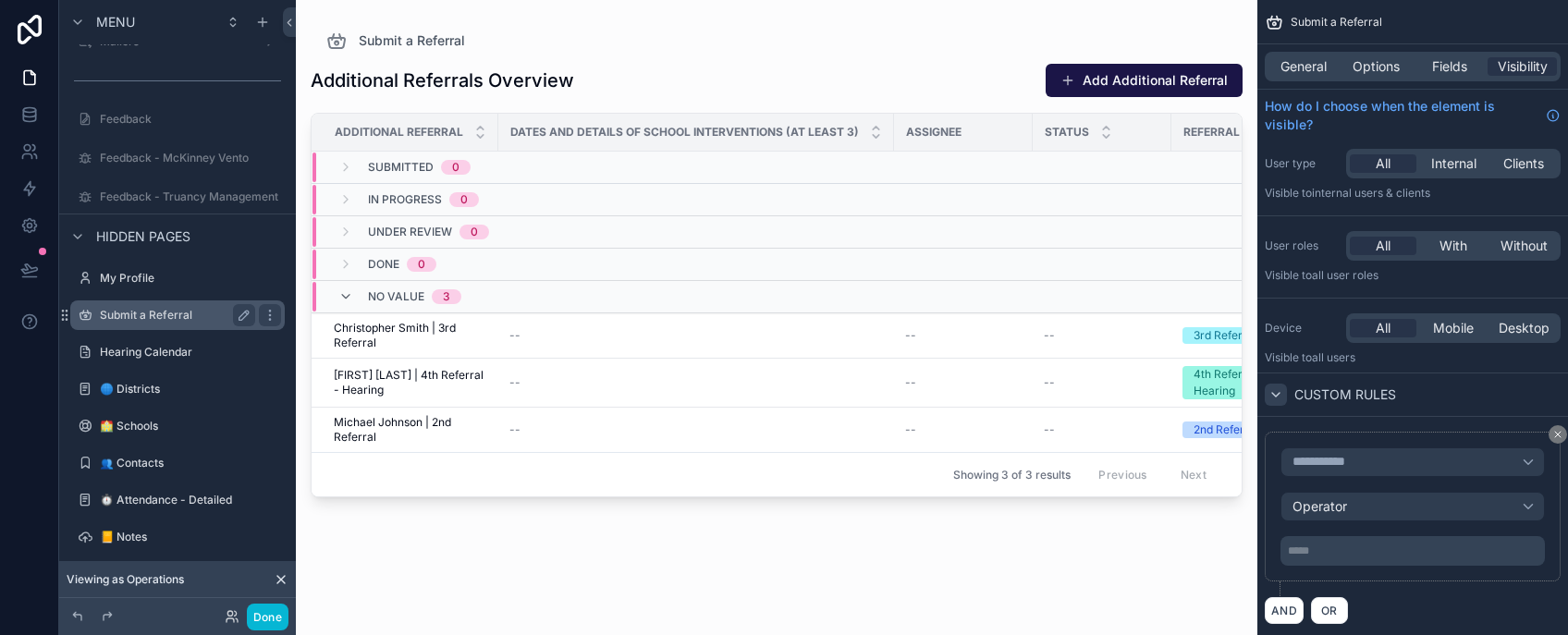 click on "Submit a Referral" at bounding box center [174, 315] 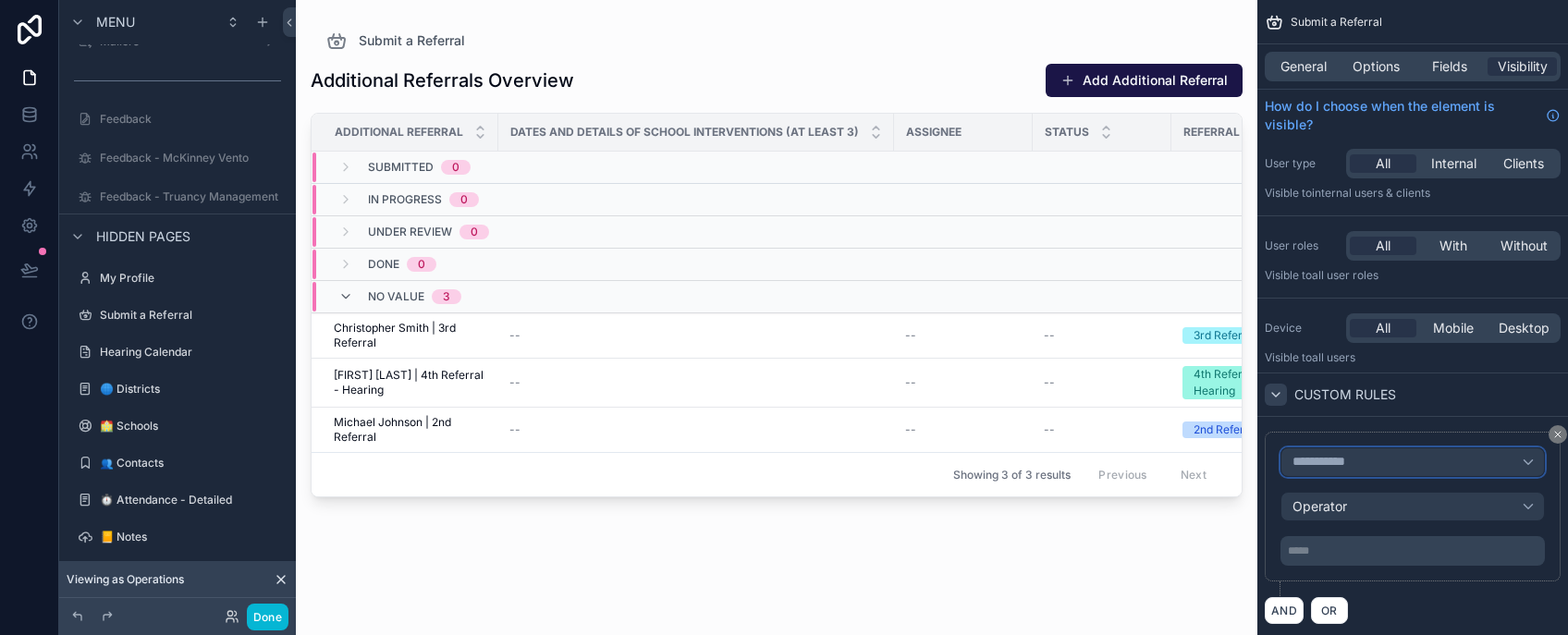 click on "**********" at bounding box center [1327, 462] 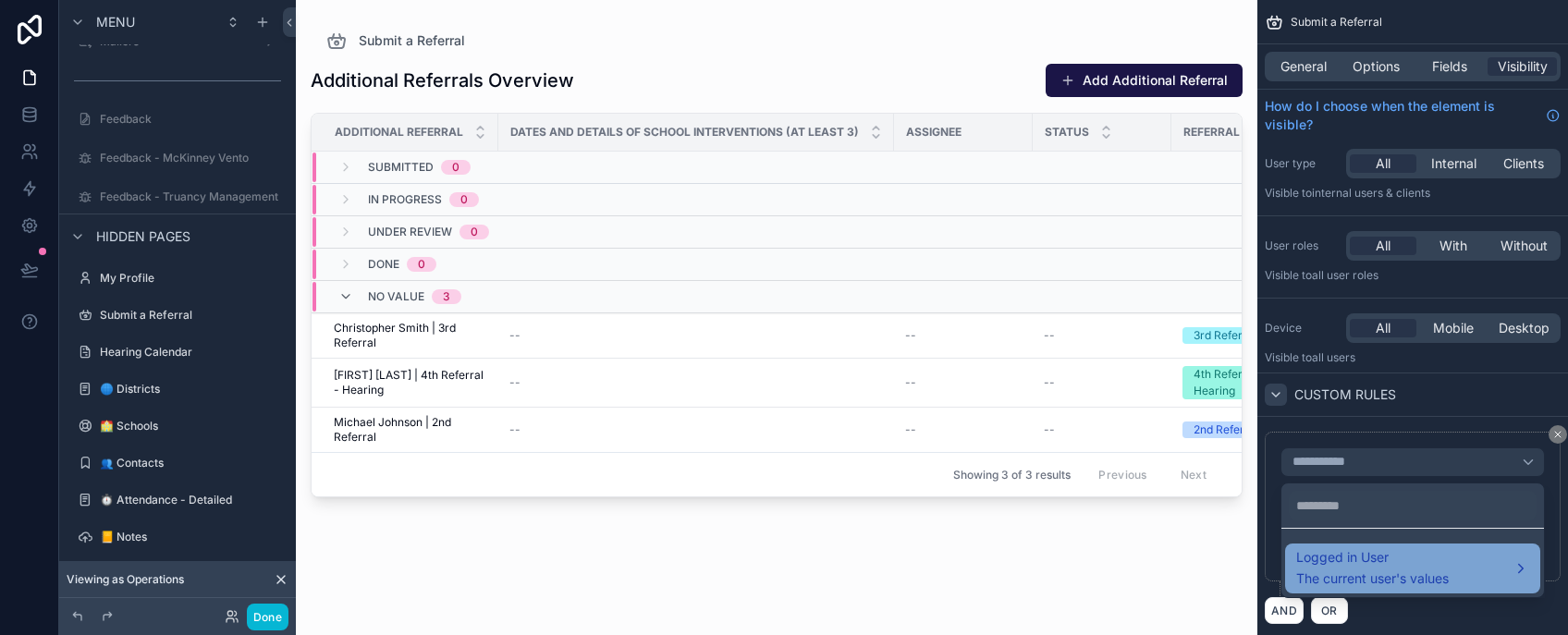 click on "The current user's values" at bounding box center [1372, 579] 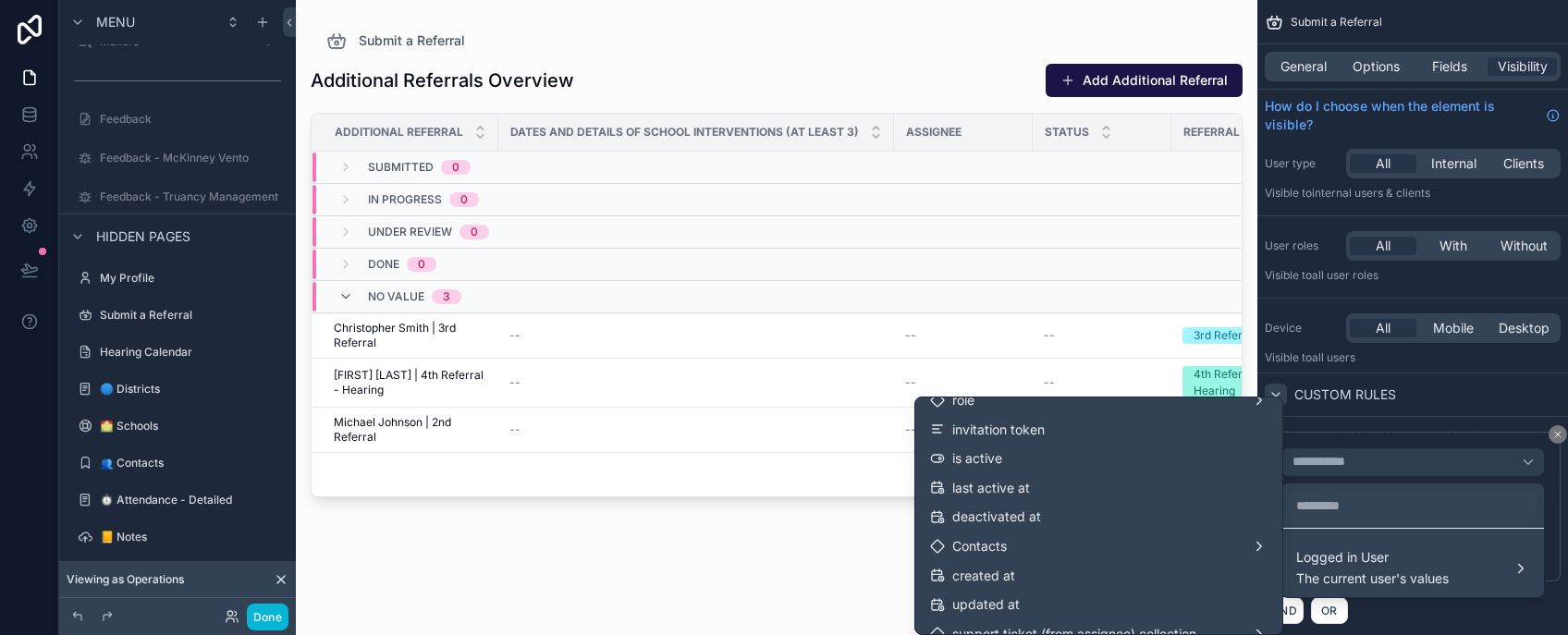 scroll, scrollTop: 226, scrollLeft: 0, axis: vertical 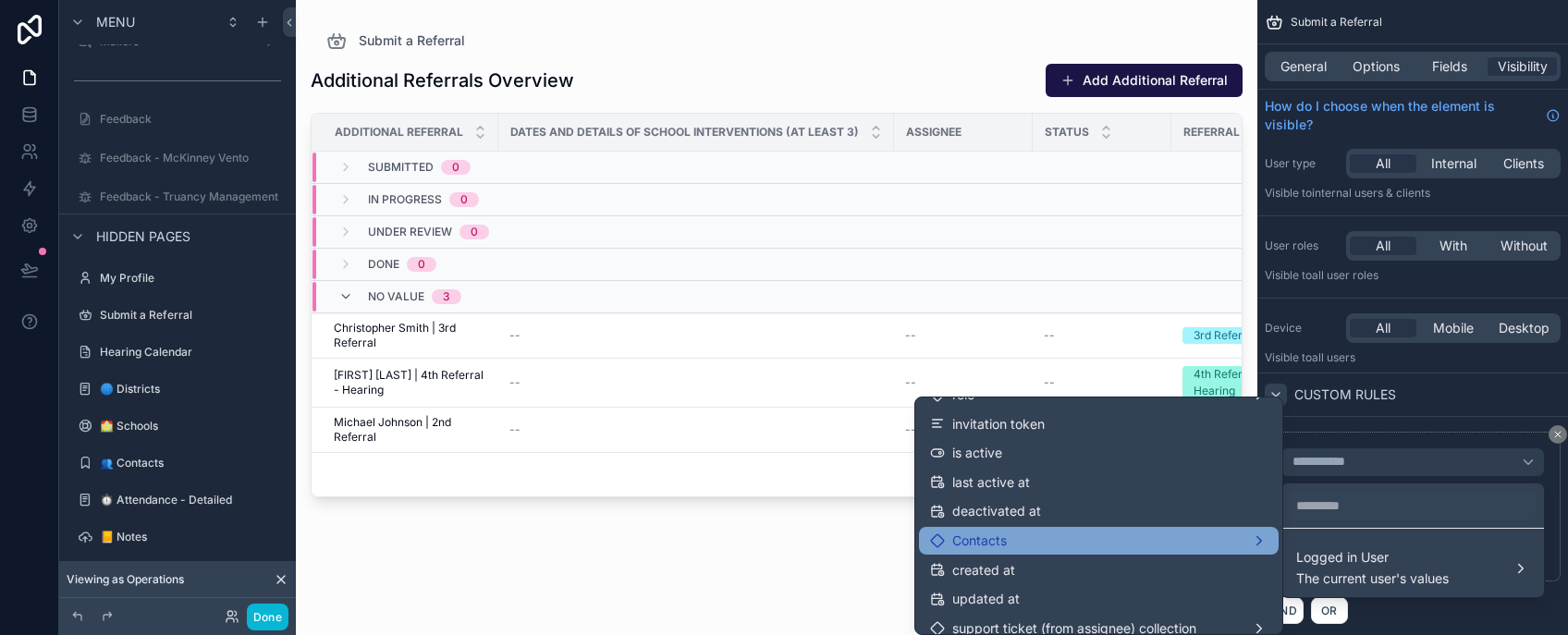 click on "Contacts" at bounding box center [979, 541] 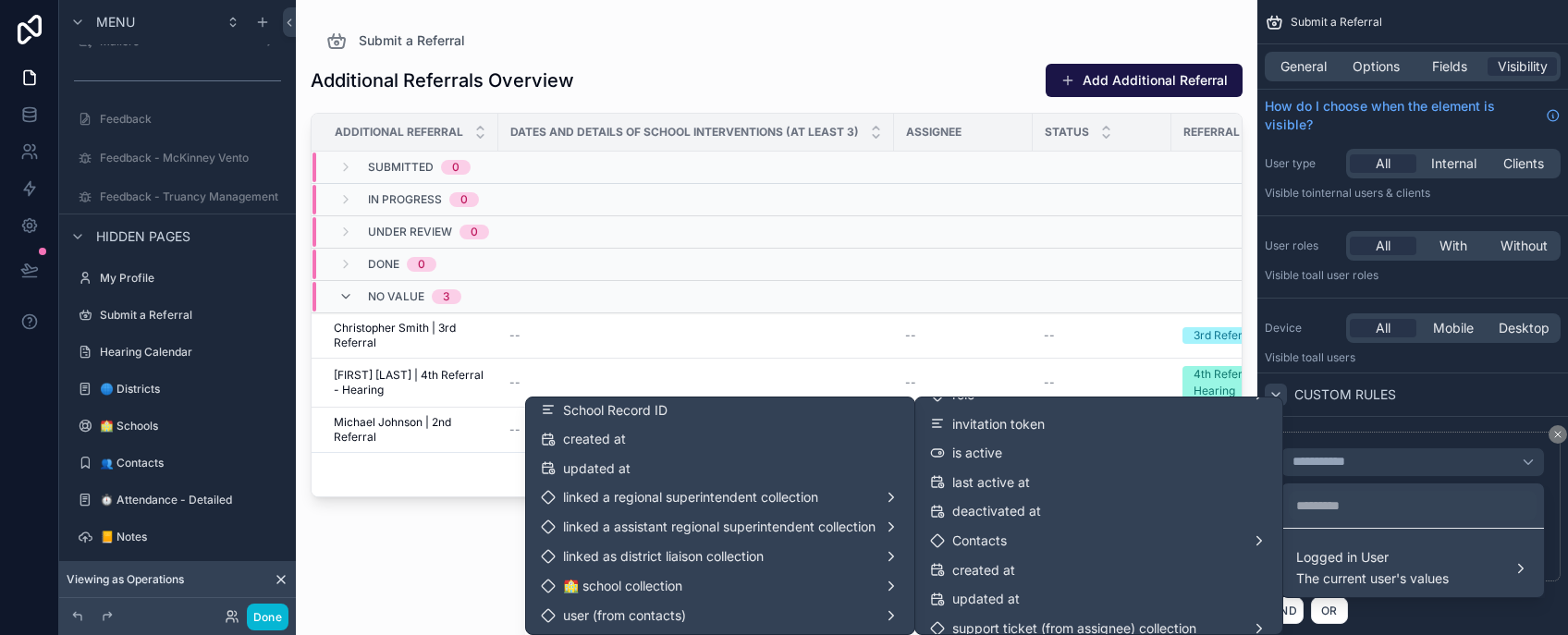 scroll, scrollTop: 471, scrollLeft: 0, axis: vertical 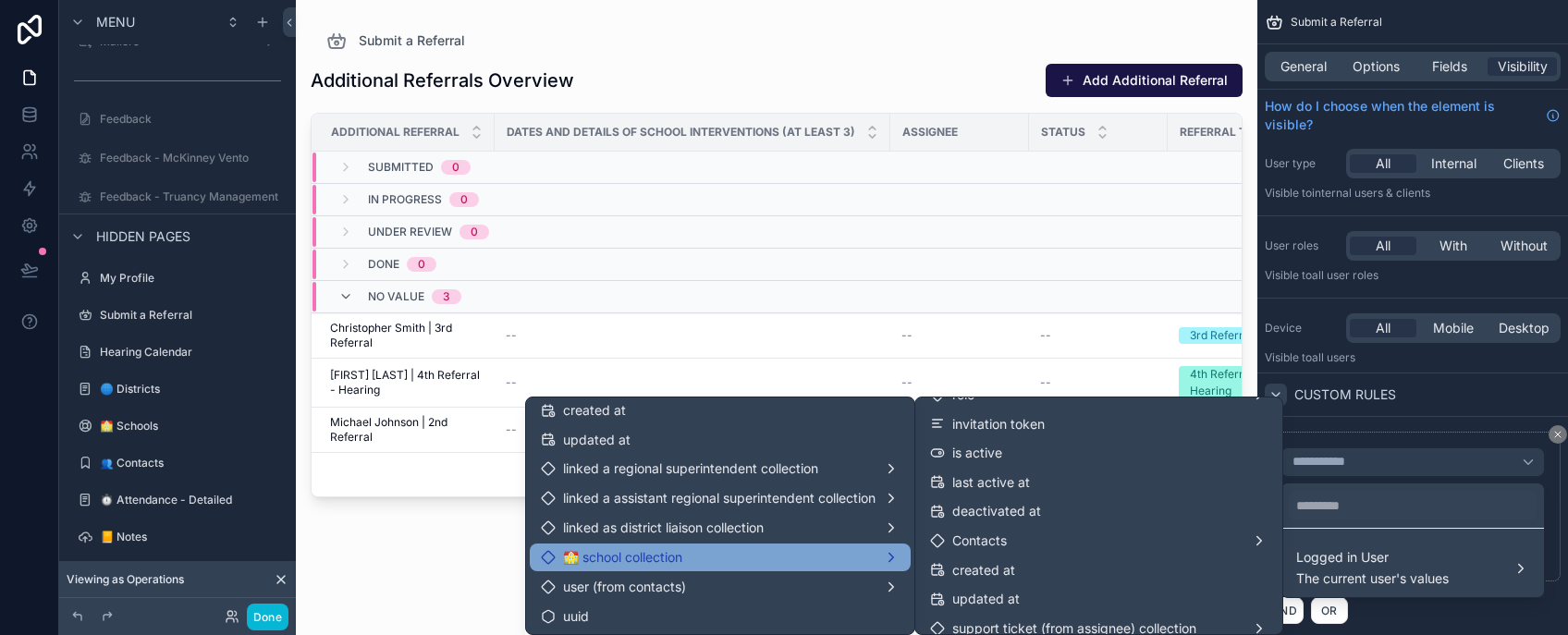 click on "🏫 school collection" at bounding box center [720, 557] 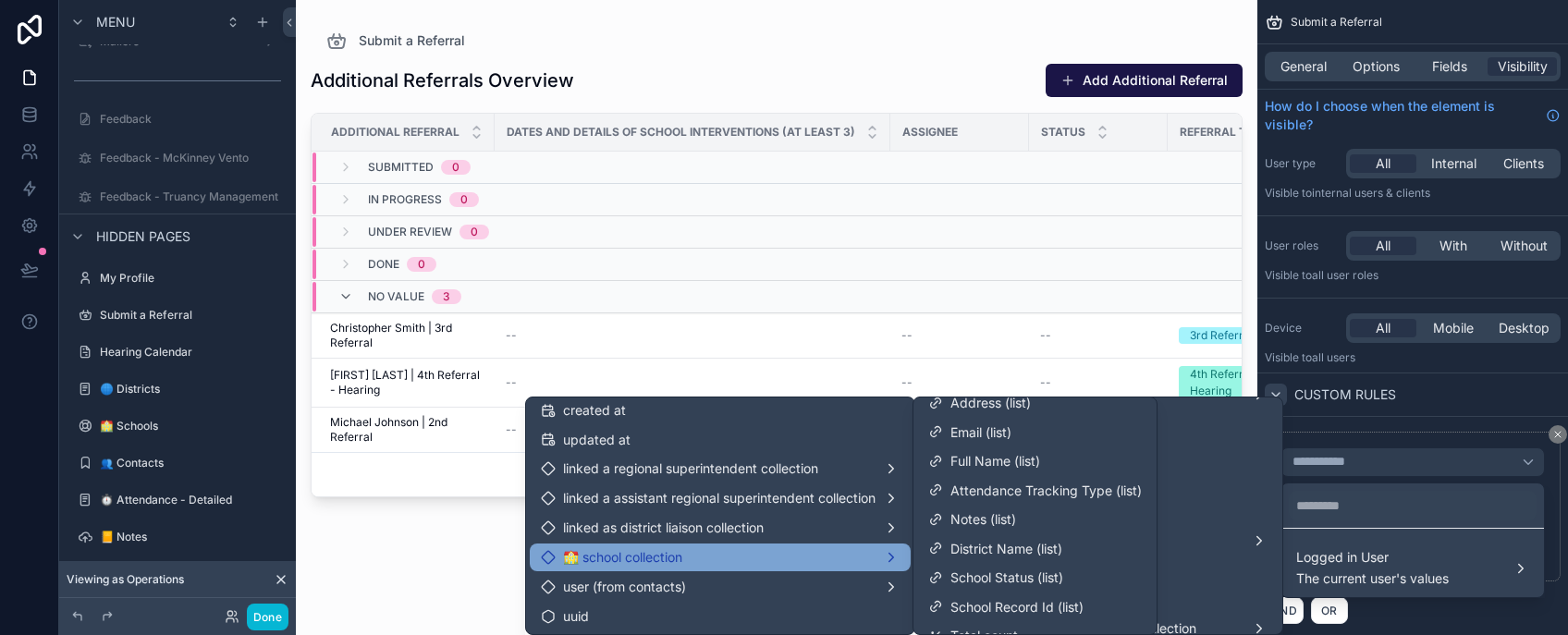 scroll, scrollTop: 381, scrollLeft: 0, axis: vertical 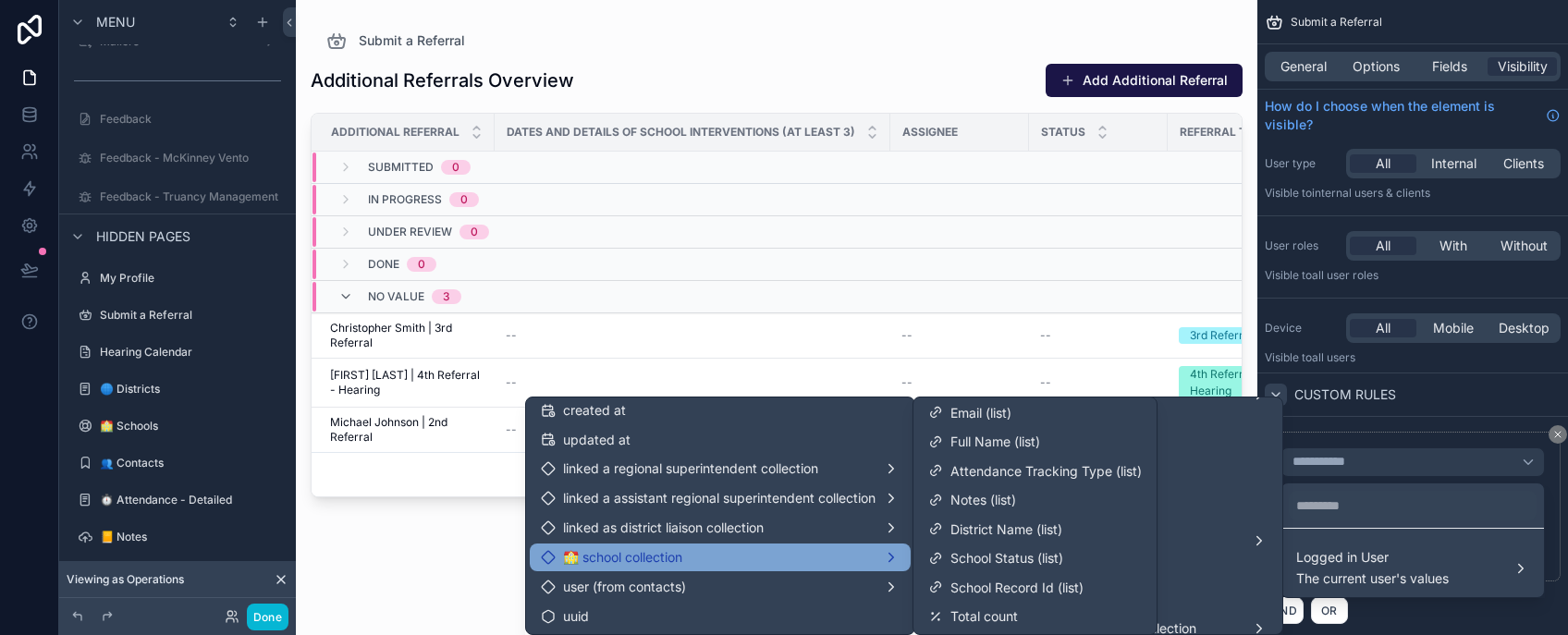 click on "Additional Referrals Overview Add Additional Referral Additional Referral Dates and Details of School Interventions (at least 3) Assignee Status Referral Type Submitted By Absences Unexcused Excused Copy of the school’s official attendance record Submitted 0 In Progress 0 Under Review 0 Done 0 No value 3 [FIRST] [LAST] | 3rd Referral [FIRST] [LAST] | 3rd Referral -- -- -- 3rd Referral -- -- -- -- -- [FIRST] [LAST] | 4th Referral - Hearing [FIRST] [LAST] | 4th Referral - Hearing -- -- -- 4th Referral - Hearing -- -- -- -- -- [FIRST] [LAST] | 2nd Referral [FIRST] [LAST] | 2nd Referral -- -- -- 2nd Referral -- -- -- -- -- Showing 3 of 3 results Previous Next" at bounding box center (777, 332) 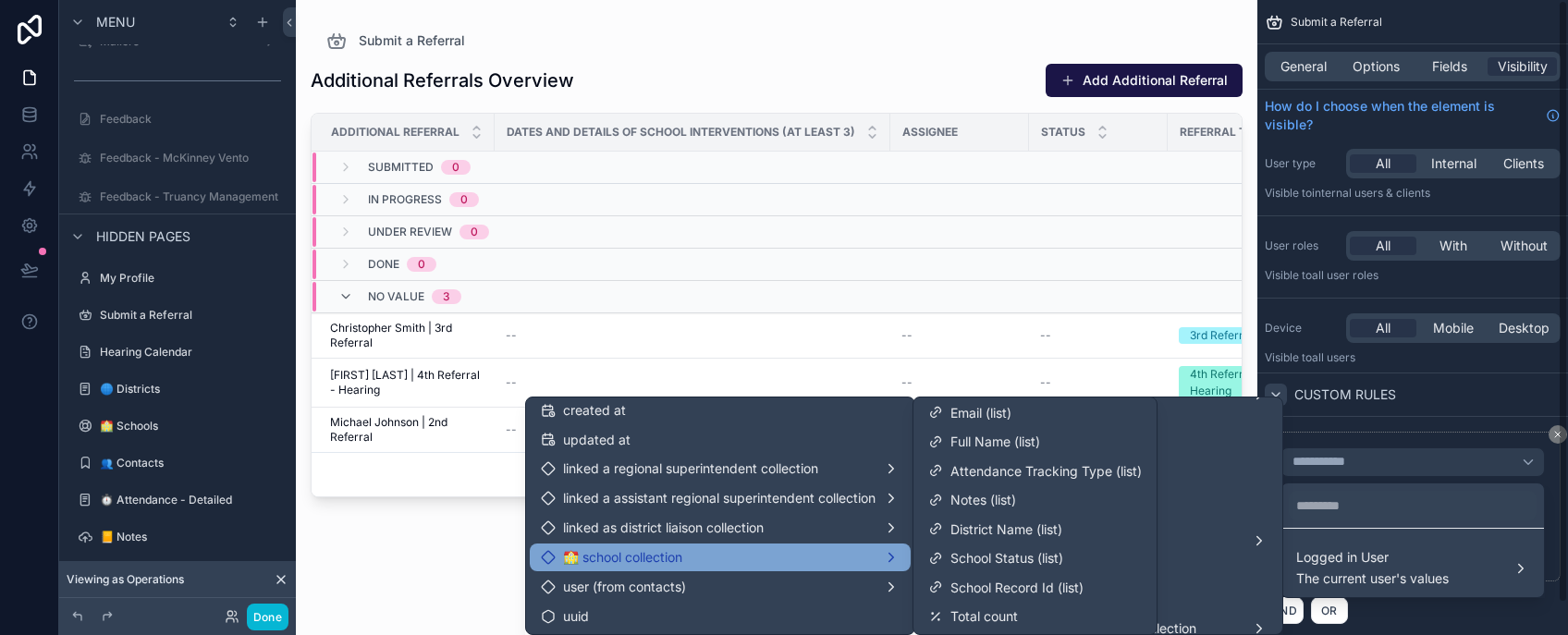 click at bounding box center (784, 317) 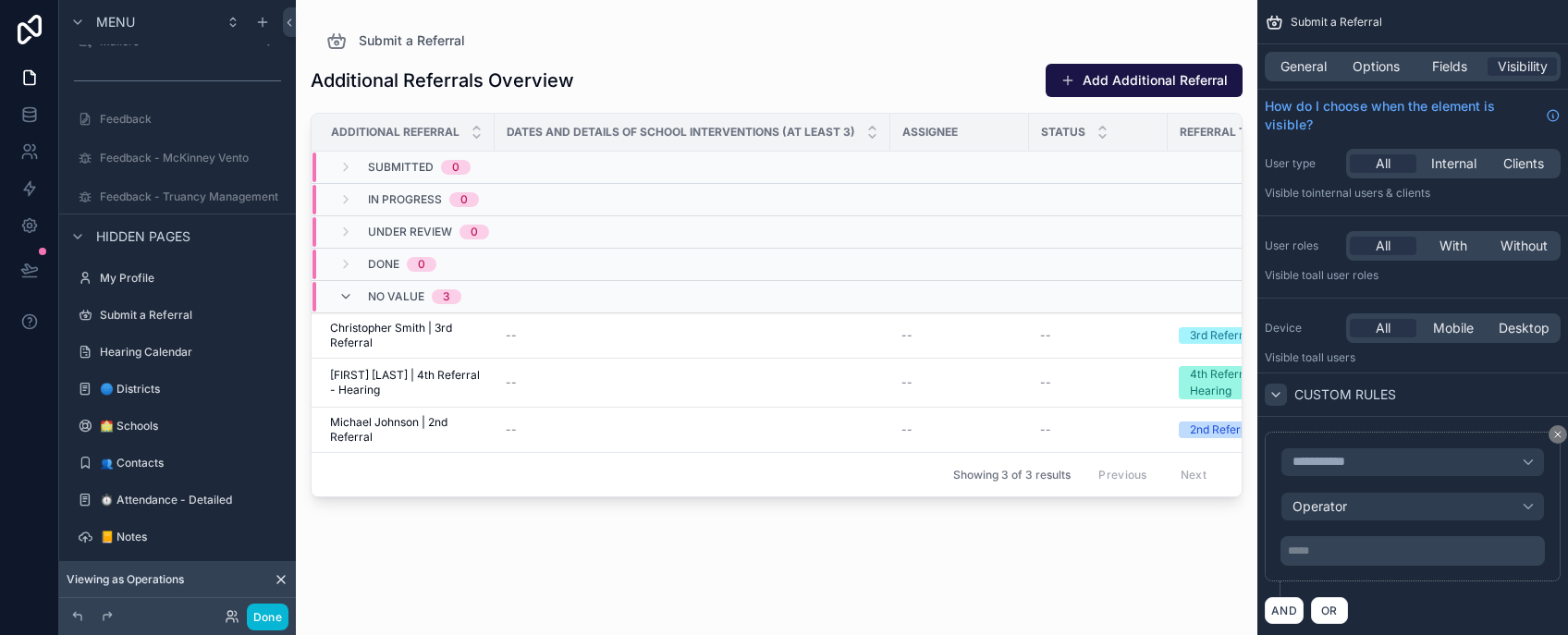 click on "Additional Referrals Overview Add Additional Referral Additional Referral Dates and Details of School Interventions (at least 3) Assignee Status Referral Type Submitted By Absences Unexcused Excused Copy of the school’s official attendance record Submitted 0 In Progress 0 Under Review 0 Done 0 No value 3 [FIRST] [LAST] | 3rd Referral [FIRST] [LAST] | 3rd Referral -- -- -- 3rd Referral -- -- -- -- -- [FIRST] [LAST] | 4th Referral - Hearing [FIRST] [LAST] | 4th Referral - Hearing -- -- -- 4th Referral - Hearing -- -- -- -- -- [FIRST] [LAST] | 2nd Referral [FIRST] [LAST] | 2nd Referral -- -- -- 2nd Referral -- -- -- -- -- Showing 3 of 3 results Previous Next" at bounding box center (777, 332) 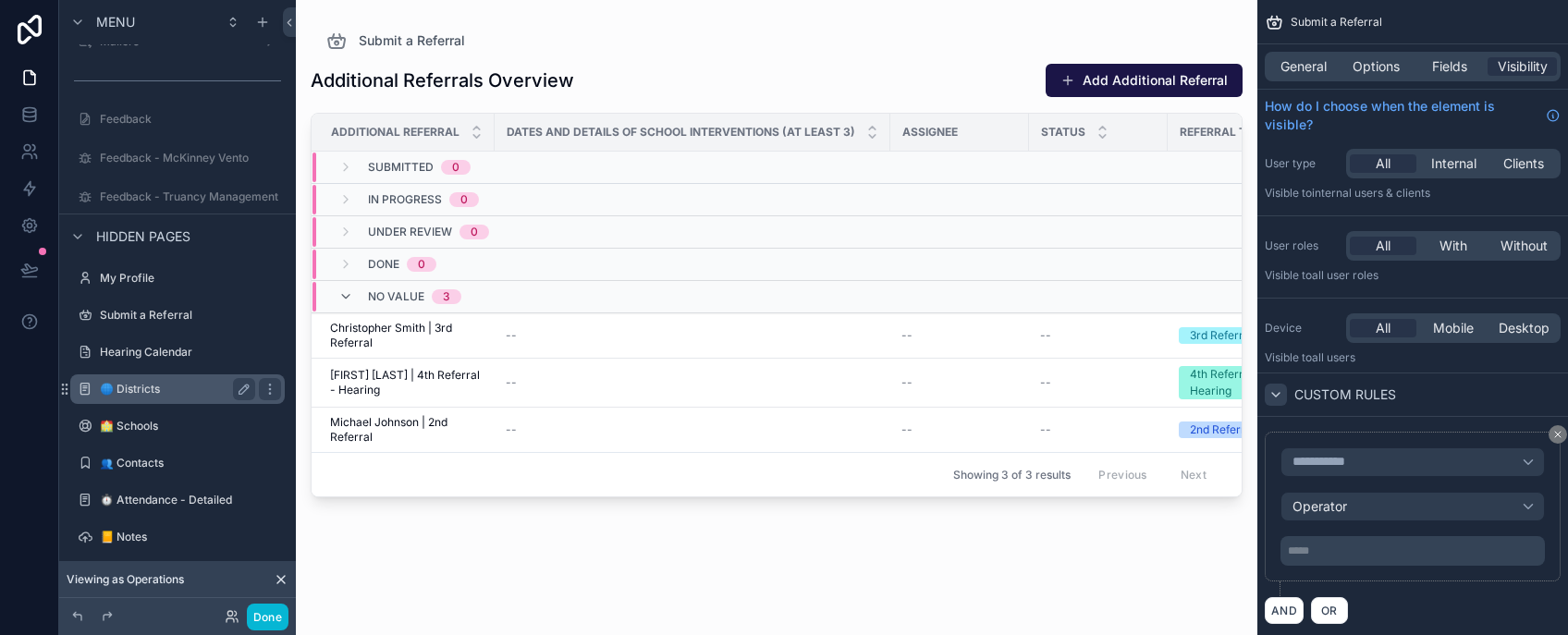 click on "🌐 Districts" at bounding box center [174, 389] 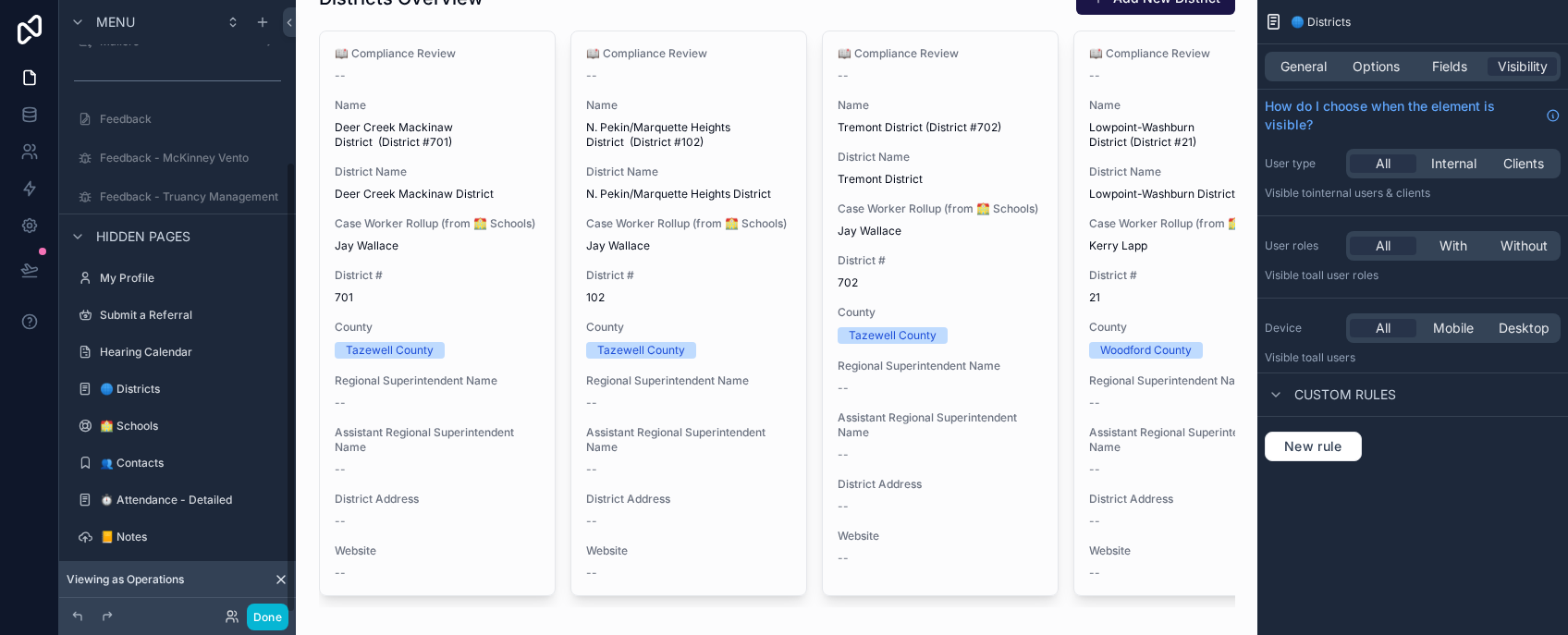 scroll, scrollTop: 114, scrollLeft: 0, axis: vertical 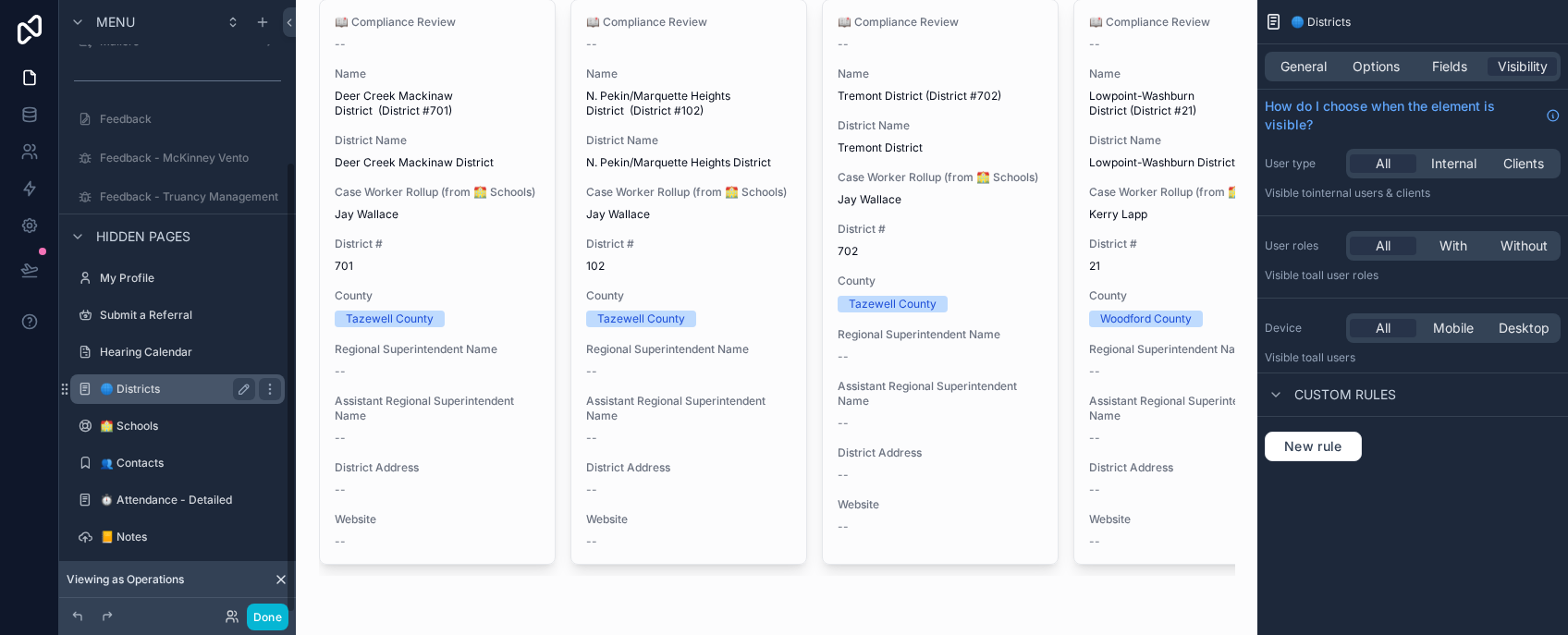 click on "🌐 Districts" at bounding box center [174, 389] 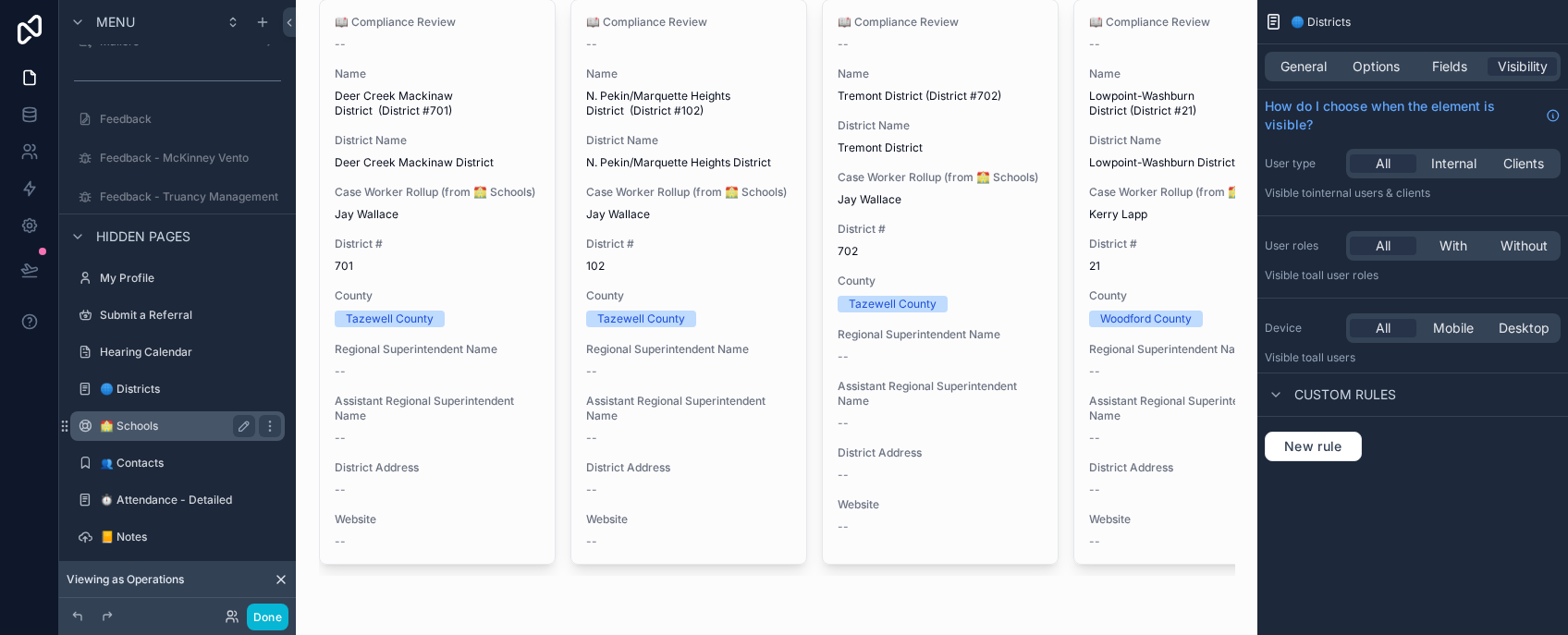 click on "🏫 Schools" at bounding box center (174, 426) 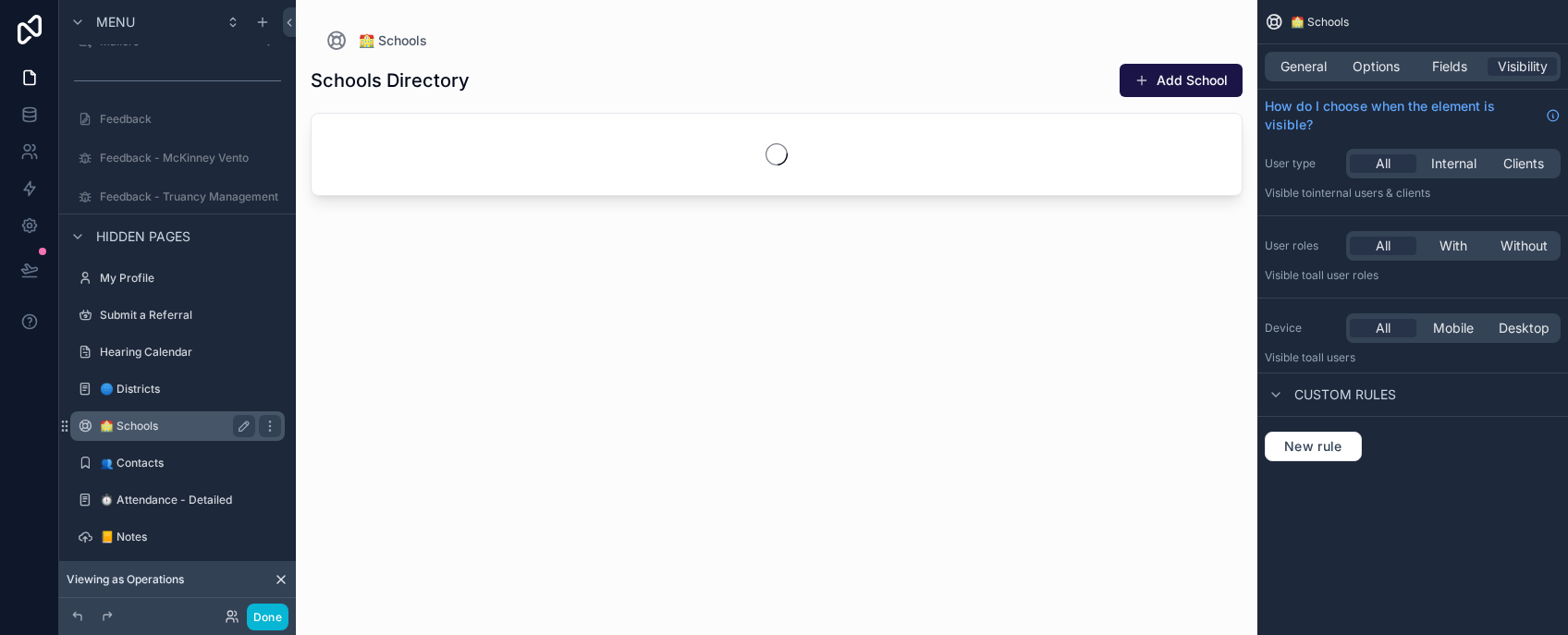 scroll, scrollTop: 0, scrollLeft: 0, axis: both 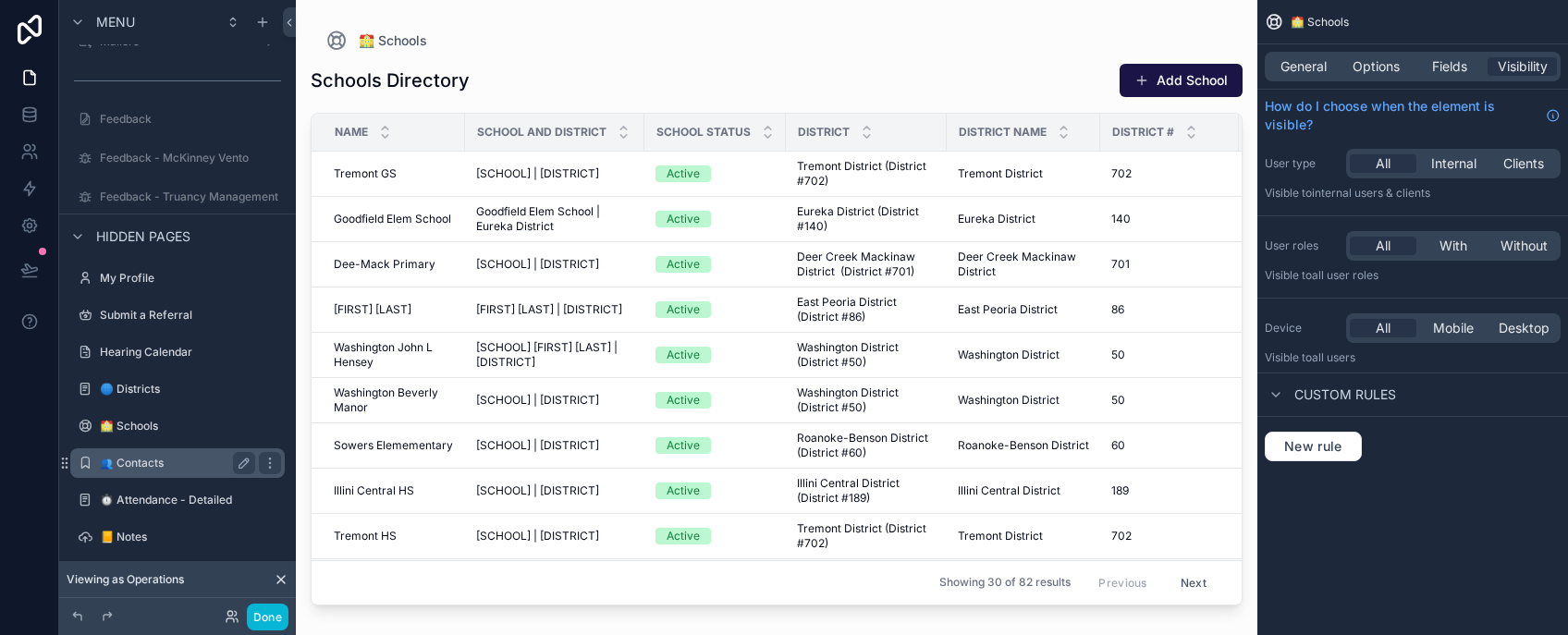 click on "👥 Contacts" at bounding box center (174, 463) 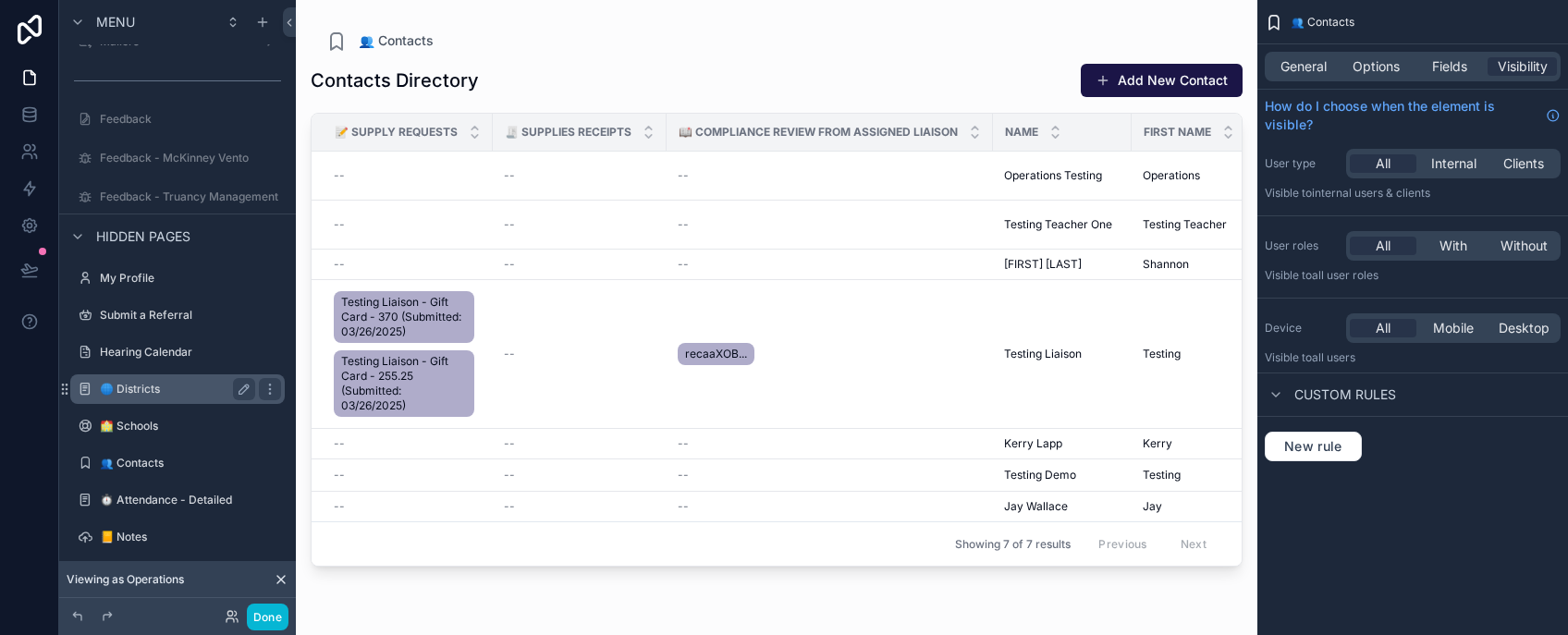 click on "🌐 Districts" at bounding box center [174, 389] 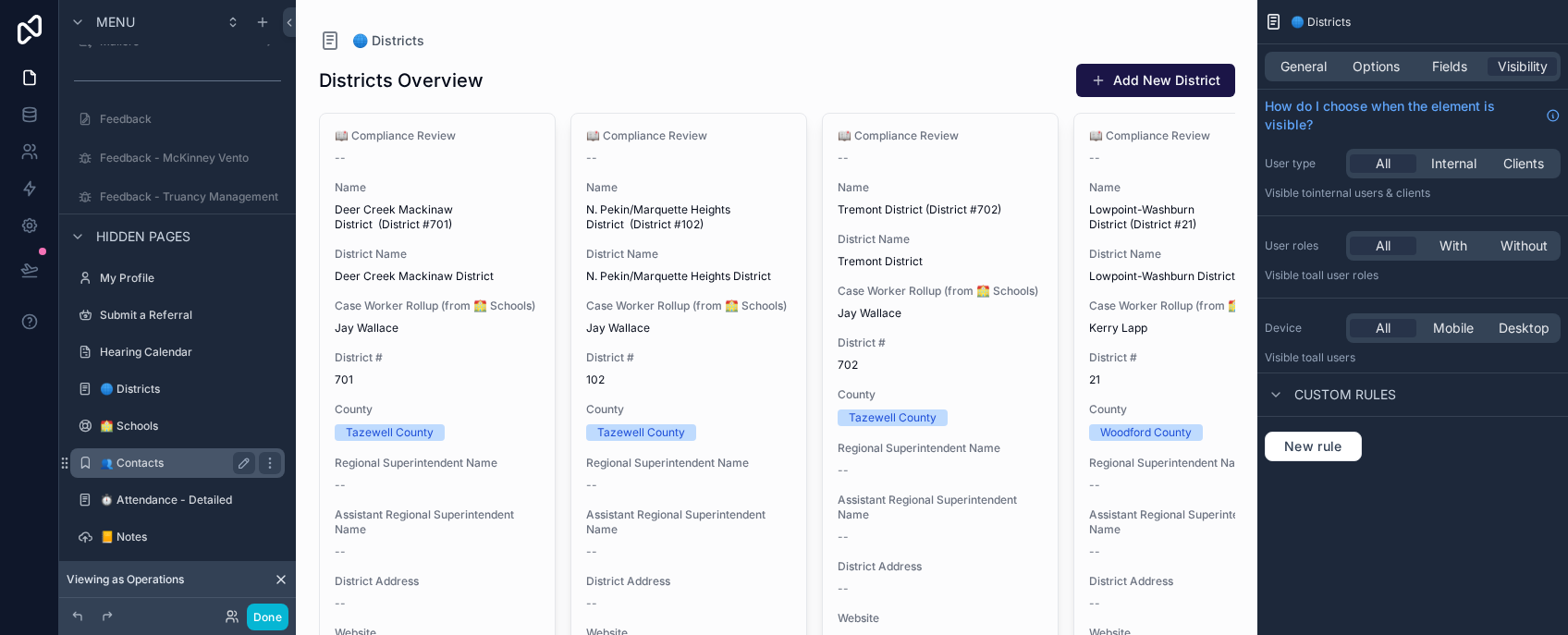 click on "👥 Contacts" at bounding box center (174, 463) 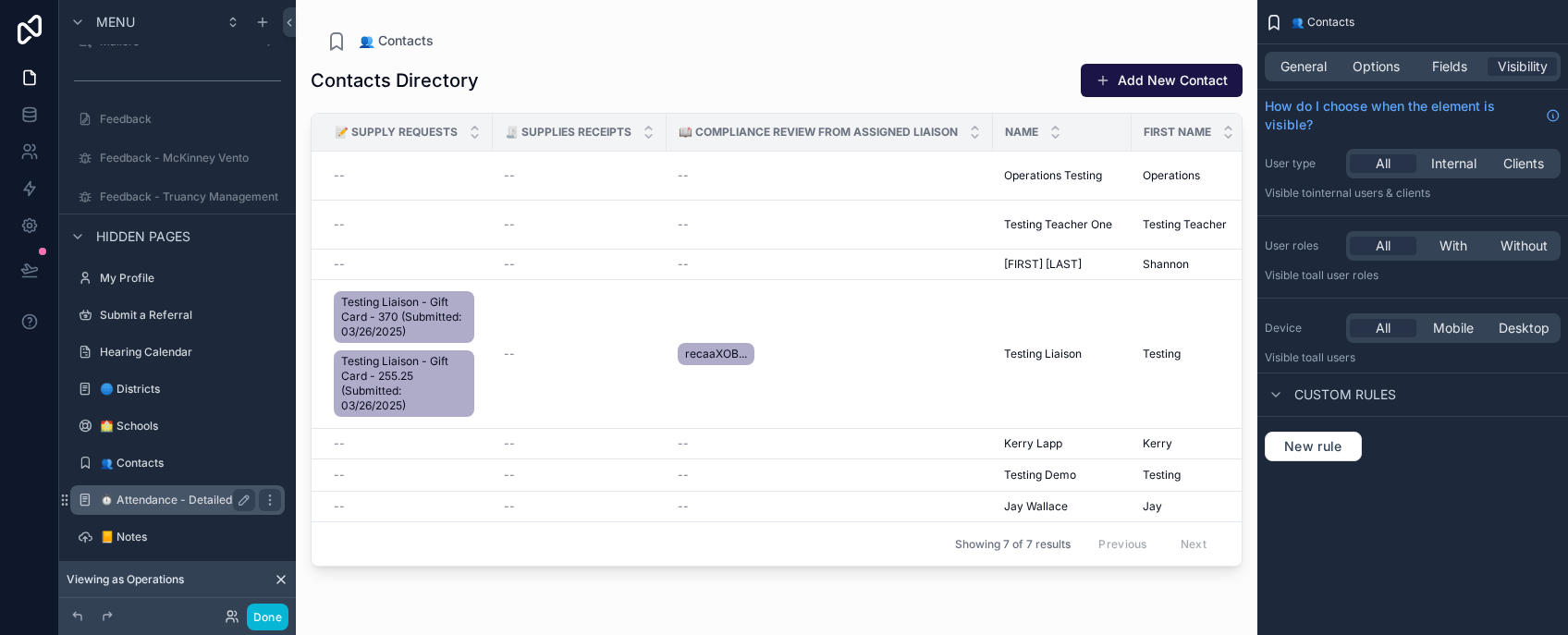 drag, startPoint x: 151, startPoint y: 495, endPoint x: 138, endPoint y: 512, distance: 21.400935 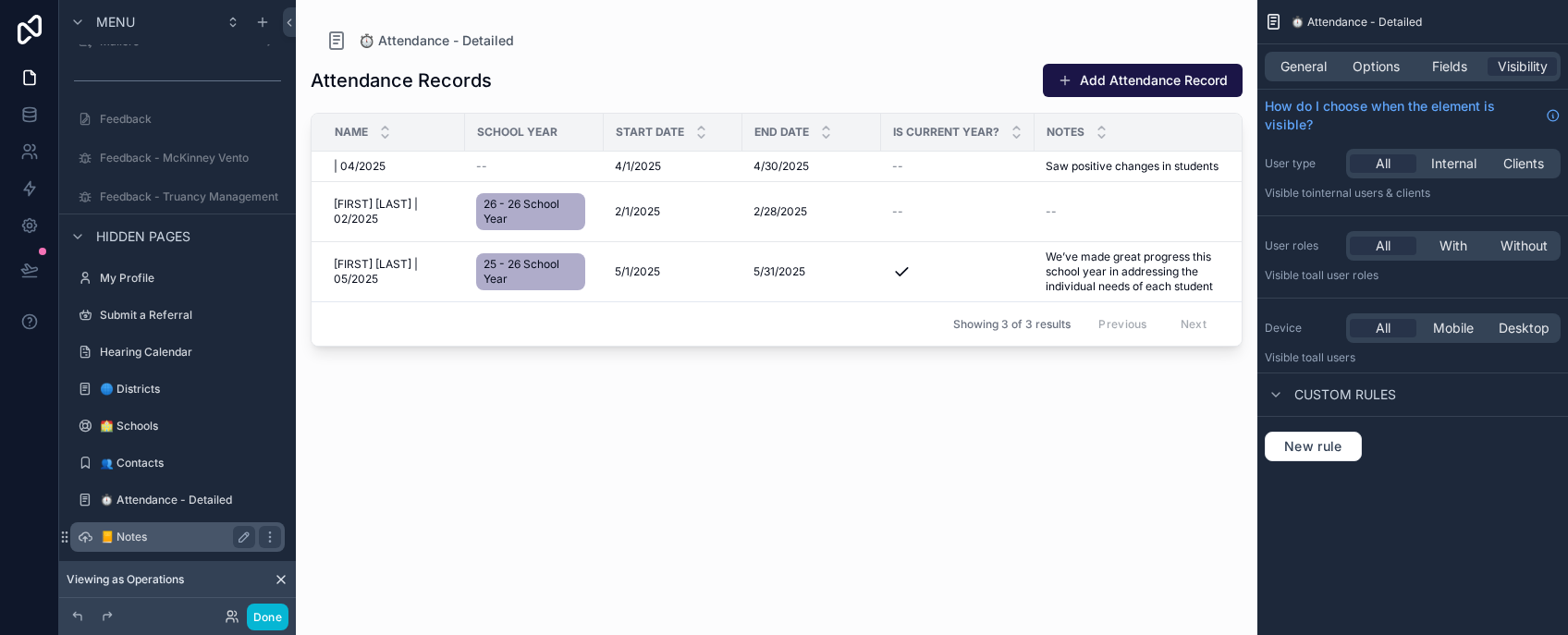 click on "📒 Notes" at bounding box center [174, 537] 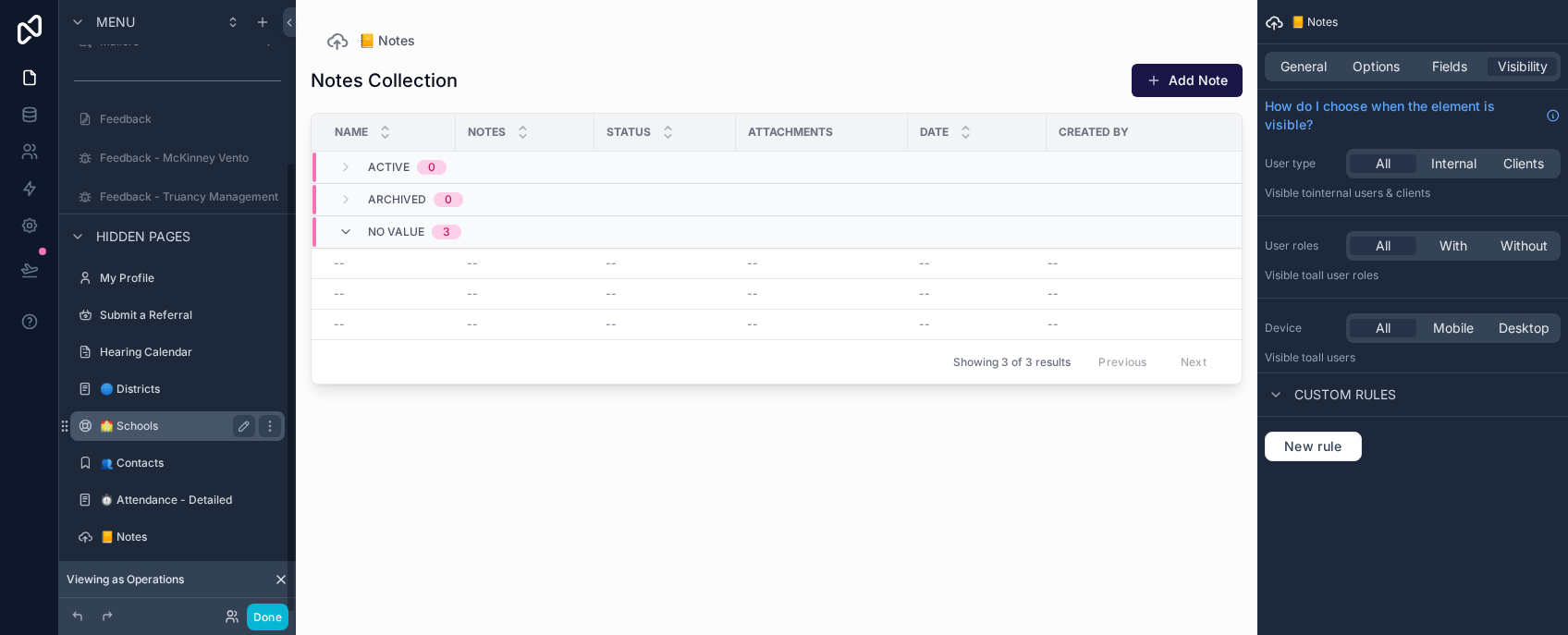 click on "🏫 Schools" at bounding box center [174, 426] 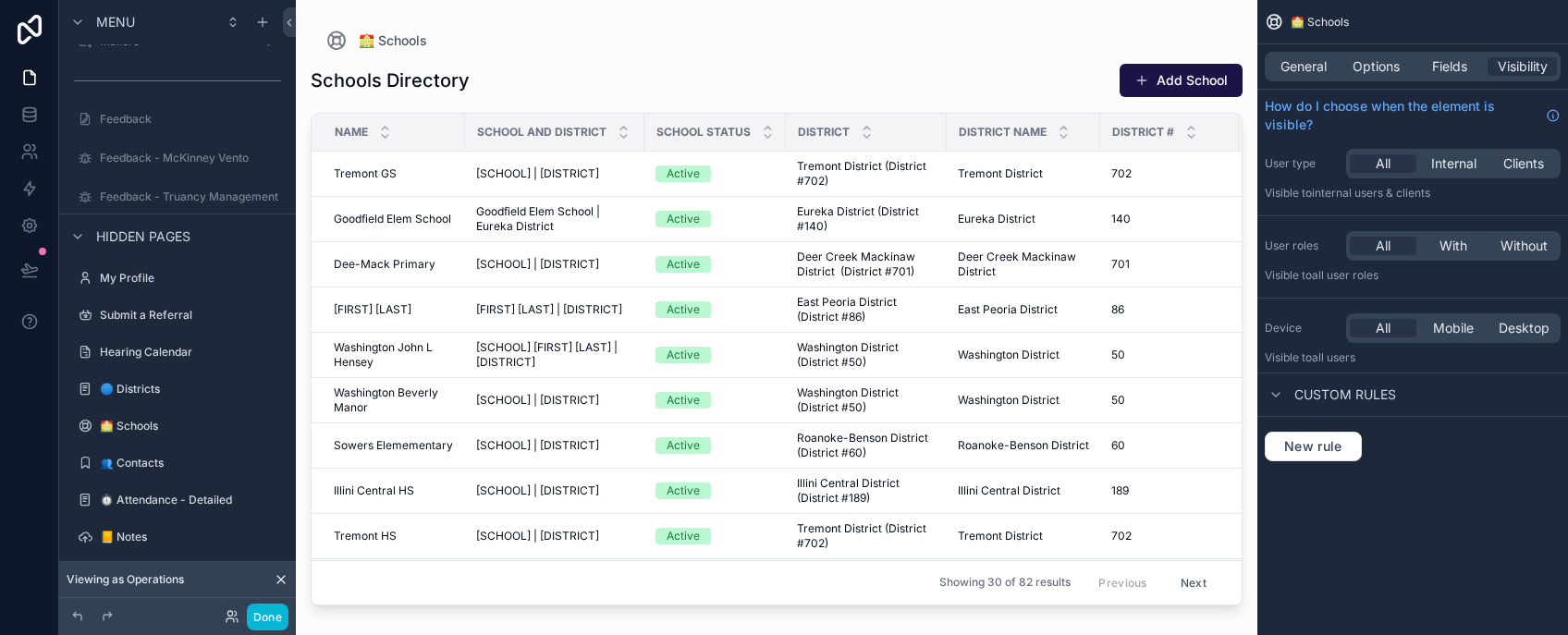 click at bounding box center (777, 306) 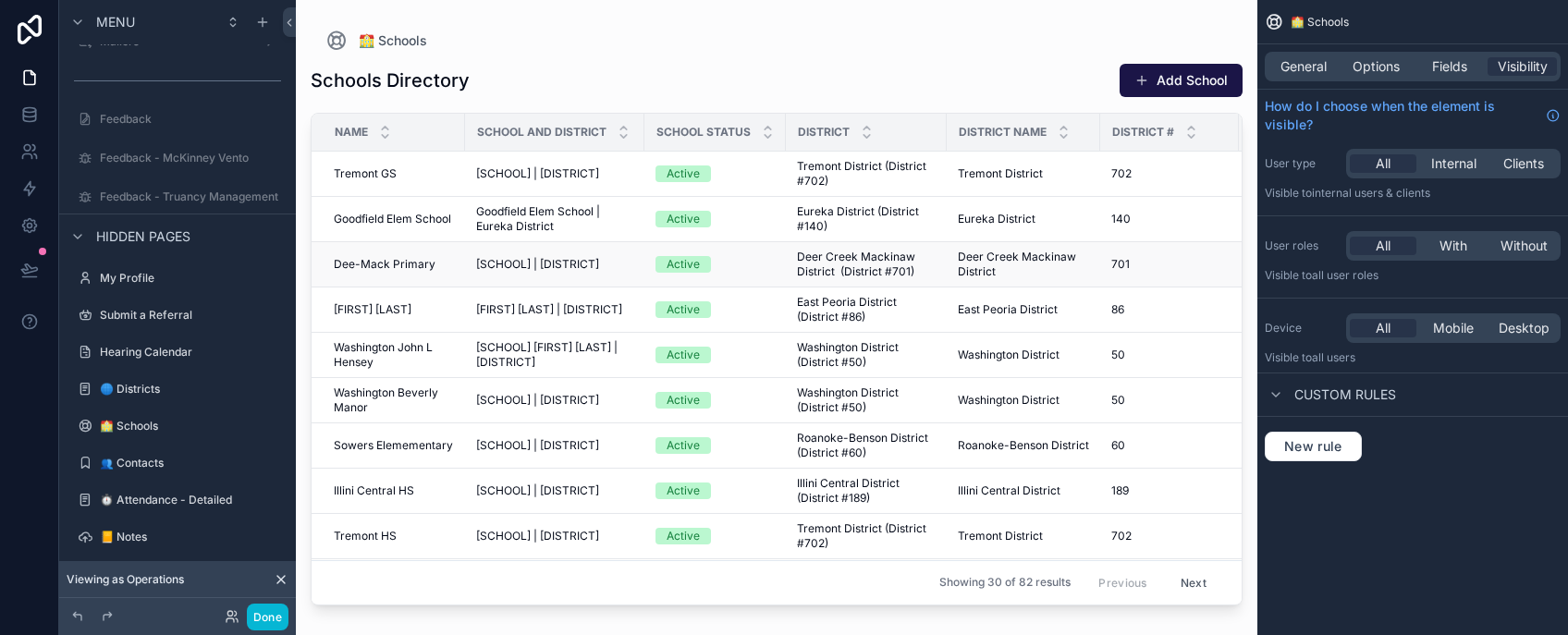 click on "[SCHOOL] [SCHOOL]" at bounding box center (394, 264) 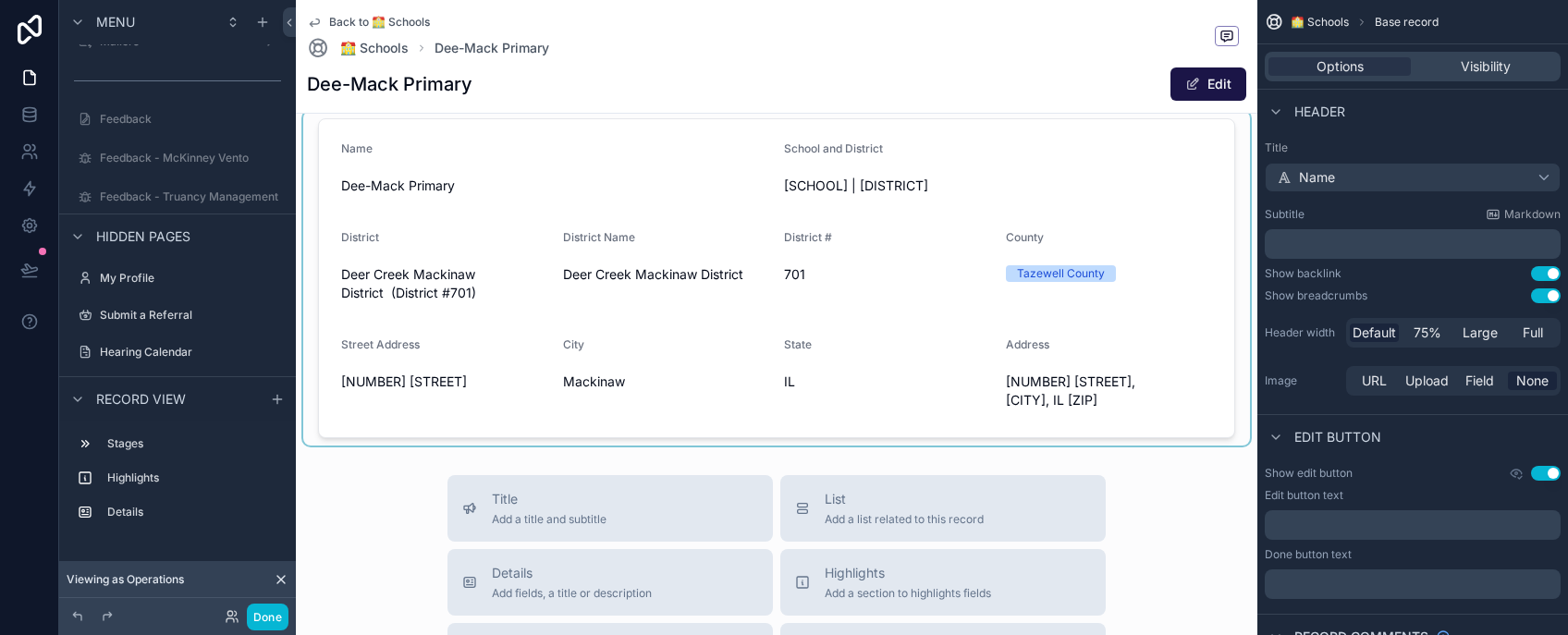 scroll, scrollTop: 86, scrollLeft: 0, axis: vertical 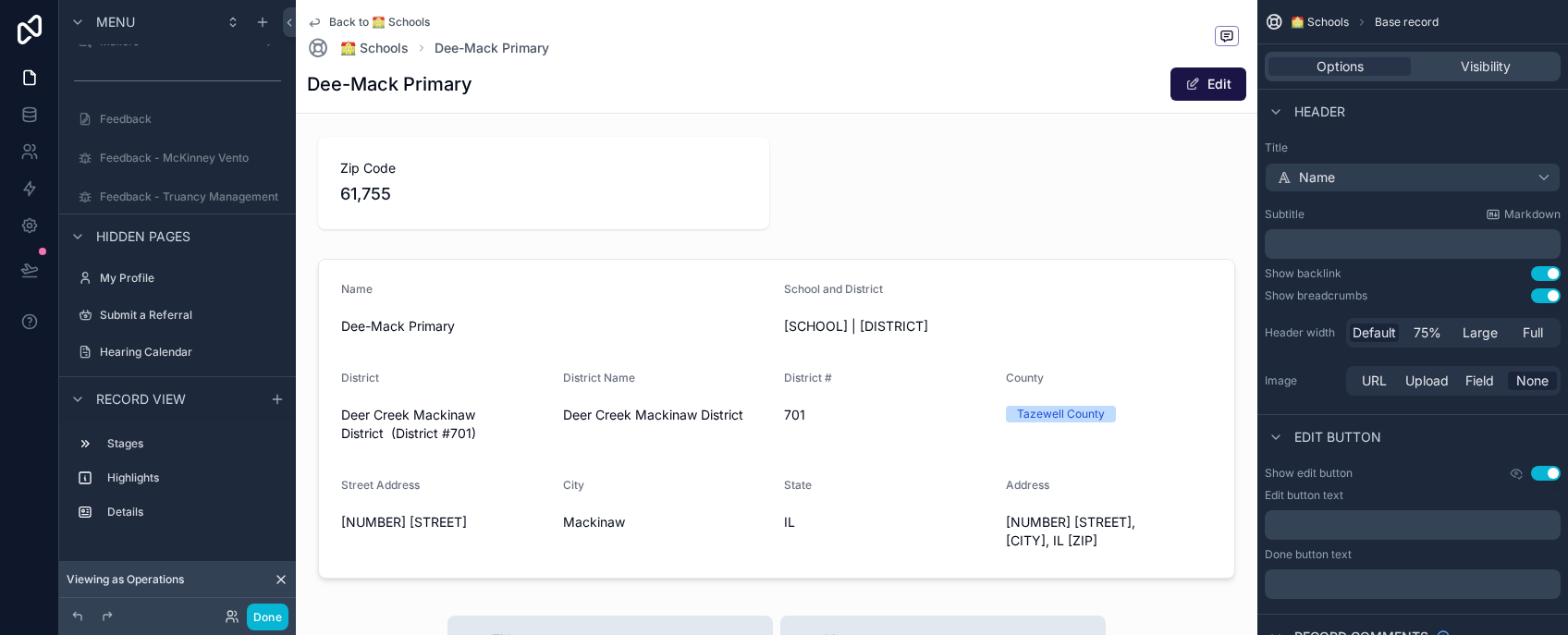 click on "Back to 🏫 Schools" at bounding box center [379, 22] 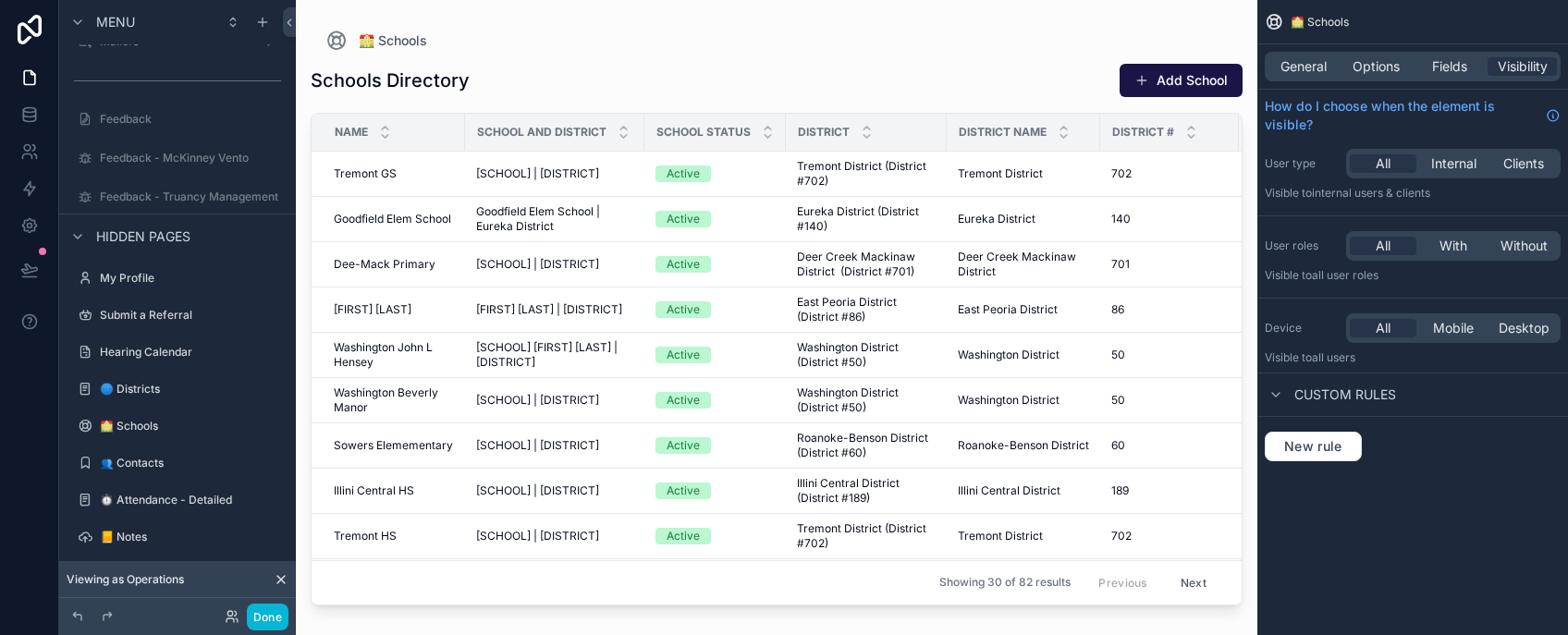 scroll, scrollTop: 0, scrollLeft: 0, axis: both 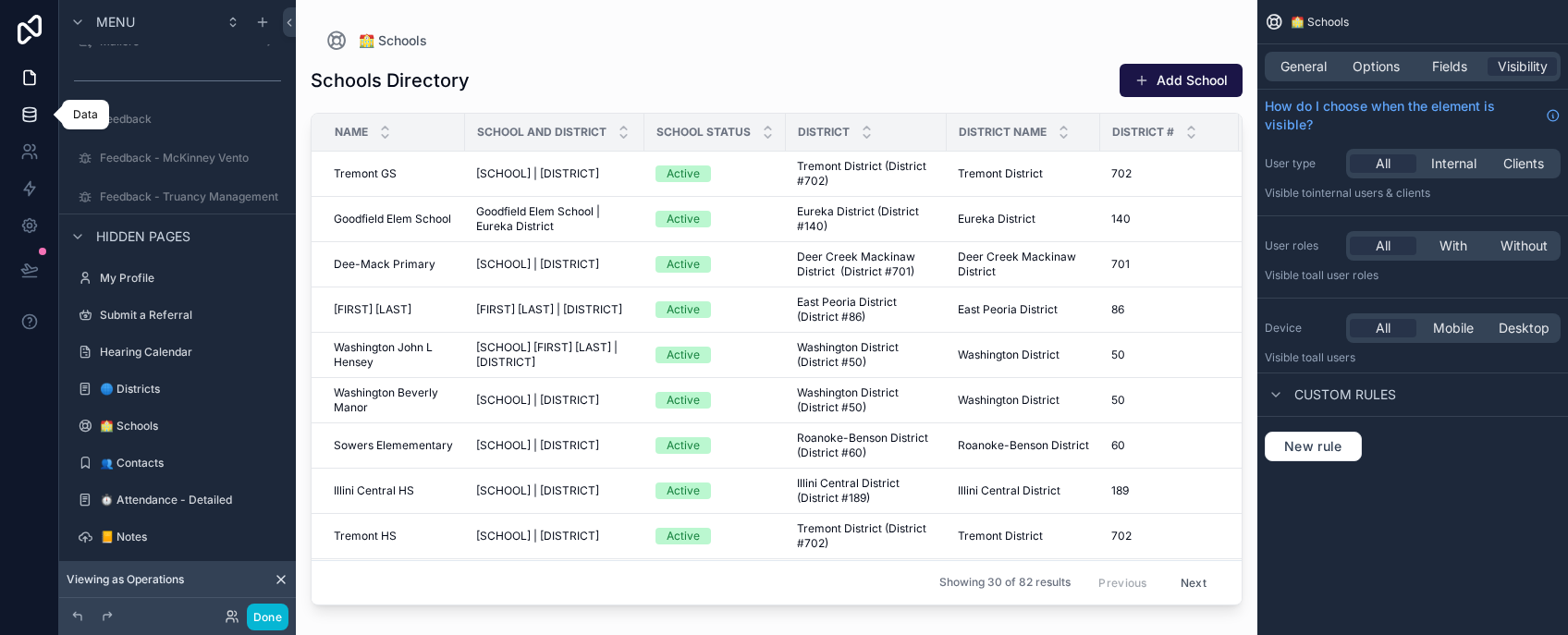 click 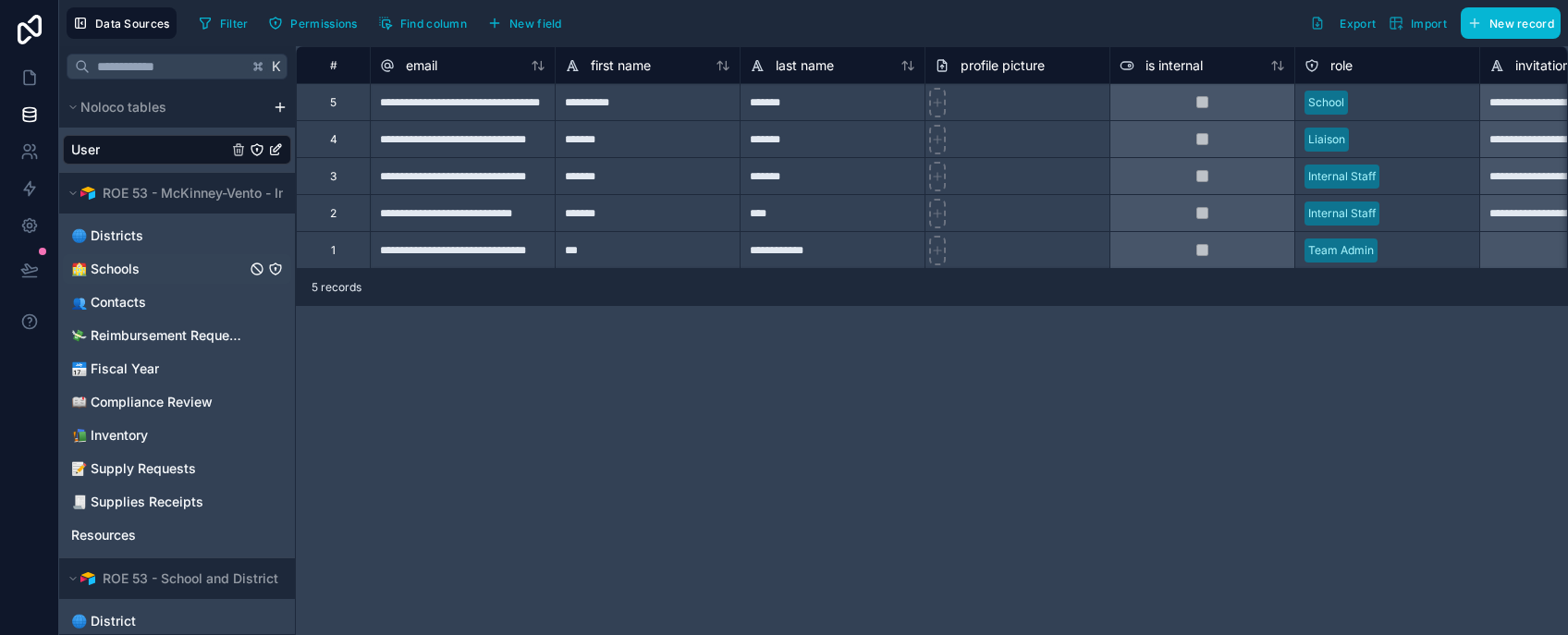 click on "🏫 Schools" at bounding box center [105, 269] 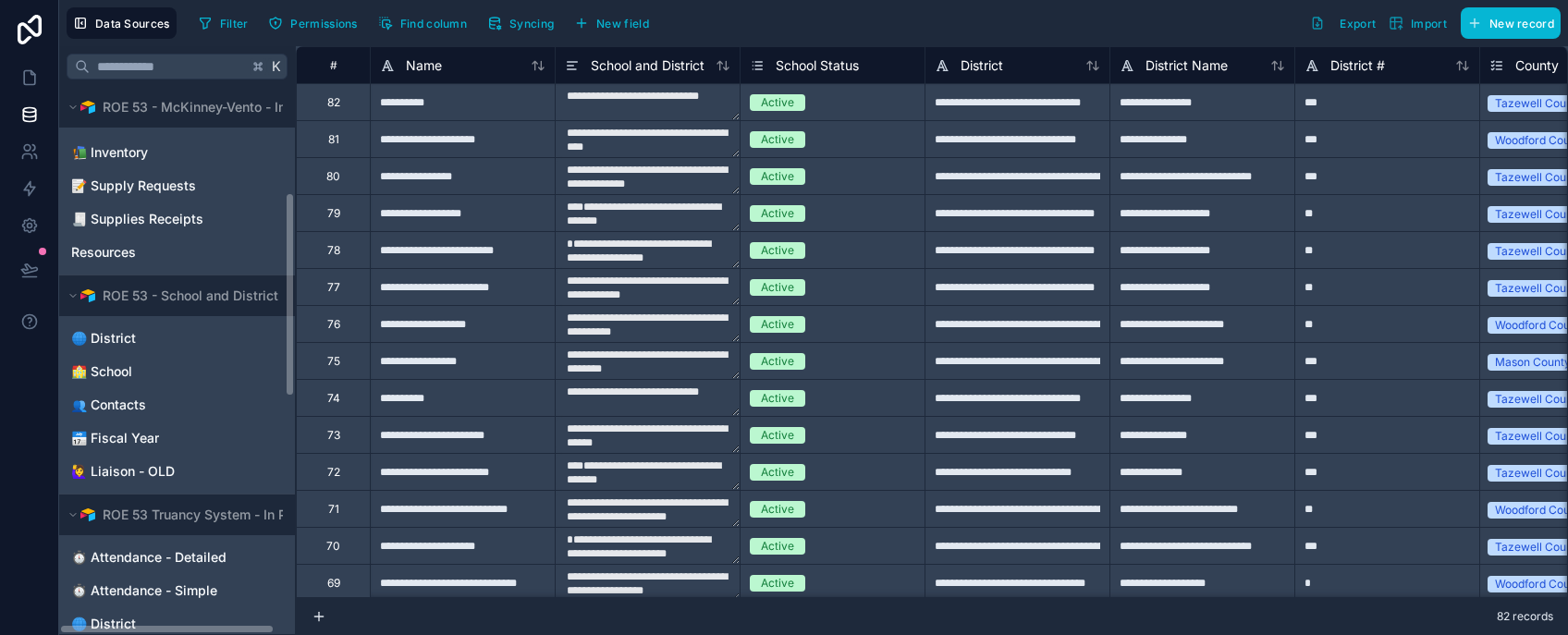 scroll, scrollTop: 292, scrollLeft: 0, axis: vertical 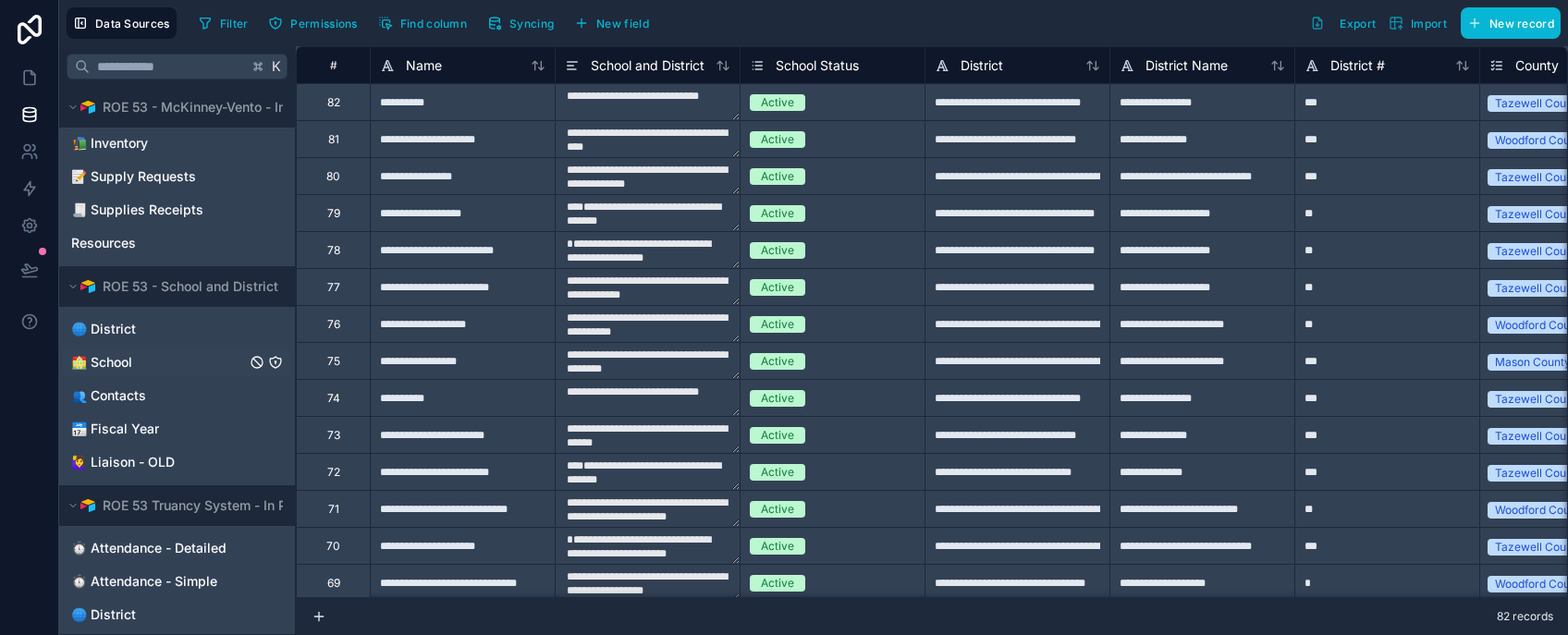 click on "🏫 School" at bounding box center (102, 362) 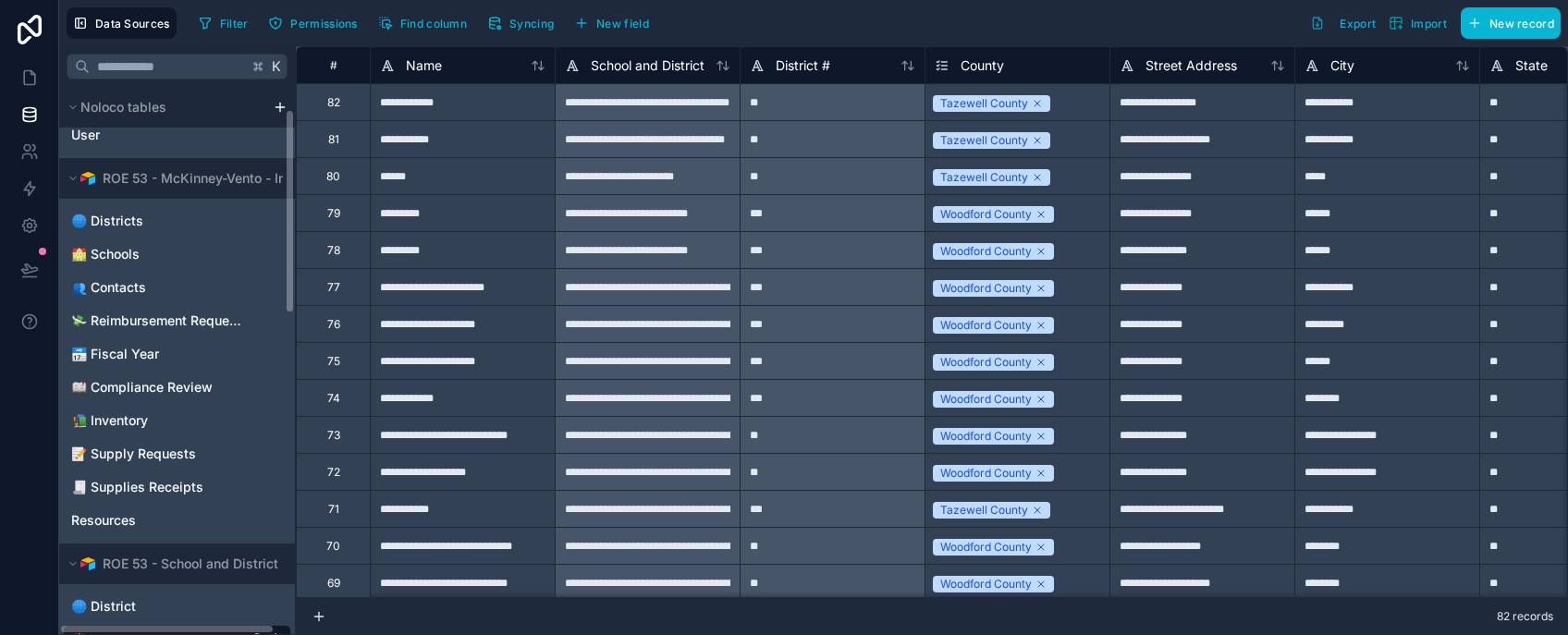 scroll, scrollTop: 0, scrollLeft: 0, axis: both 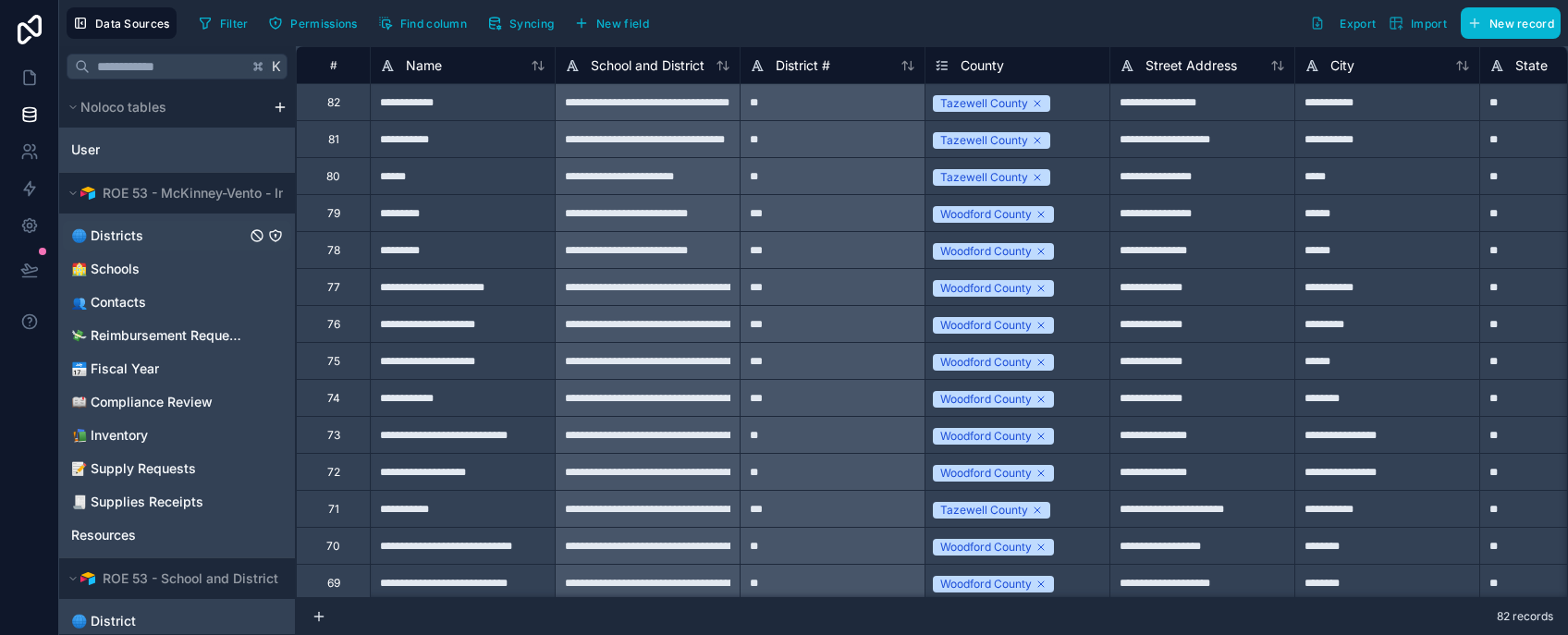 click on "🌐 Districts" at bounding box center (107, 236) 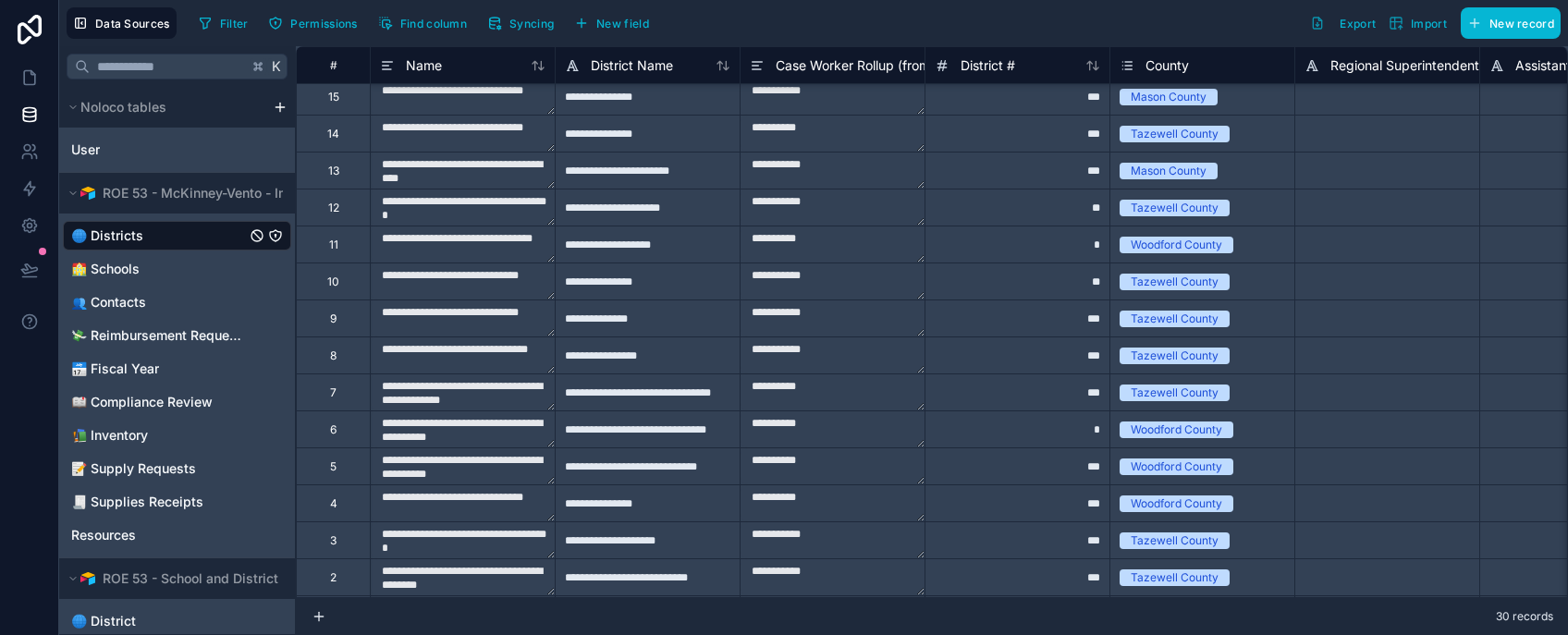 scroll, scrollTop: 599, scrollLeft: 0, axis: vertical 